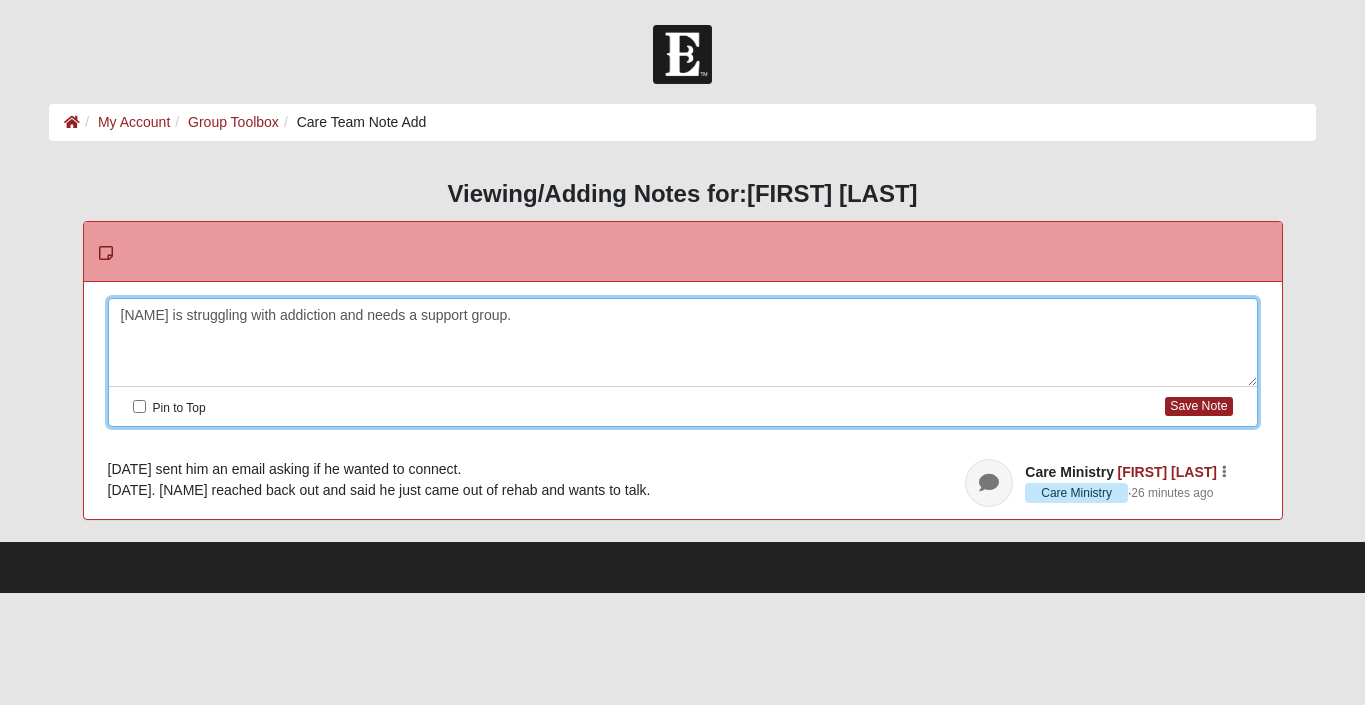 scroll, scrollTop: 0, scrollLeft: 0, axis: both 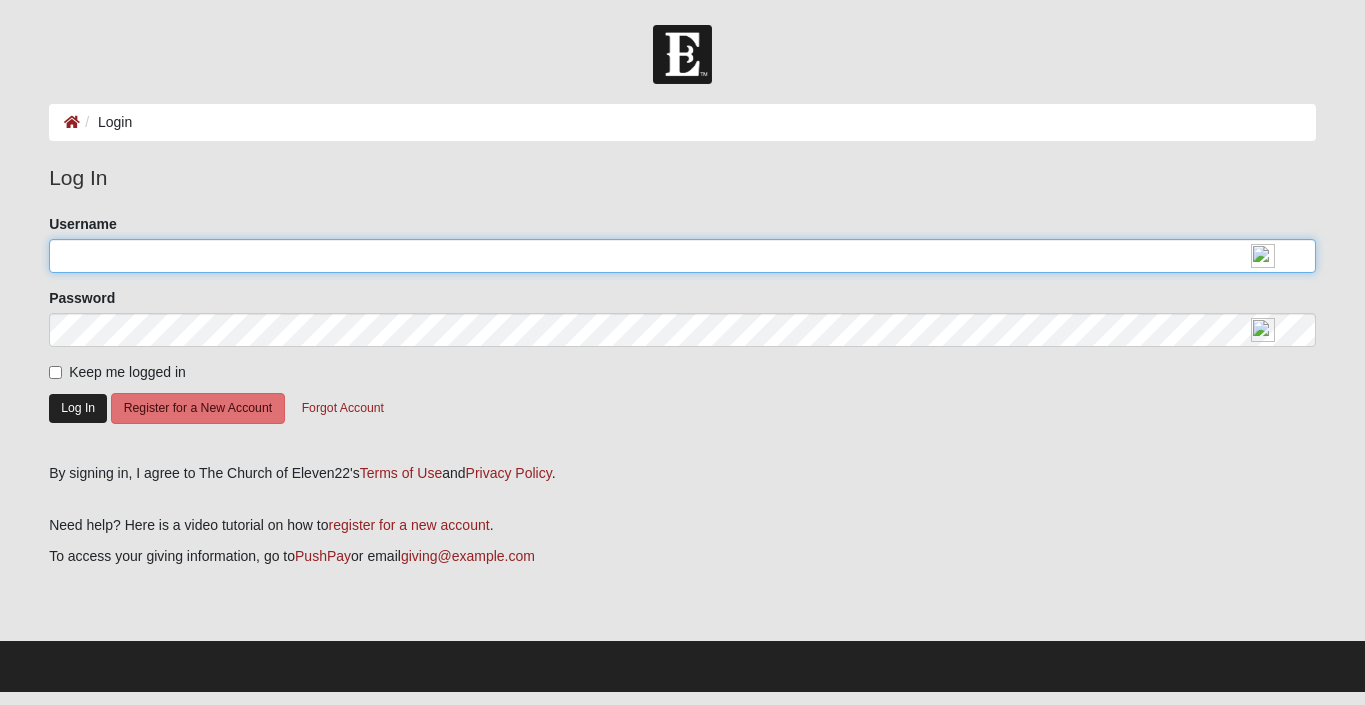 type on "[NAME]" 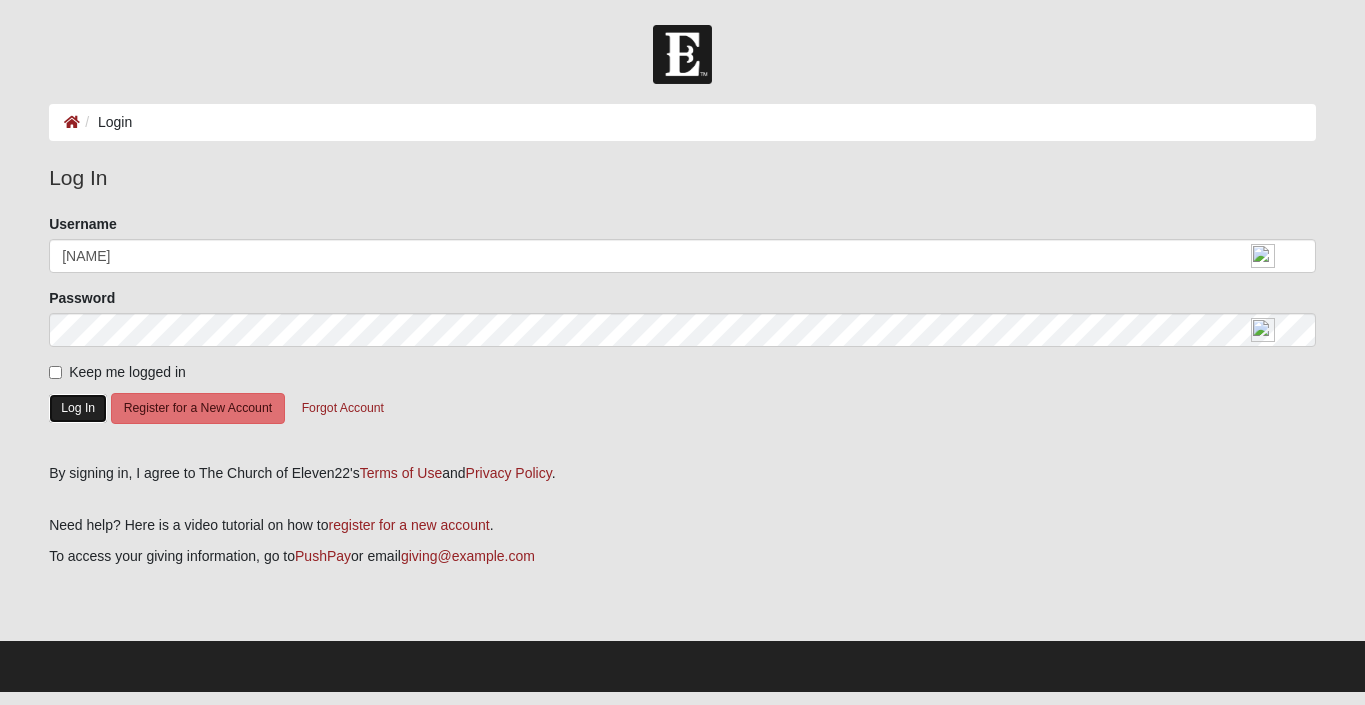 click on "Log In" 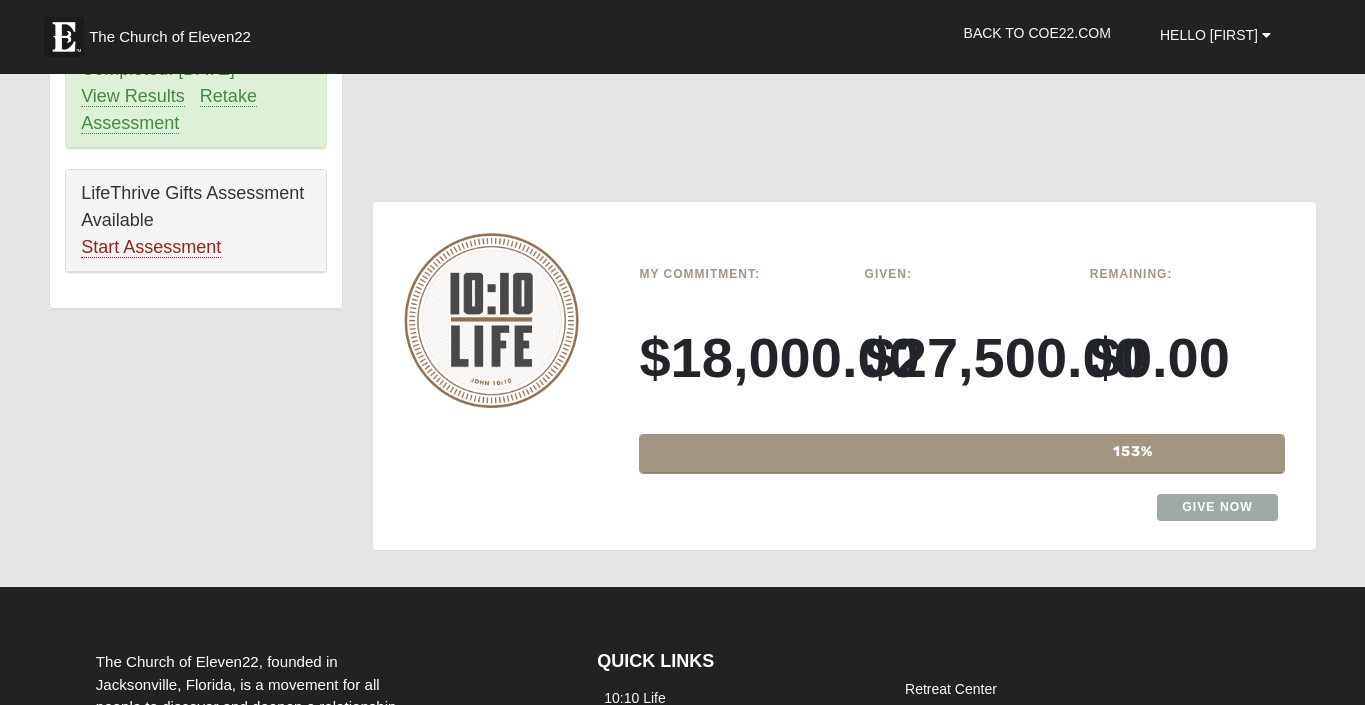 scroll, scrollTop: 1562, scrollLeft: 0, axis: vertical 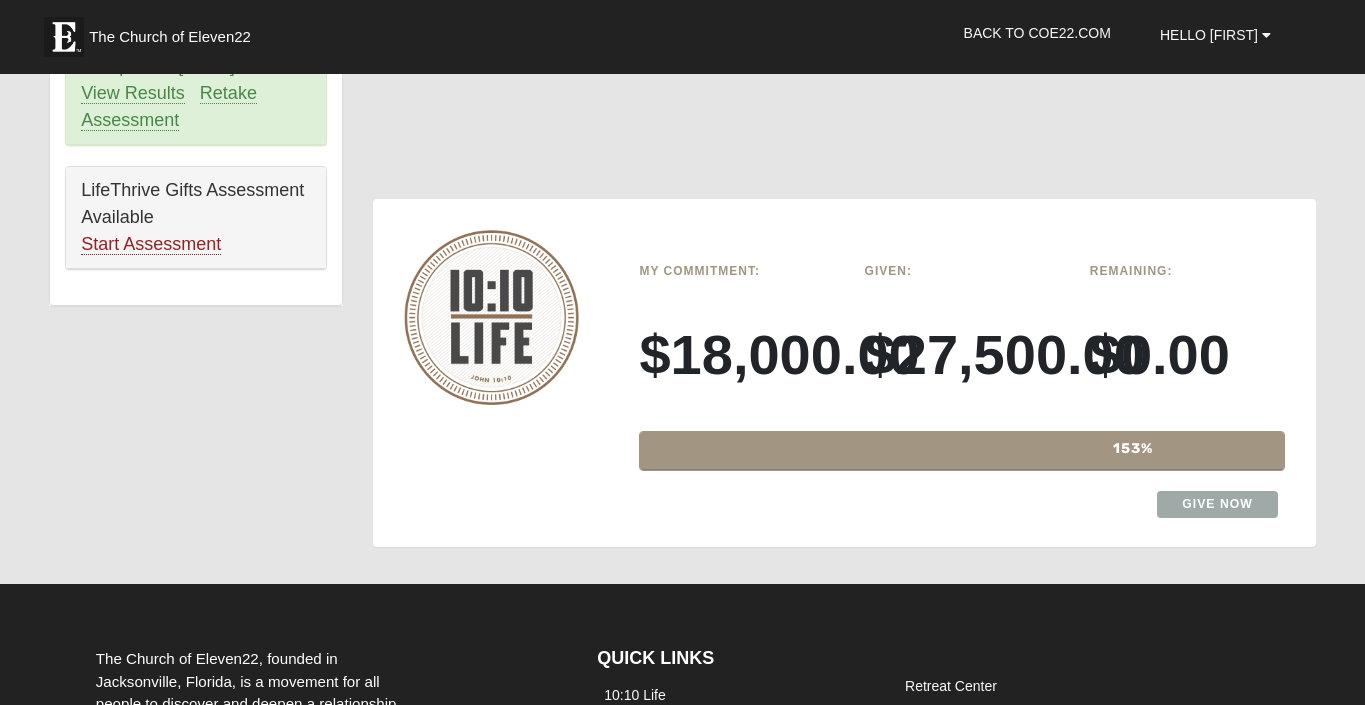 click on "Given:
$27,500.00" at bounding box center [962, 335] 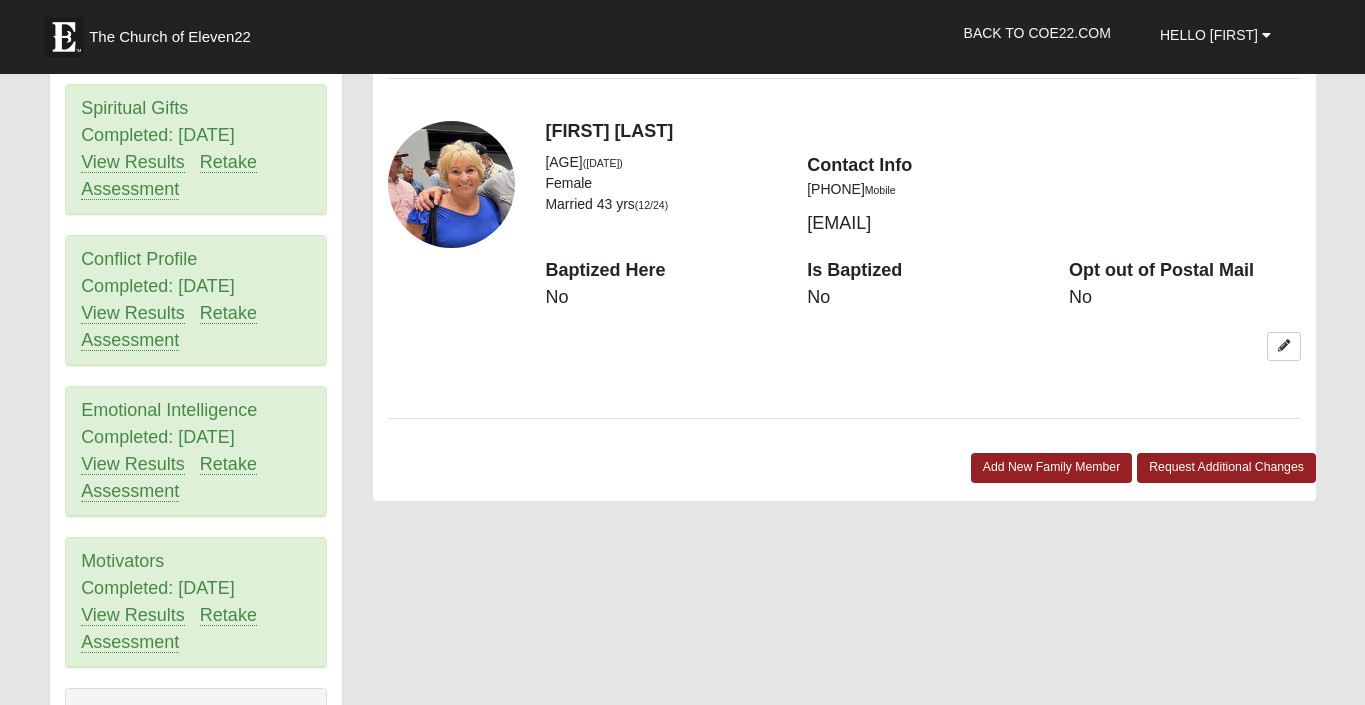 scroll, scrollTop: 1048, scrollLeft: 0, axis: vertical 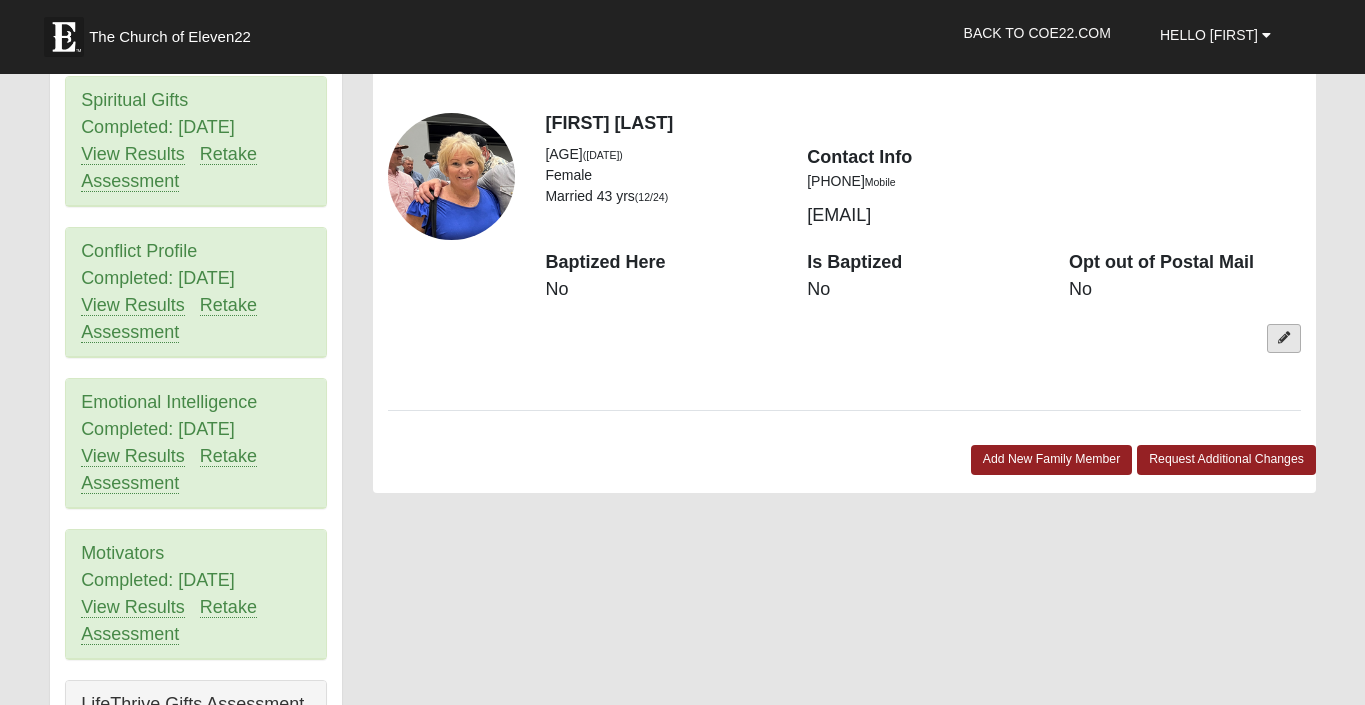 click at bounding box center [1284, 338] 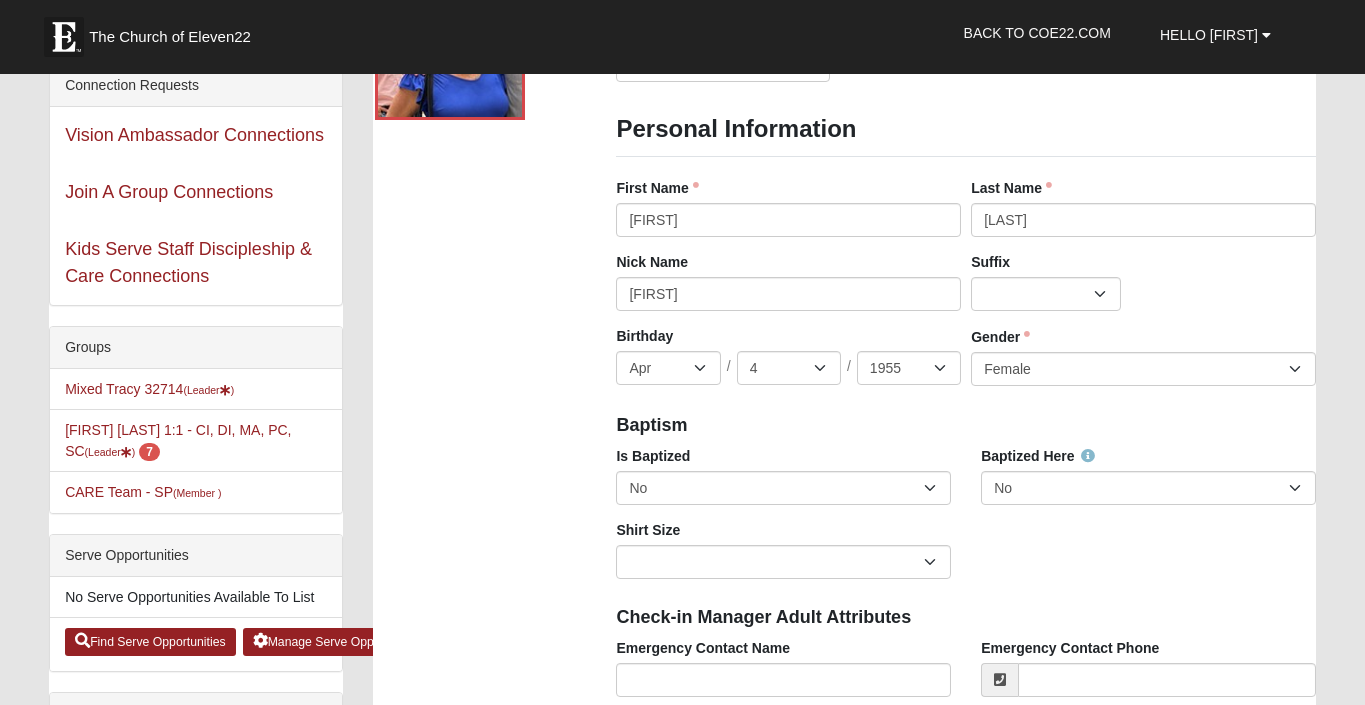 scroll, scrollTop: 236, scrollLeft: 0, axis: vertical 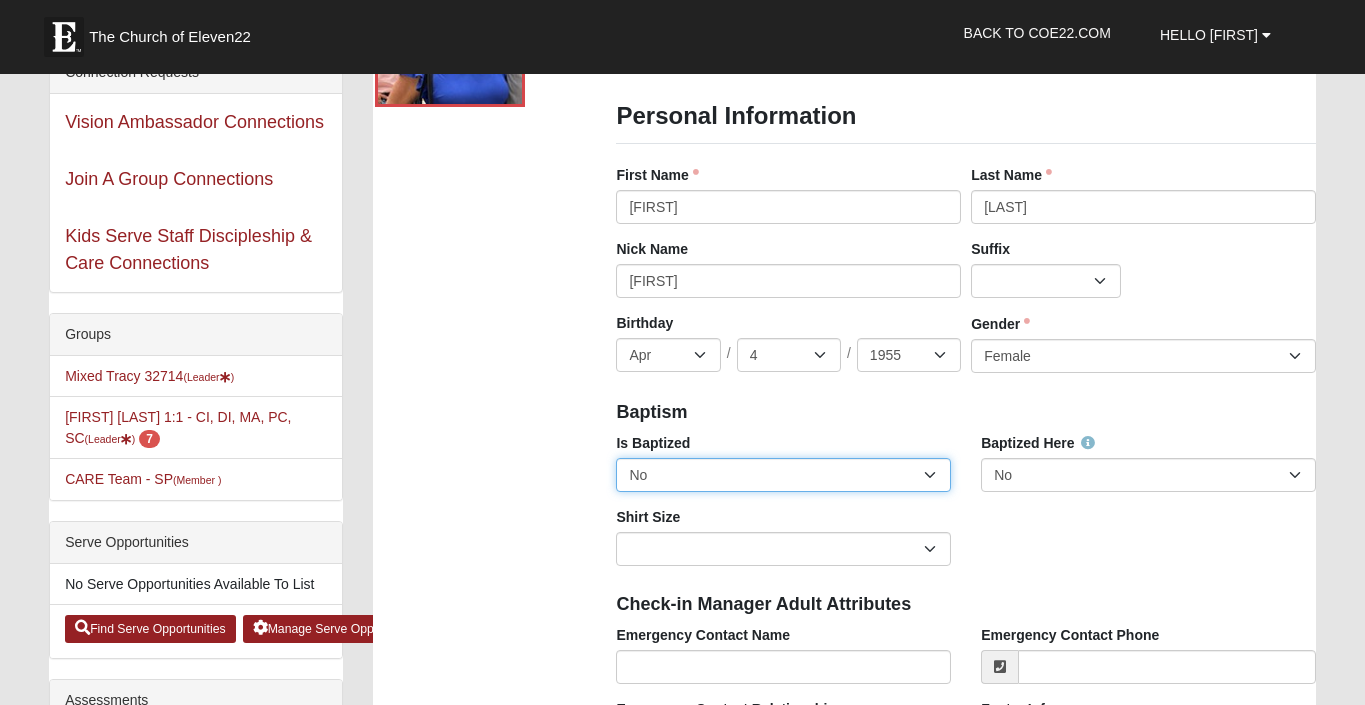 click on "No
Yes" at bounding box center [783, 475] 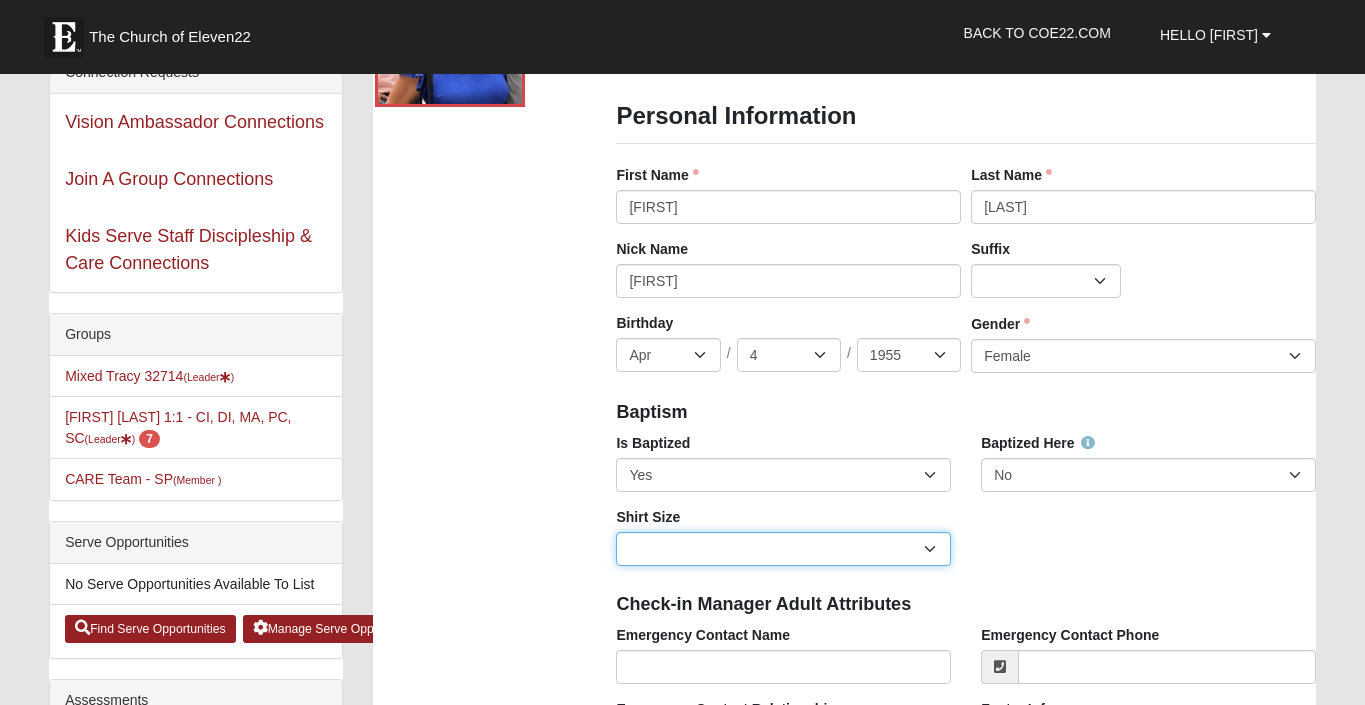 click on "Adult Small
Adult Medium
Adult Large
Adult XL
Adult XXL
Adult 3XL
Adult 4XL
Youth Small
Youth Medium
Youth Large" at bounding box center (783, 549) 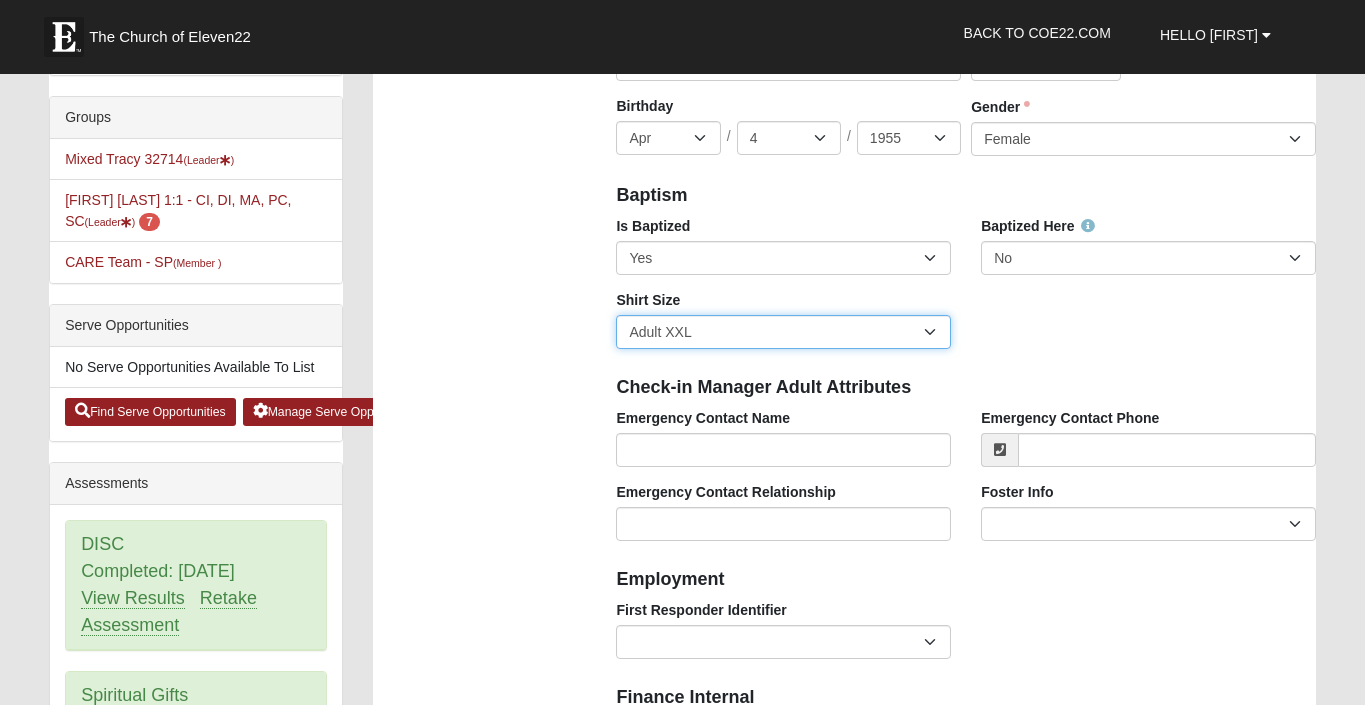scroll, scrollTop: 456, scrollLeft: 0, axis: vertical 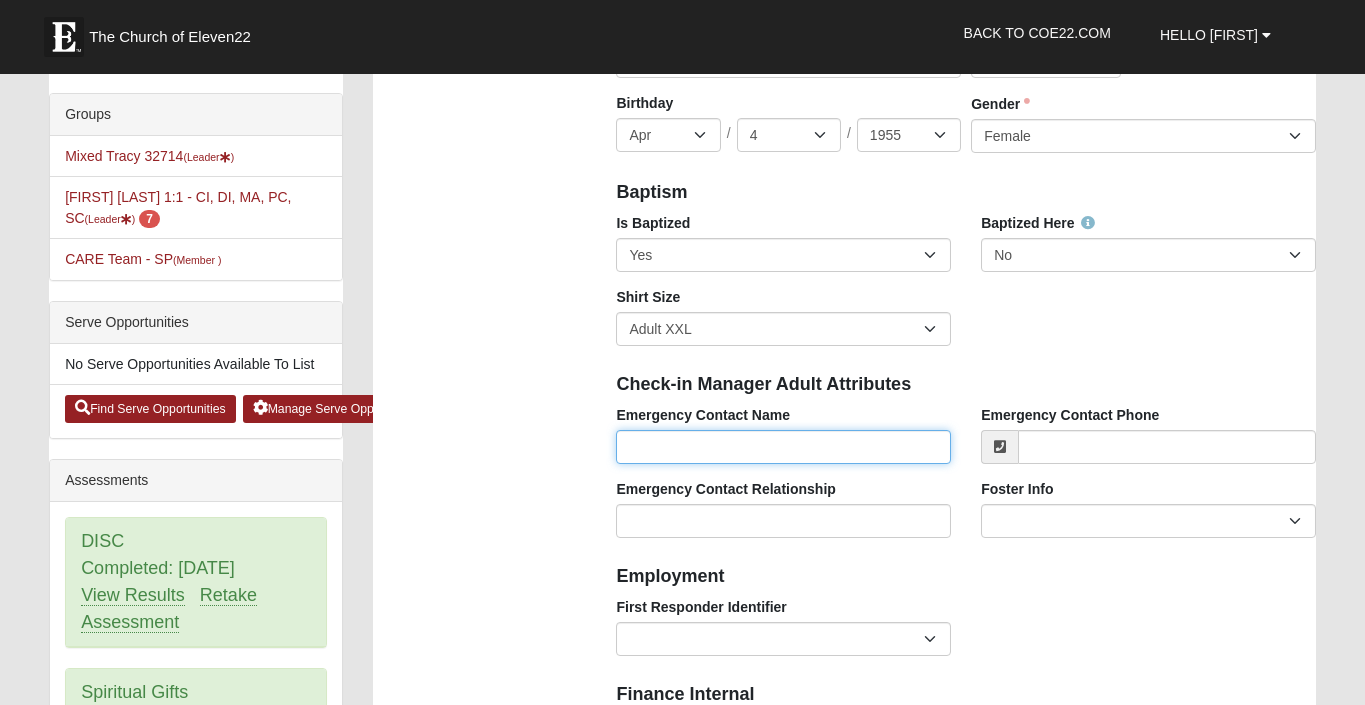 click on "Emergency Contact Name" at bounding box center (783, 447) 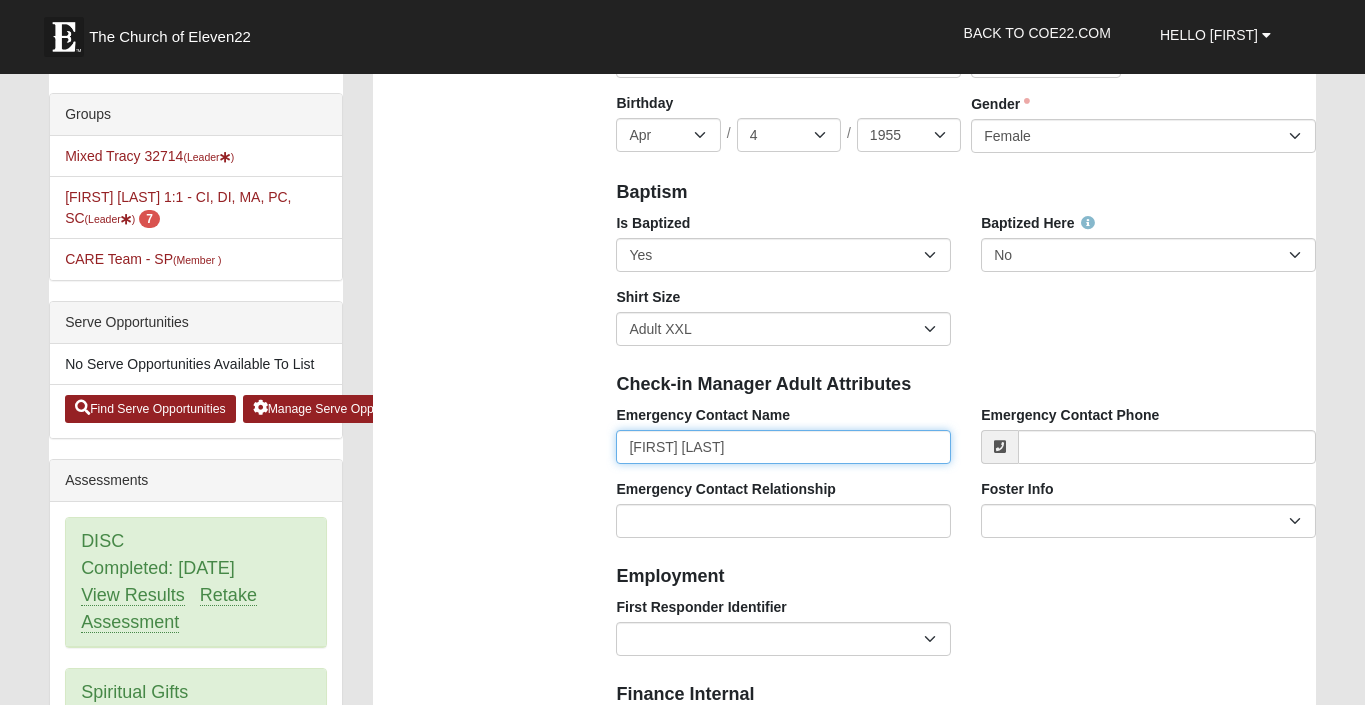 type on "Annette Tracy" 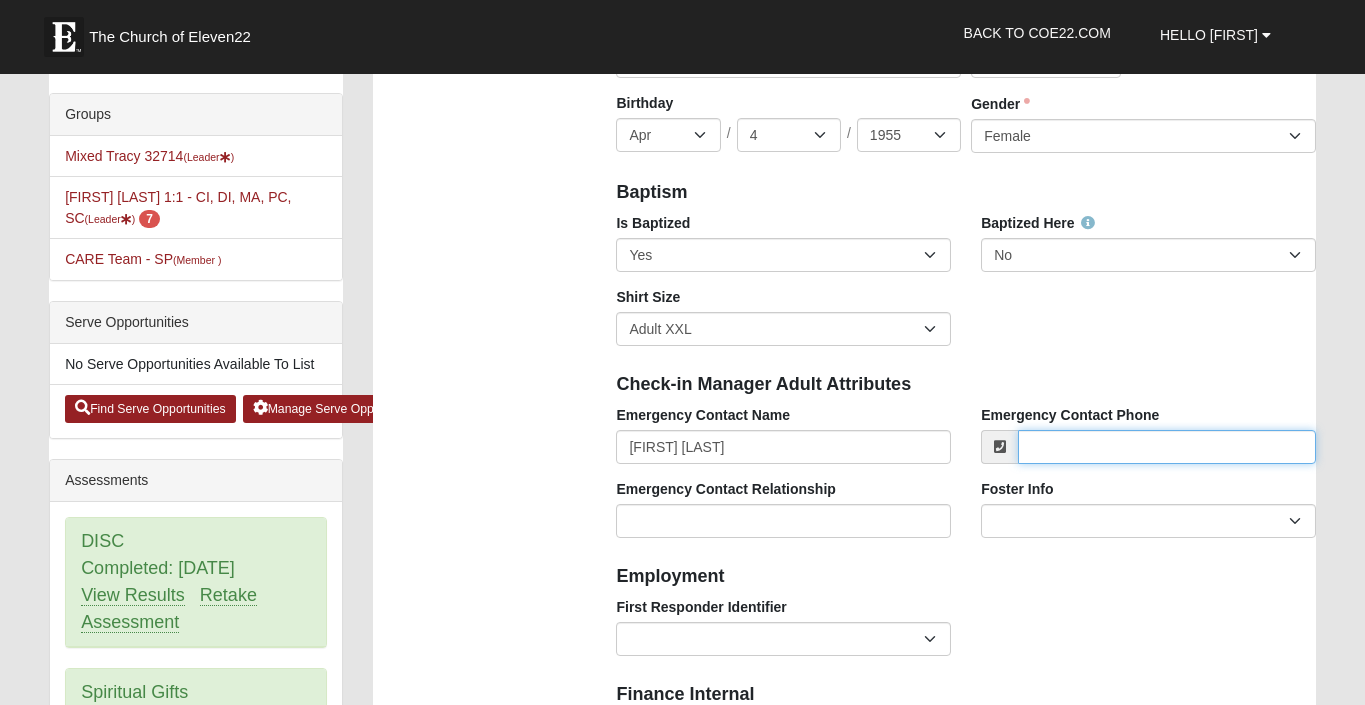 click on "Emergency Contact Phone" at bounding box center (1167, 447) 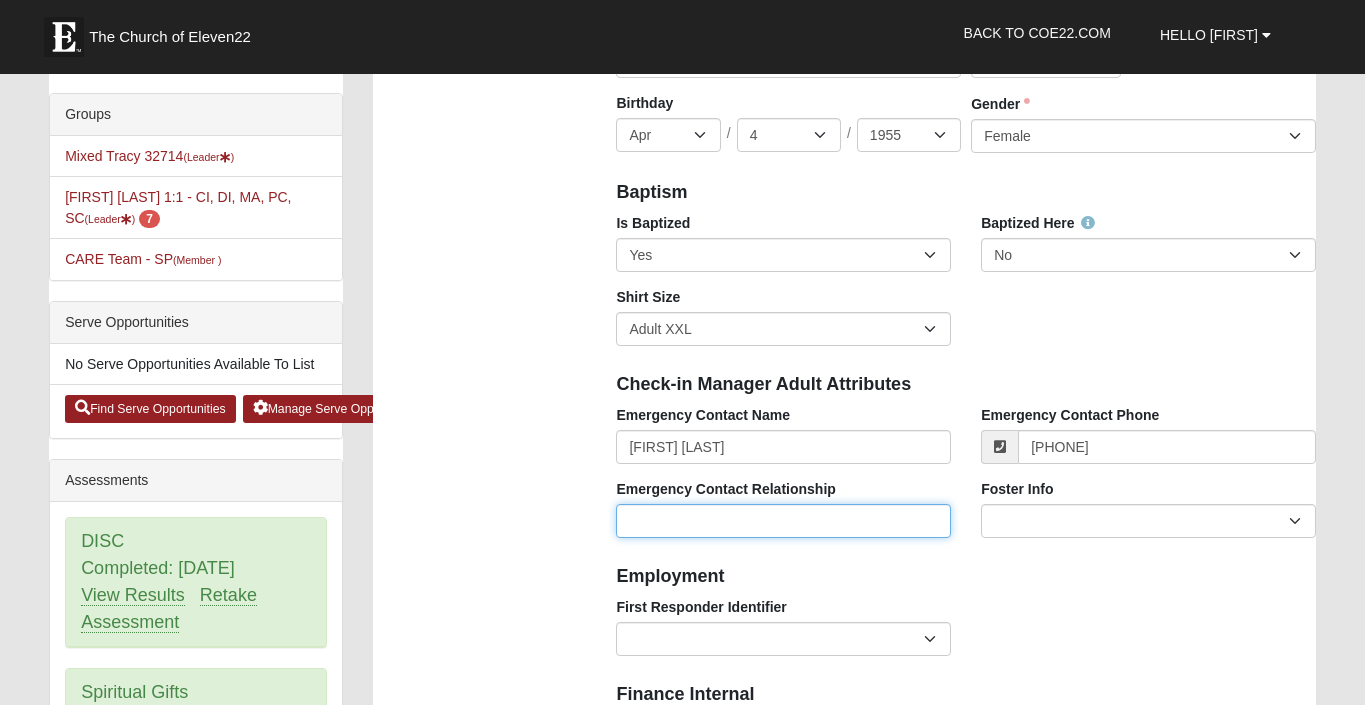 type on "(386) 871-7766" 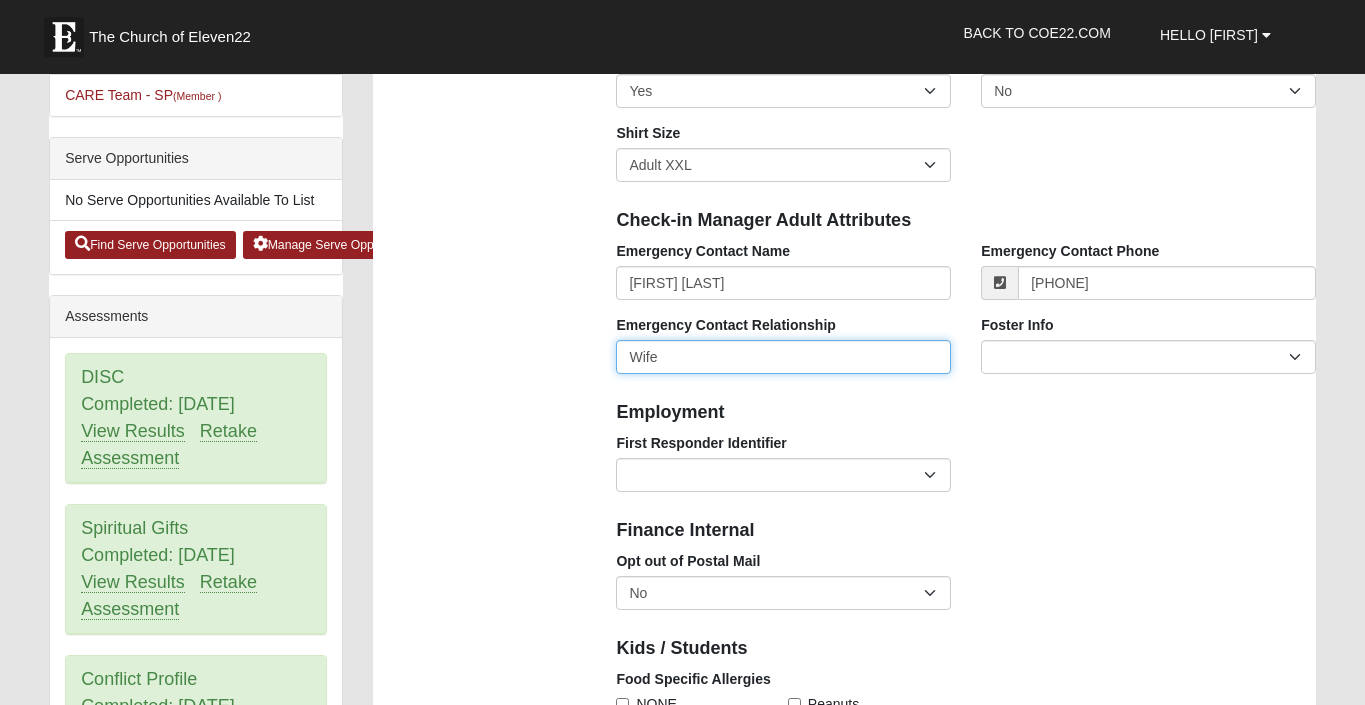scroll, scrollTop: 622, scrollLeft: 0, axis: vertical 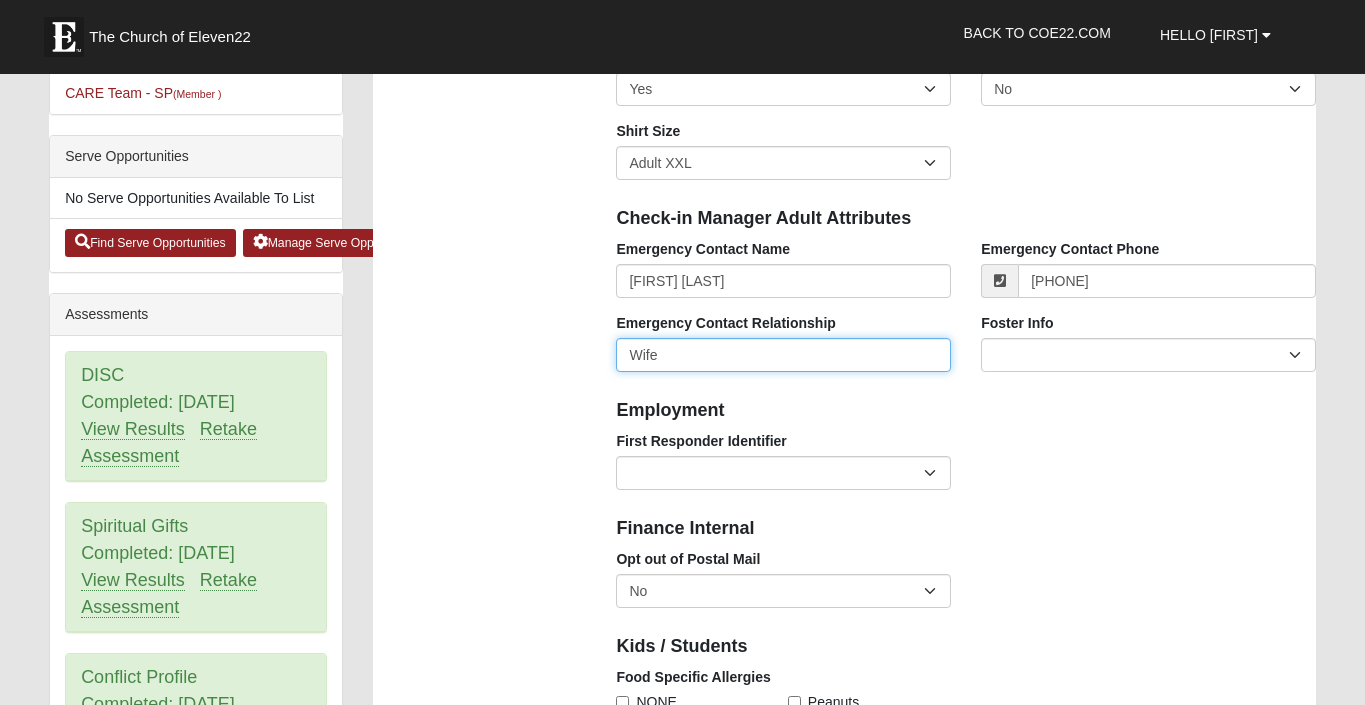 type on "Wife" 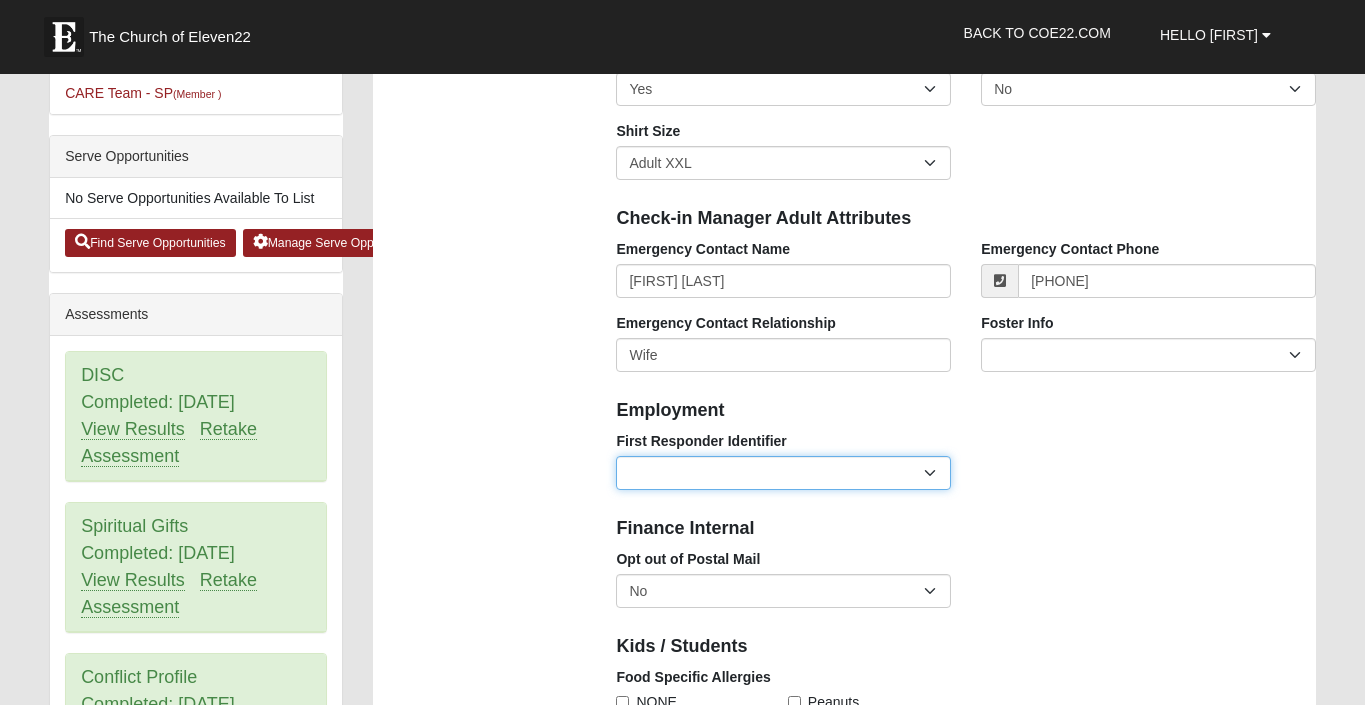 click on "EMT  |  Paramedic  |  Medical
Firefighter  |  Fire Department
Police Officer  |  Sheriff  |  Sheriff's Deputy  |  State Trooper  |  Correctional Officer
Military" at bounding box center [783, 473] 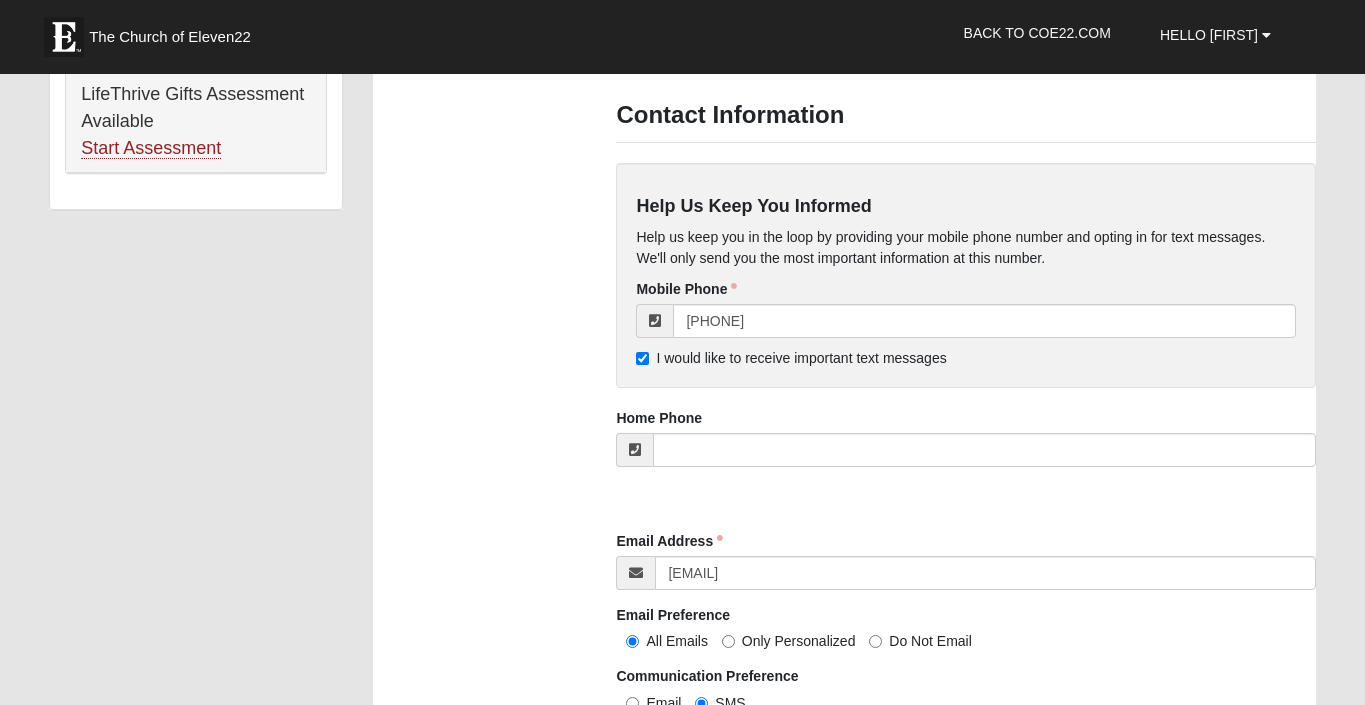 scroll, scrollTop: 1660, scrollLeft: 0, axis: vertical 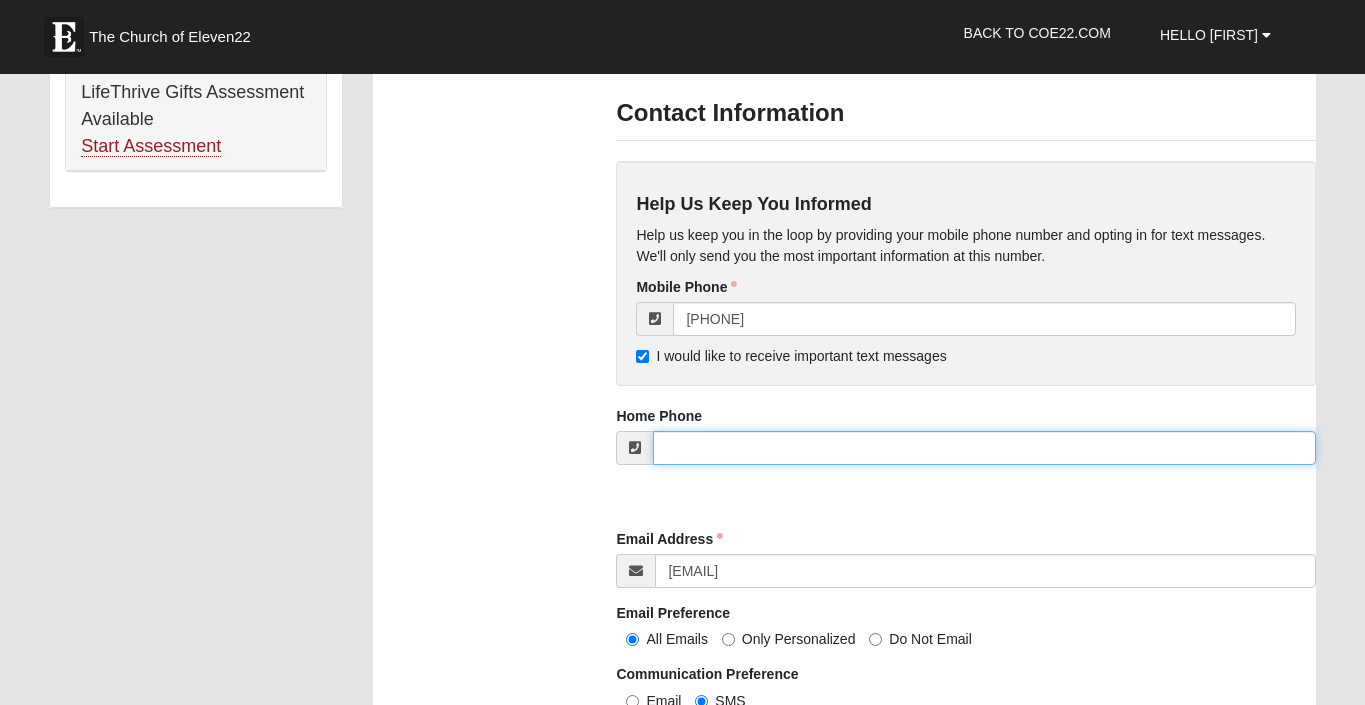 click at bounding box center [984, 448] 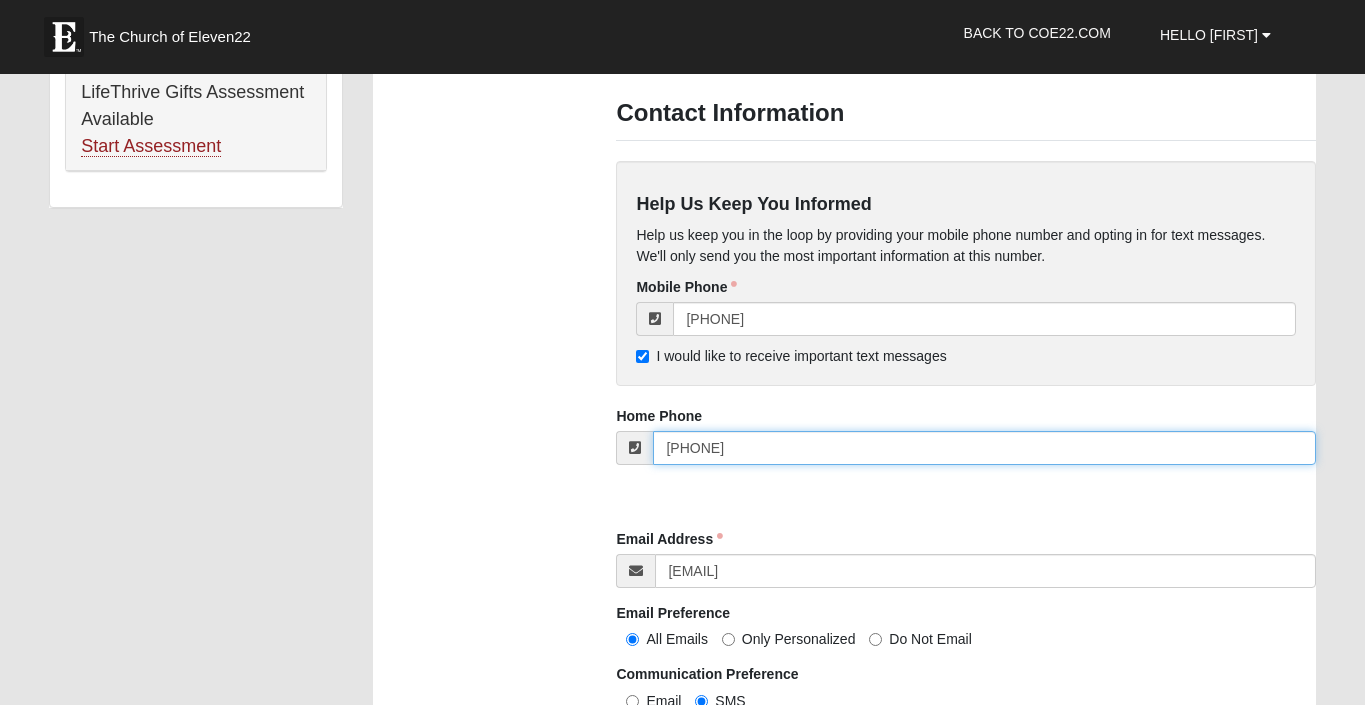 type on "([PHONE]) [PHONE]" 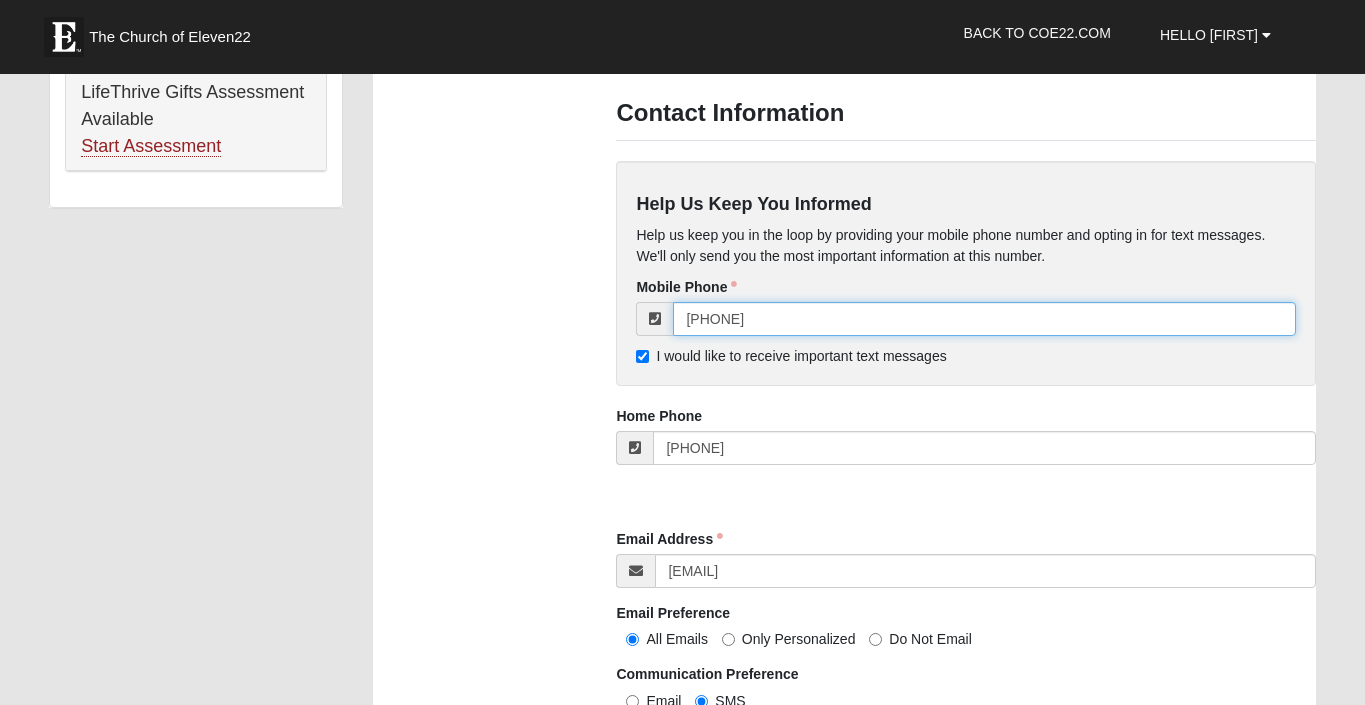 drag, startPoint x: 808, startPoint y: 314, endPoint x: 743, endPoint y: 318, distance: 65.12296 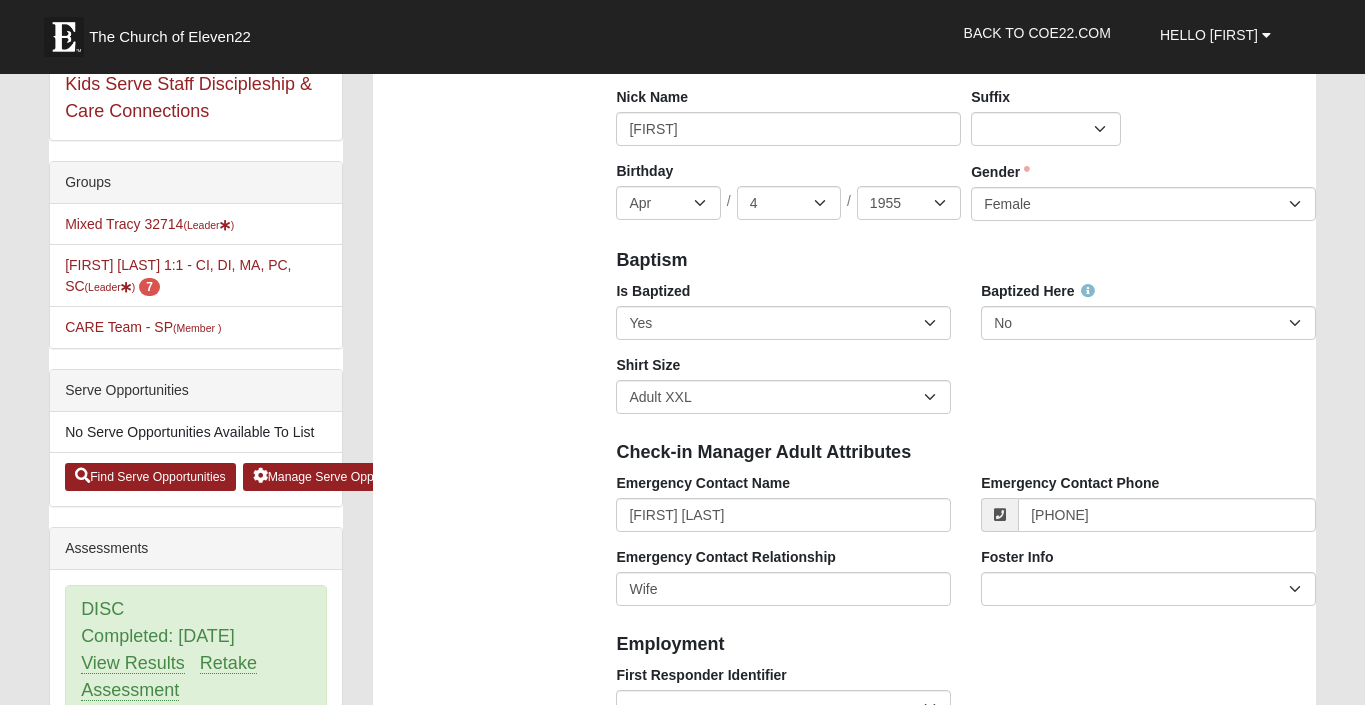 scroll, scrollTop: 392, scrollLeft: 0, axis: vertical 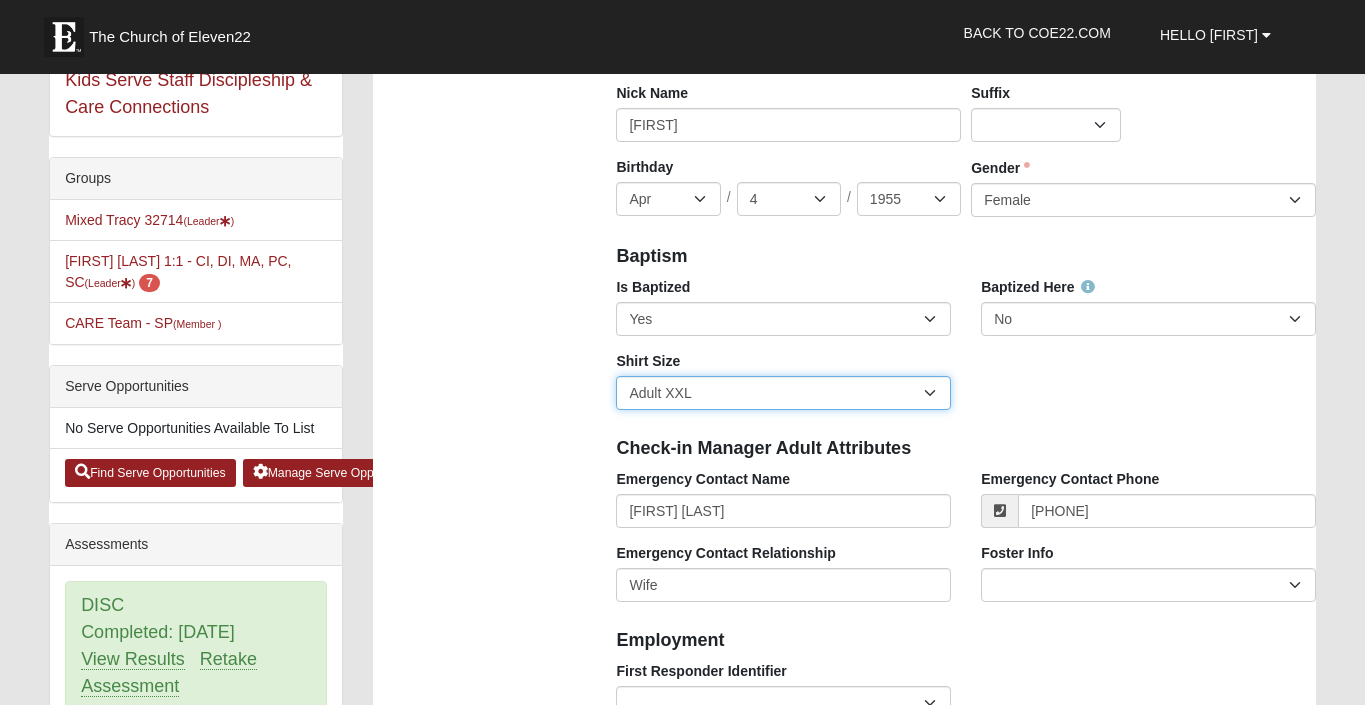 click on "Adult Small
Adult Medium
Adult Large
Adult XL
Adult XXL
Adult 3XL
Adult 4XL
Youth Small
Youth Medium
Youth Large" at bounding box center (783, 393) 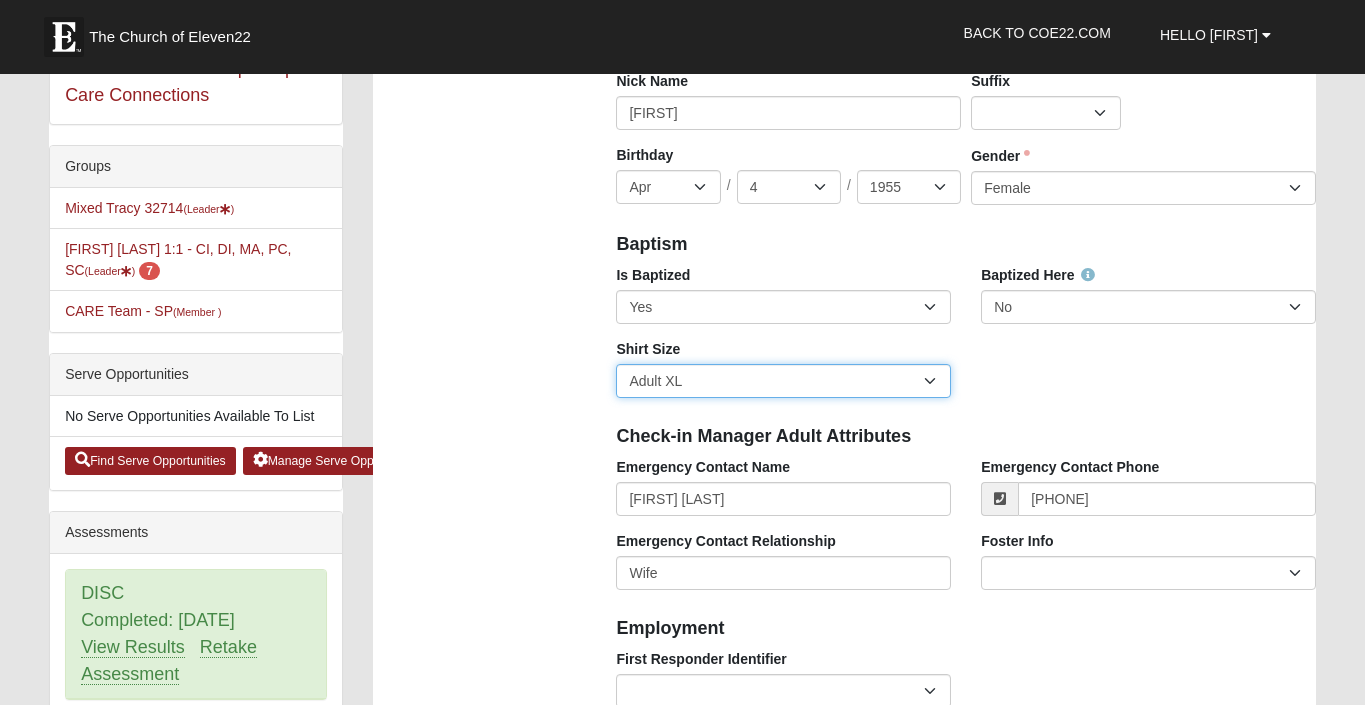 scroll, scrollTop: 406, scrollLeft: 0, axis: vertical 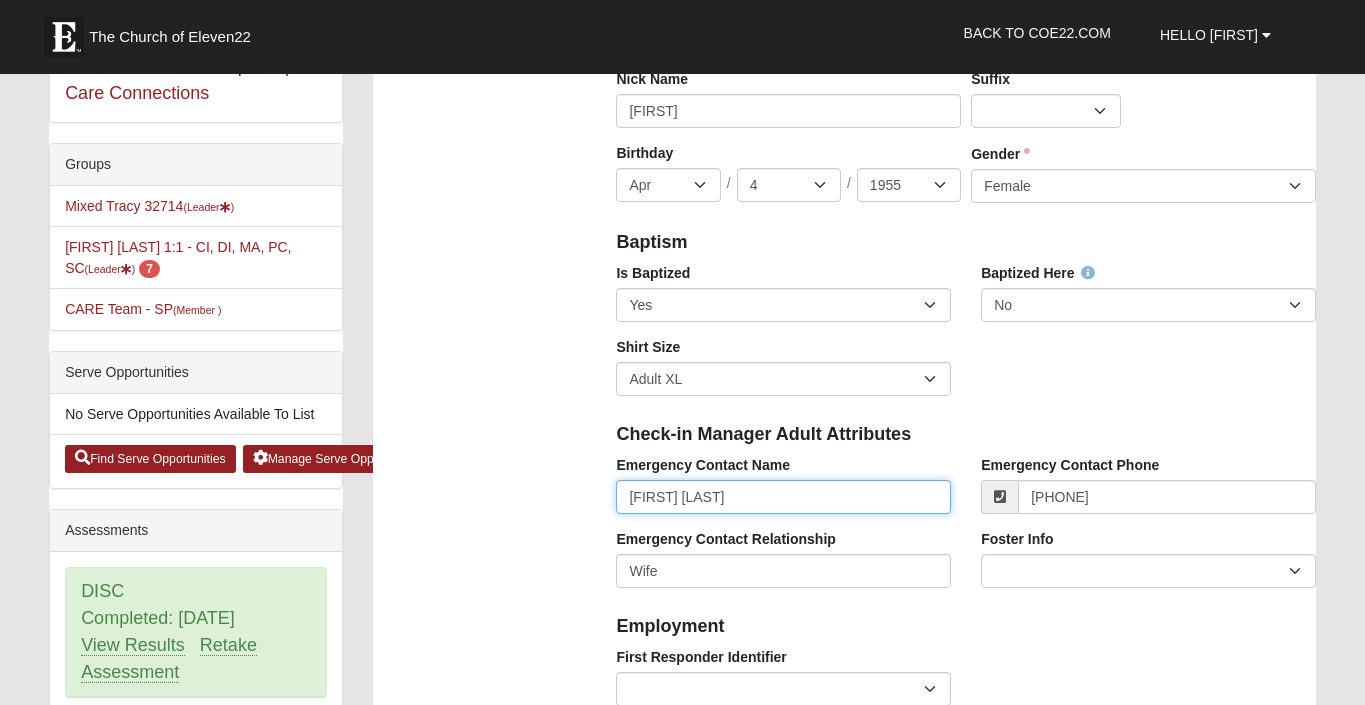 drag, startPoint x: 681, startPoint y: 500, endPoint x: 629, endPoint y: 503, distance: 52.086468 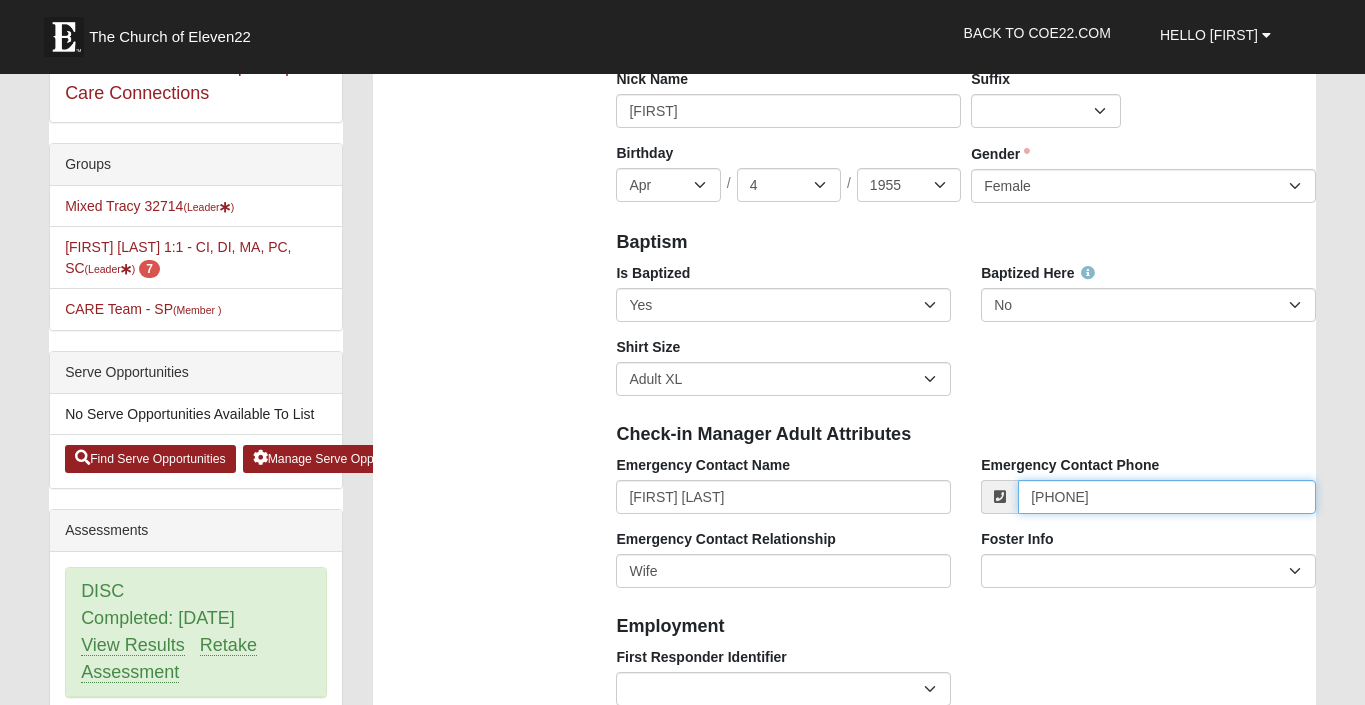 drag, startPoint x: 1134, startPoint y: 501, endPoint x: 1083, endPoint y: 499, distance: 51.0392 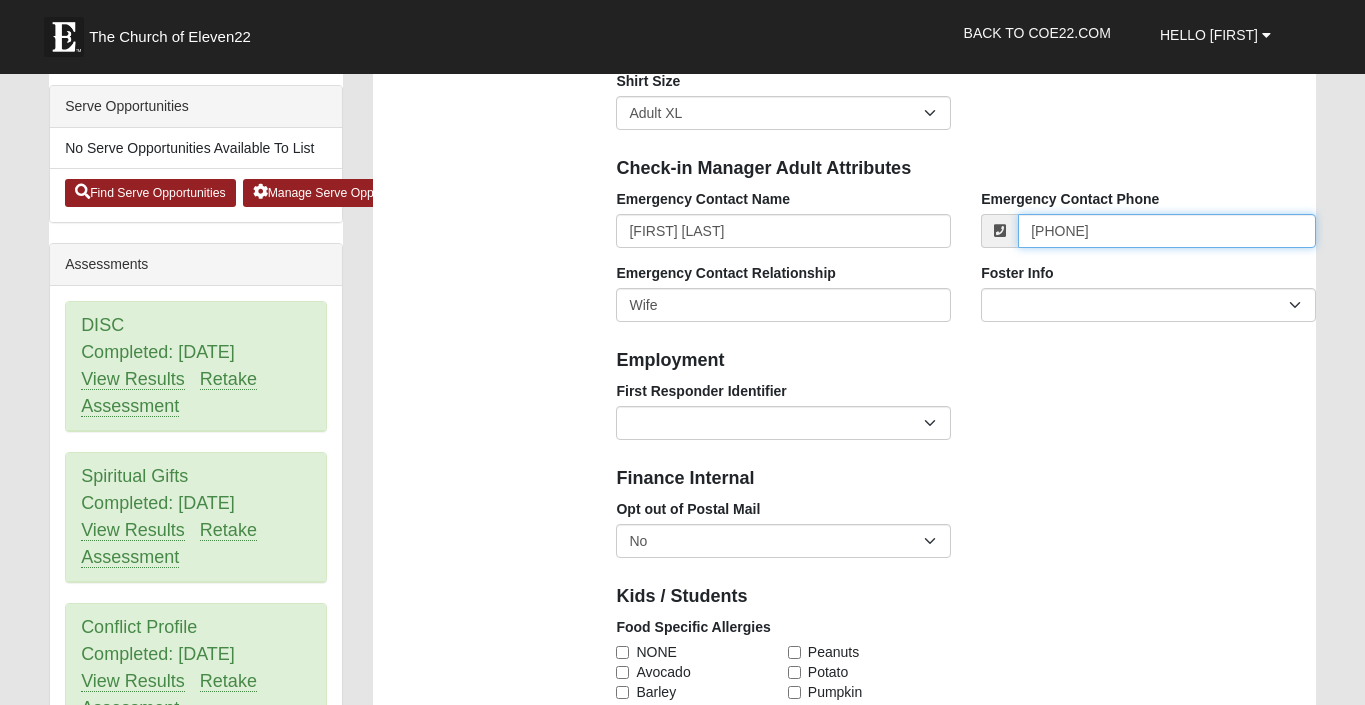 scroll, scrollTop: 704, scrollLeft: 0, axis: vertical 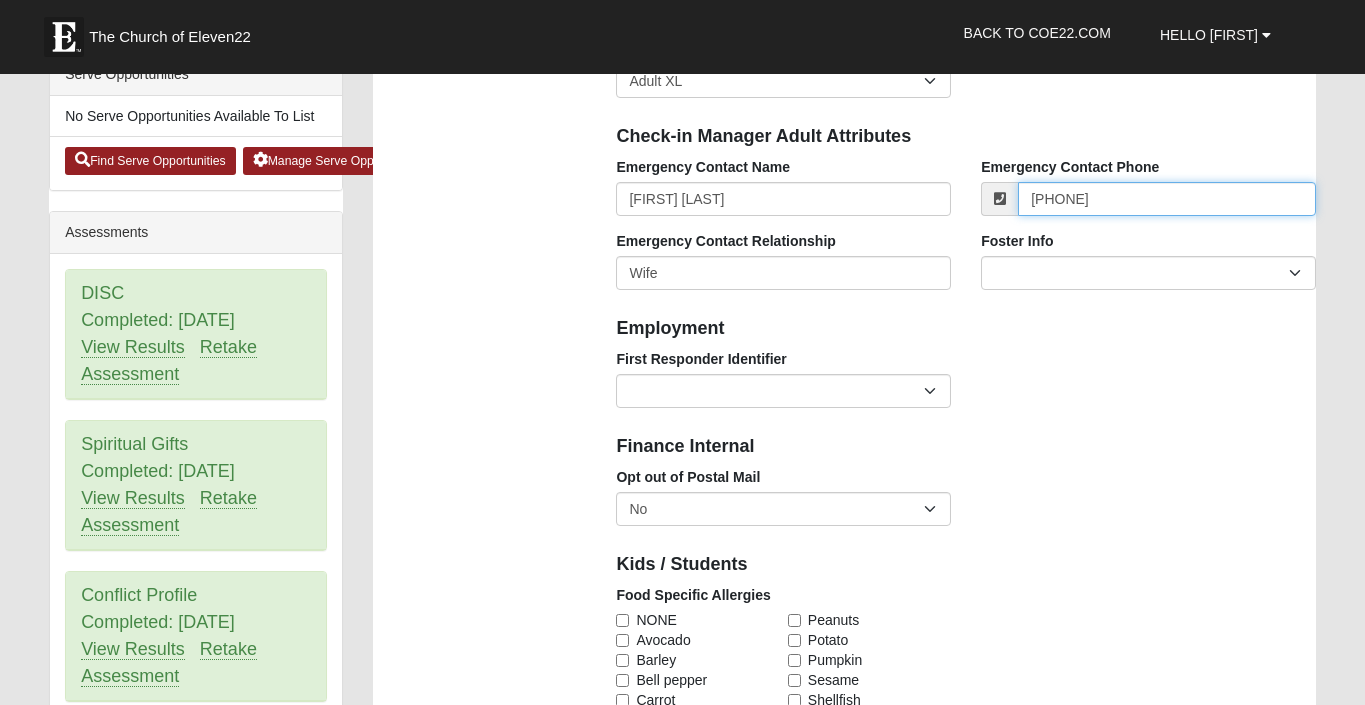type on "([PHONE]) [PHONE]" 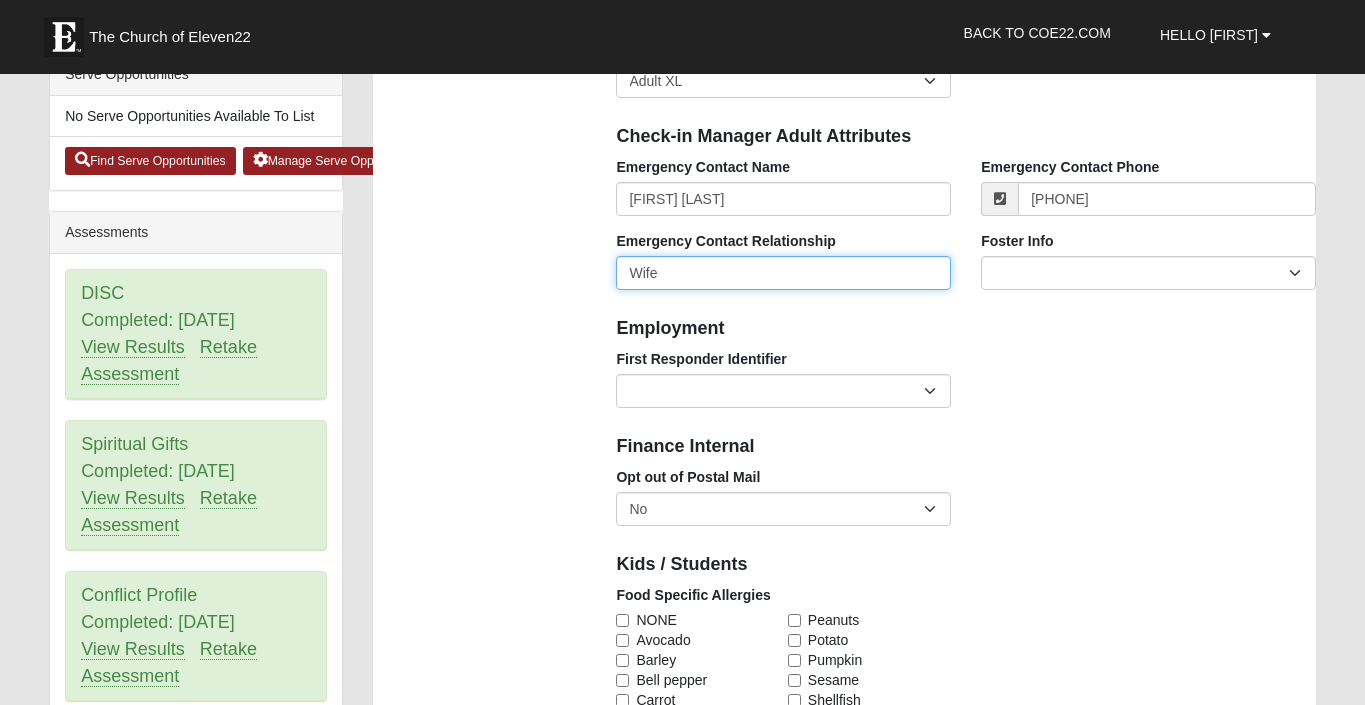 click on "Wife" at bounding box center (783, 273) 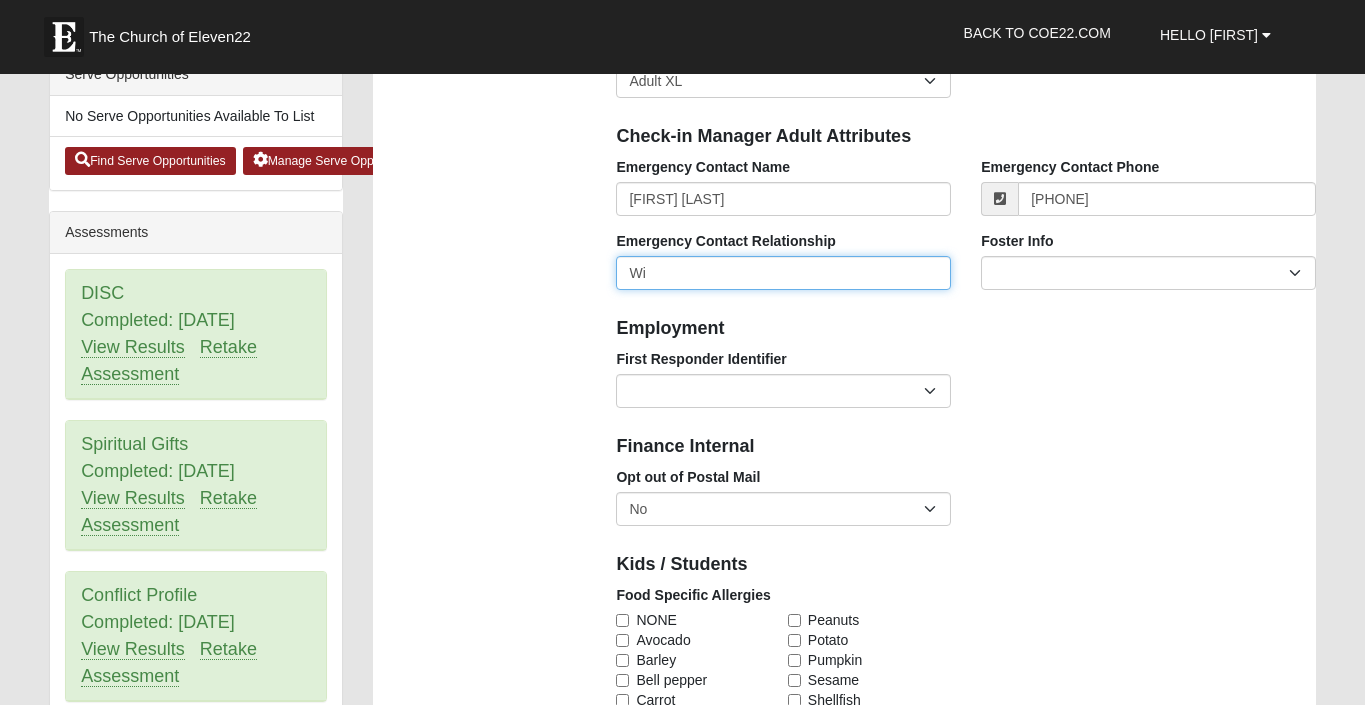 type on "W" 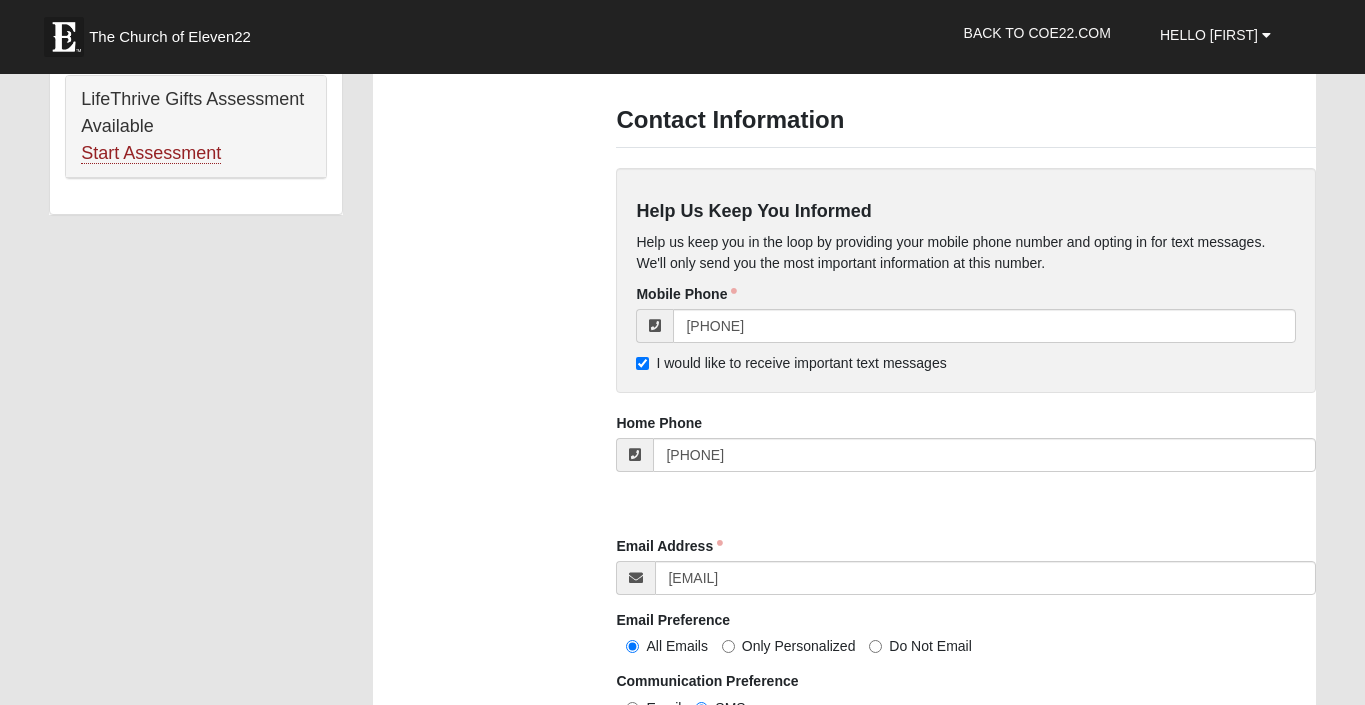 scroll, scrollTop: 1655, scrollLeft: 0, axis: vertical 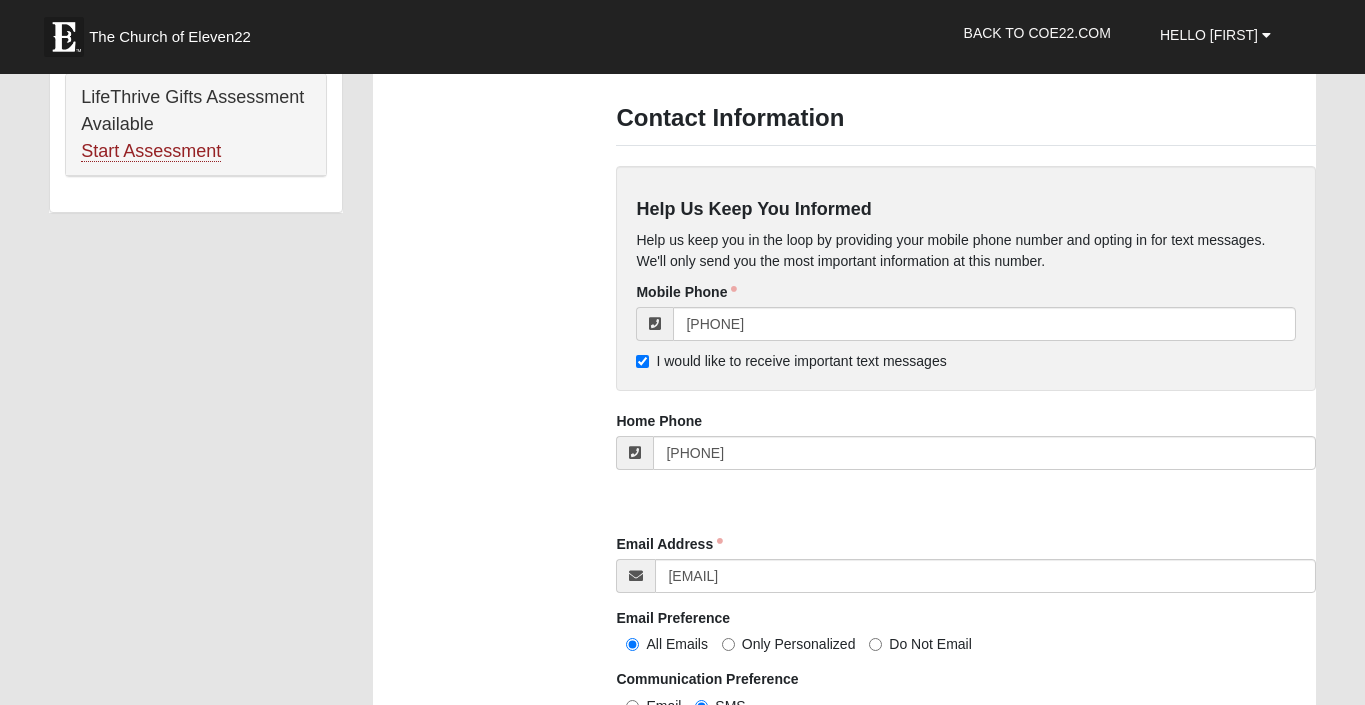 type on "Husband" 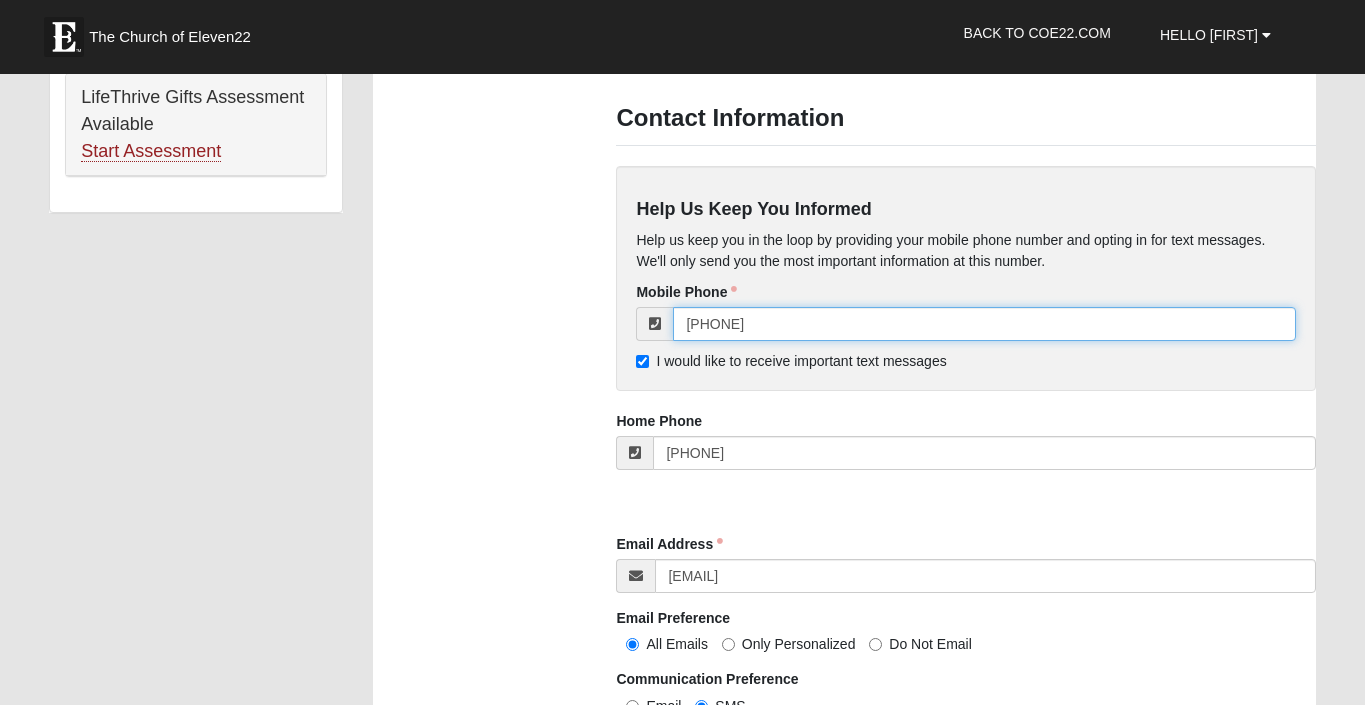 drag, startPoint x: 797, startPoint y: 325, endPoint x: 740, endPoint y: 328, distance: 57.07889 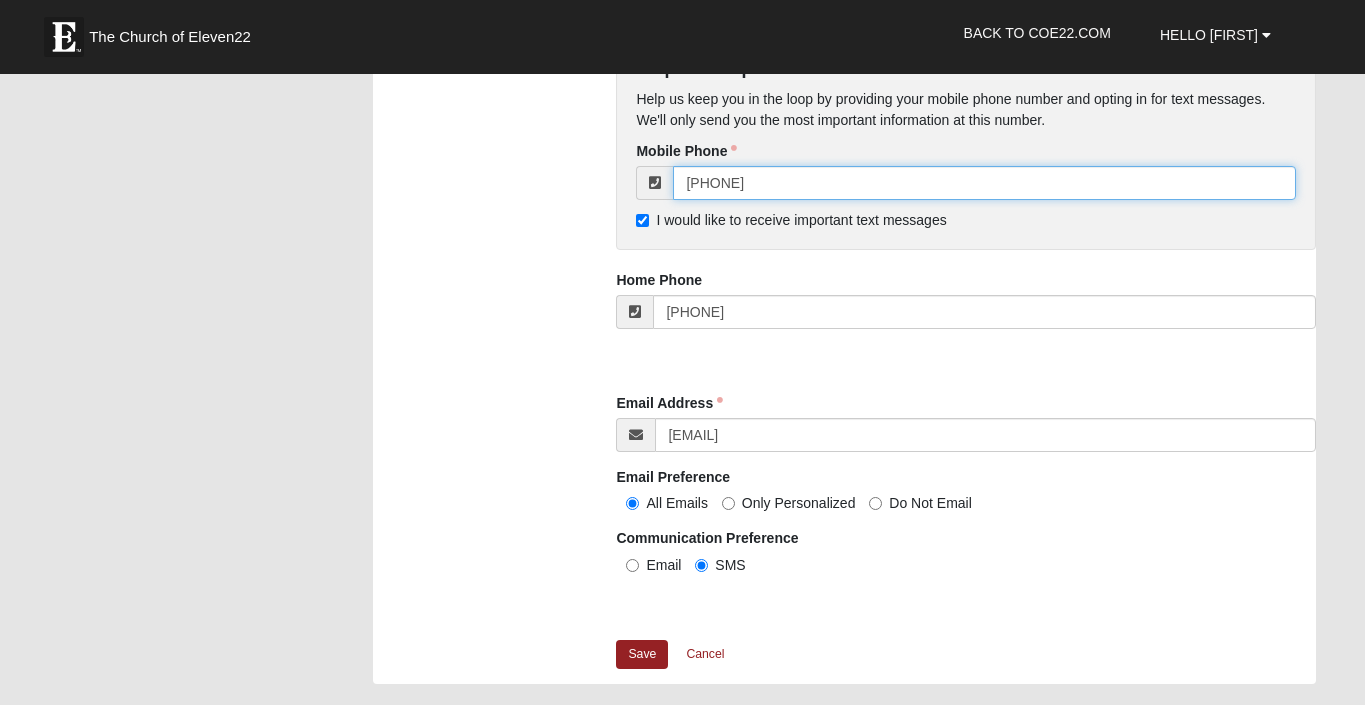 scroll, scrollTop: 1798, scrollLeft: 0, axis: vertical 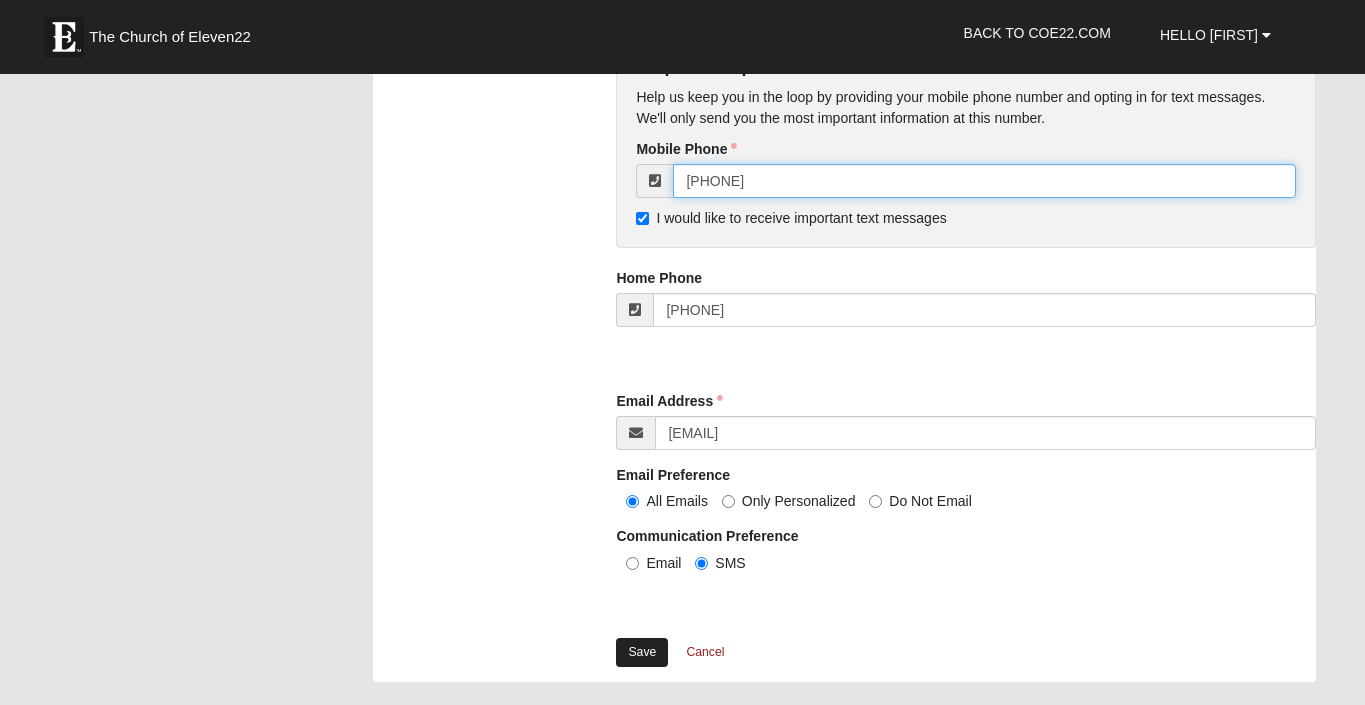 type on "(386) 871-7766" 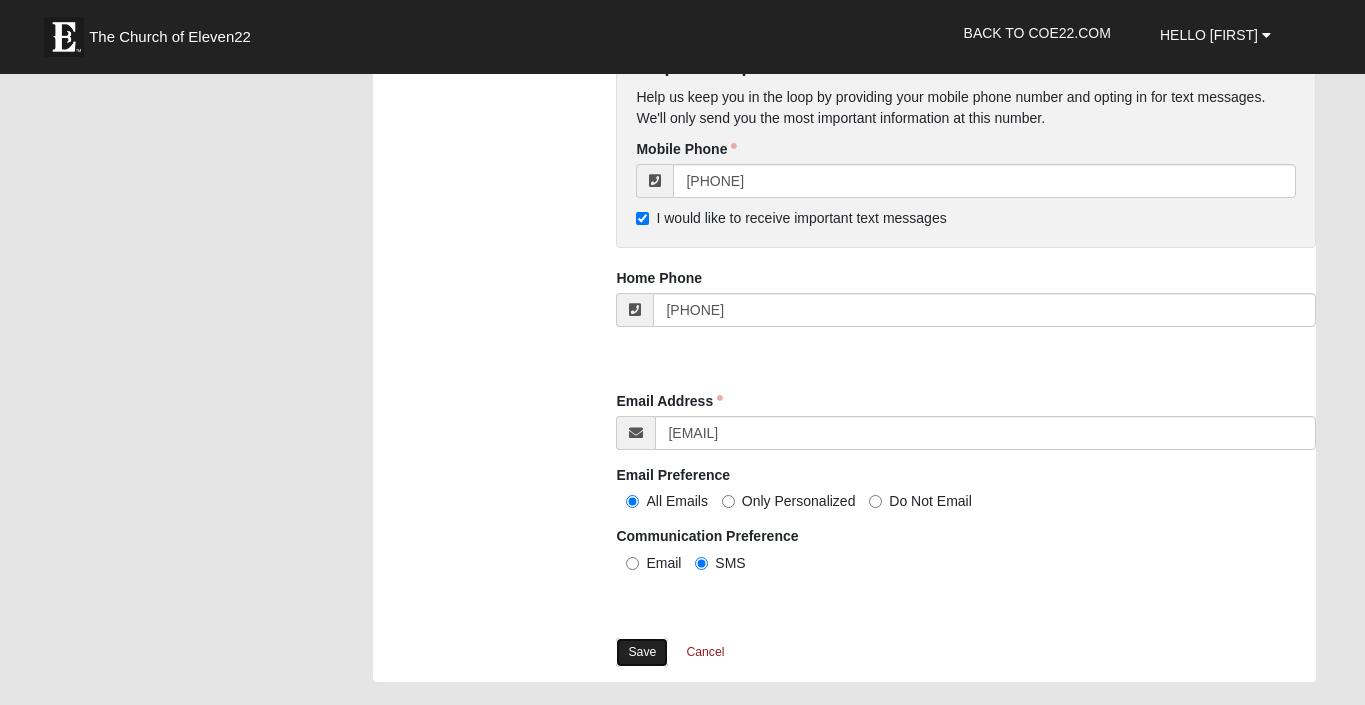 click on "Save" at bounding box center [642, 652] 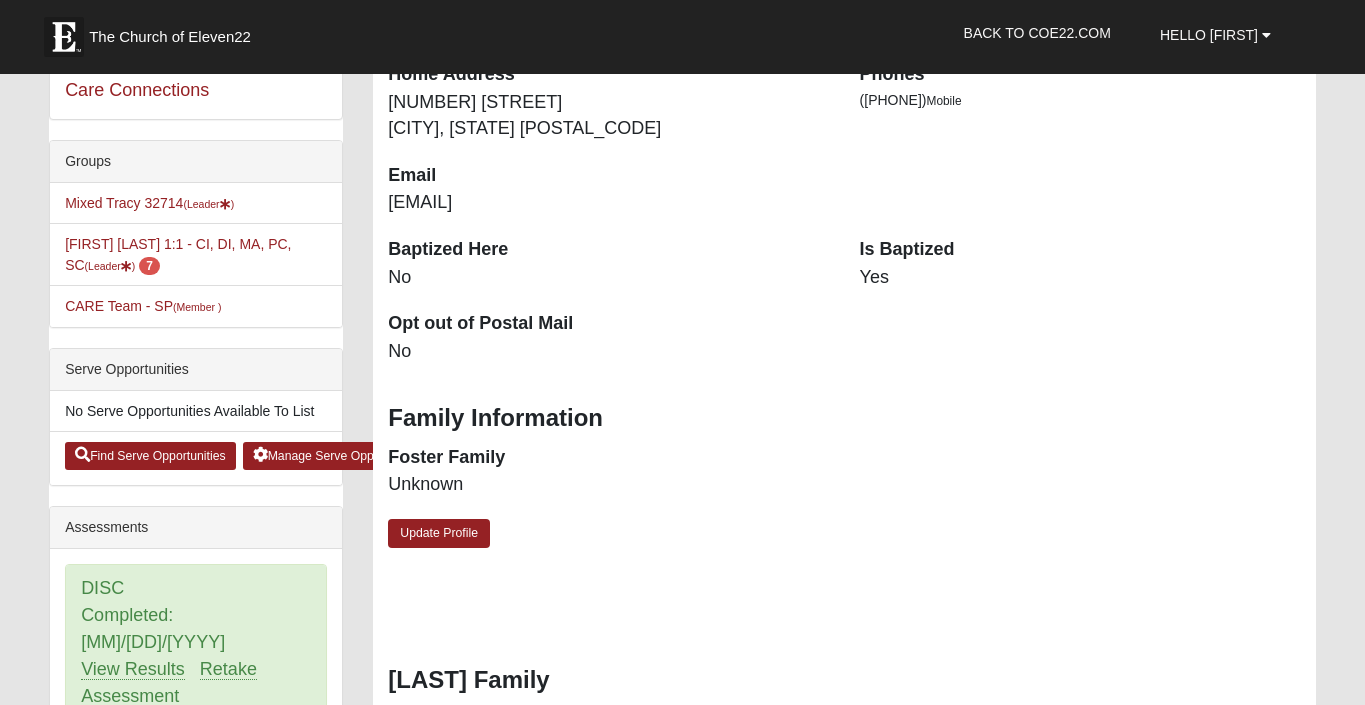 scroll, scrollTop: 417, scrollLeft: 0, axis: vertical 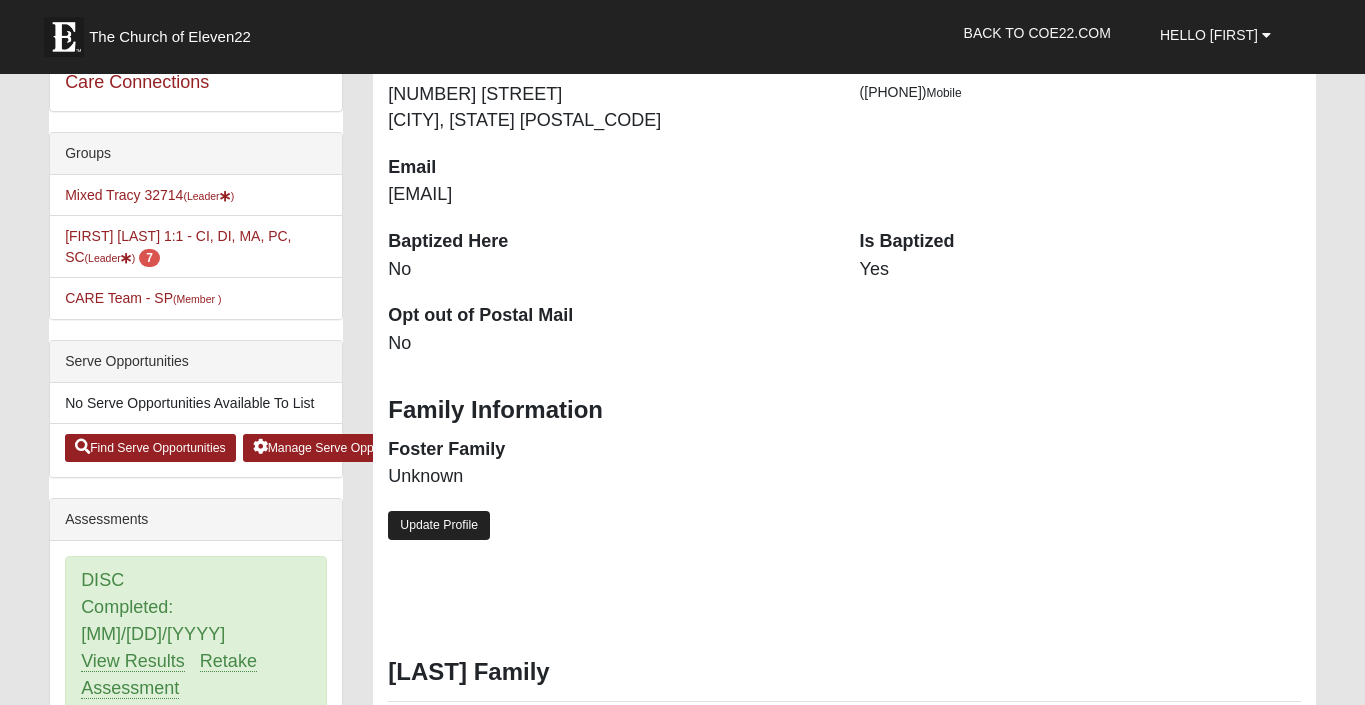 click on "Update Profile" at bounding box center [439, 525] 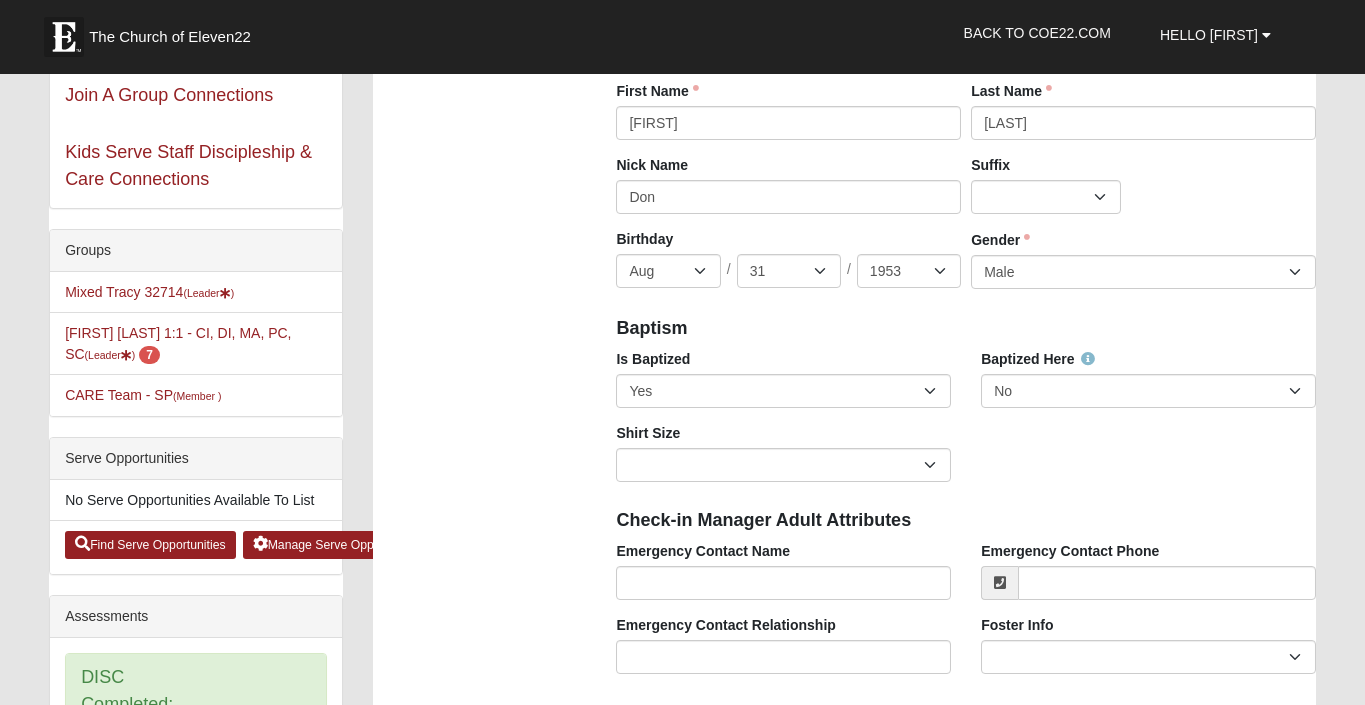scroll, scrollTop: 325, scrollLeft: 0, axis: vertical 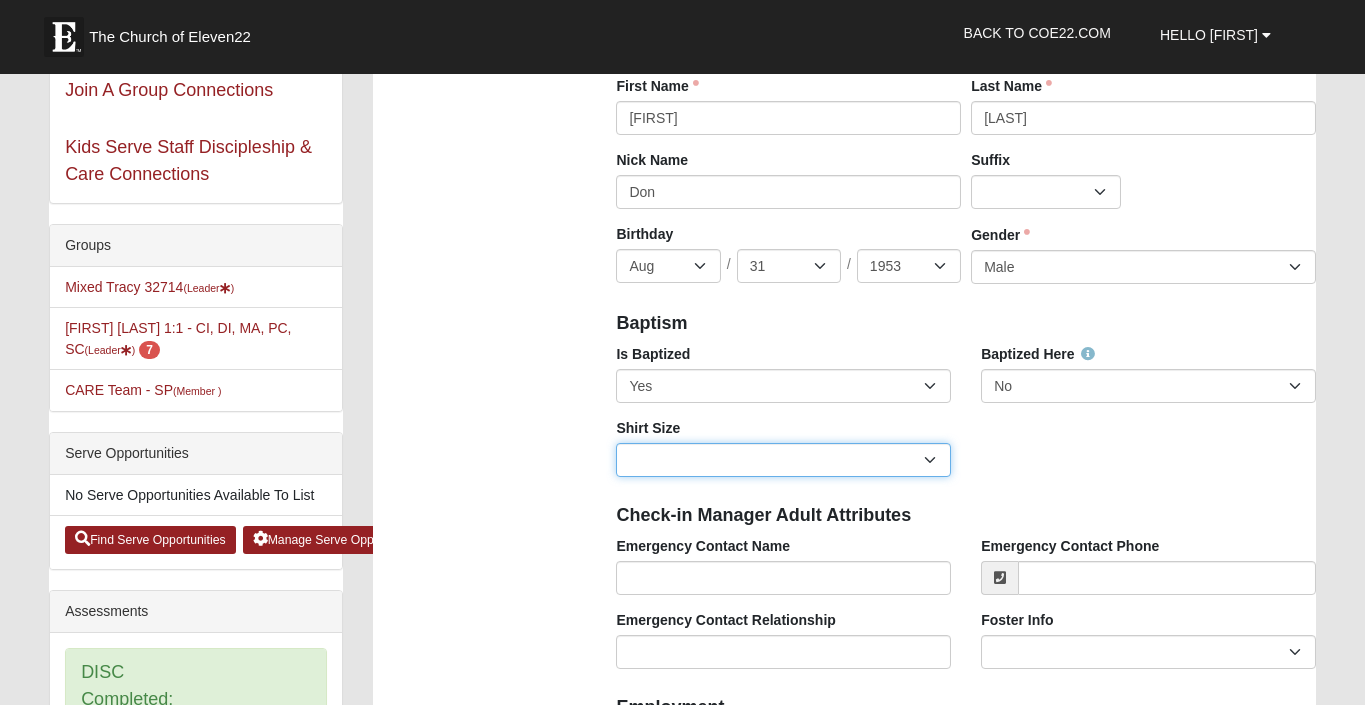 click on "Adult Small
Adult Medium
Adult Large
Adult XL
Adult XXL
Adult 3XL
Adult 4XL
Youth Small
Youth Medium
Youth Large" at bounding box center [783, 460] 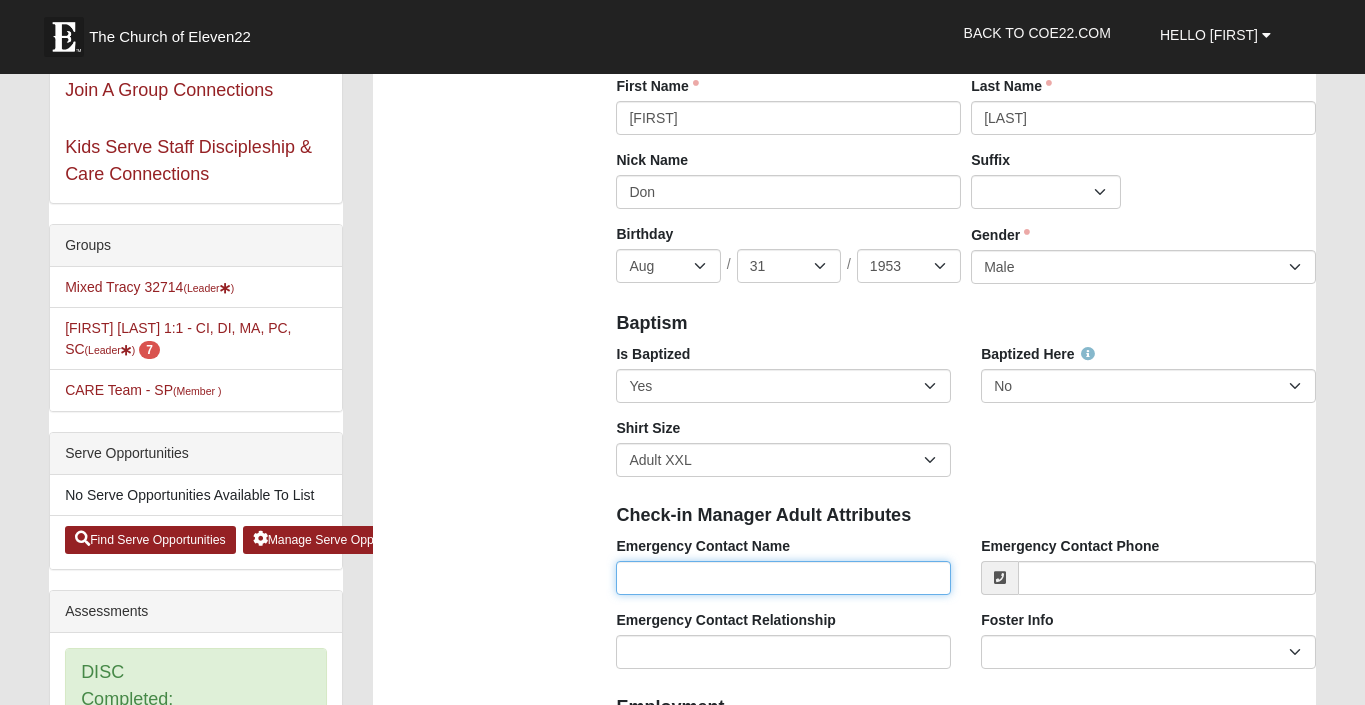 click on "Emergency Contact Name" at bounding box center (783, 578) 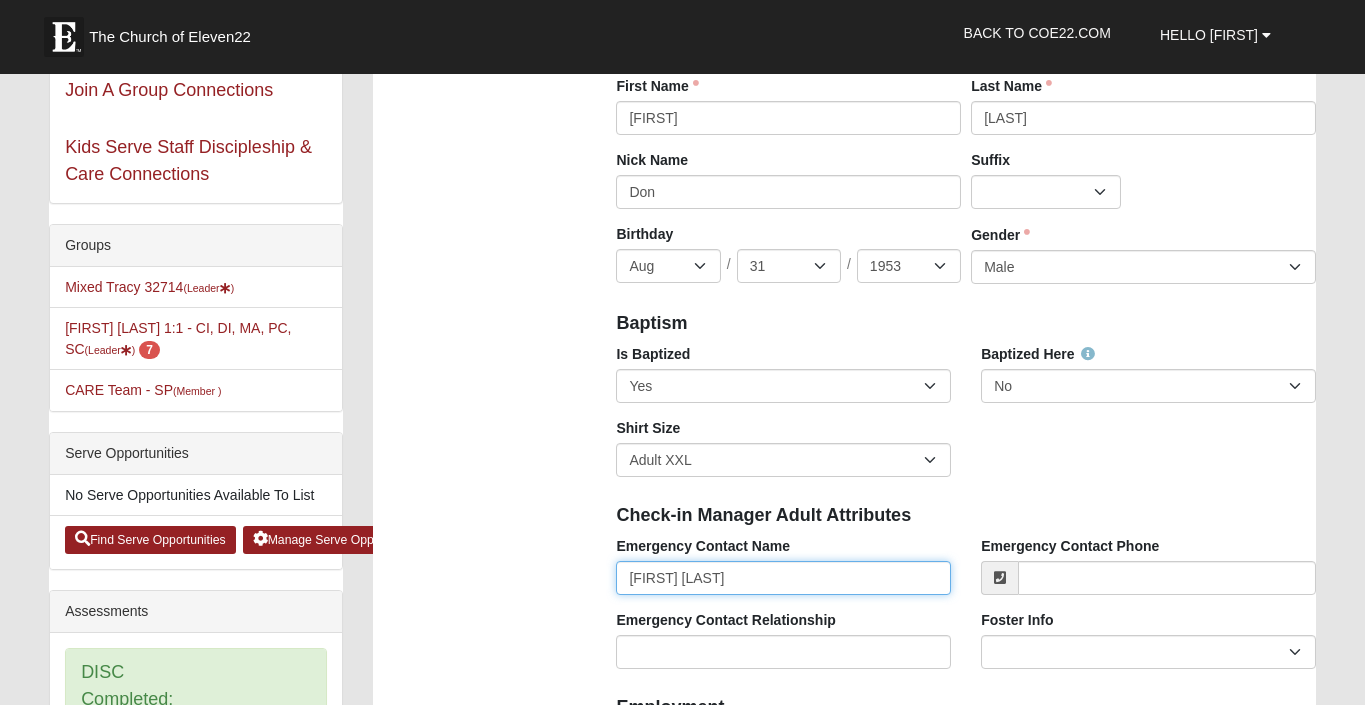 type on "Annette Tracy" 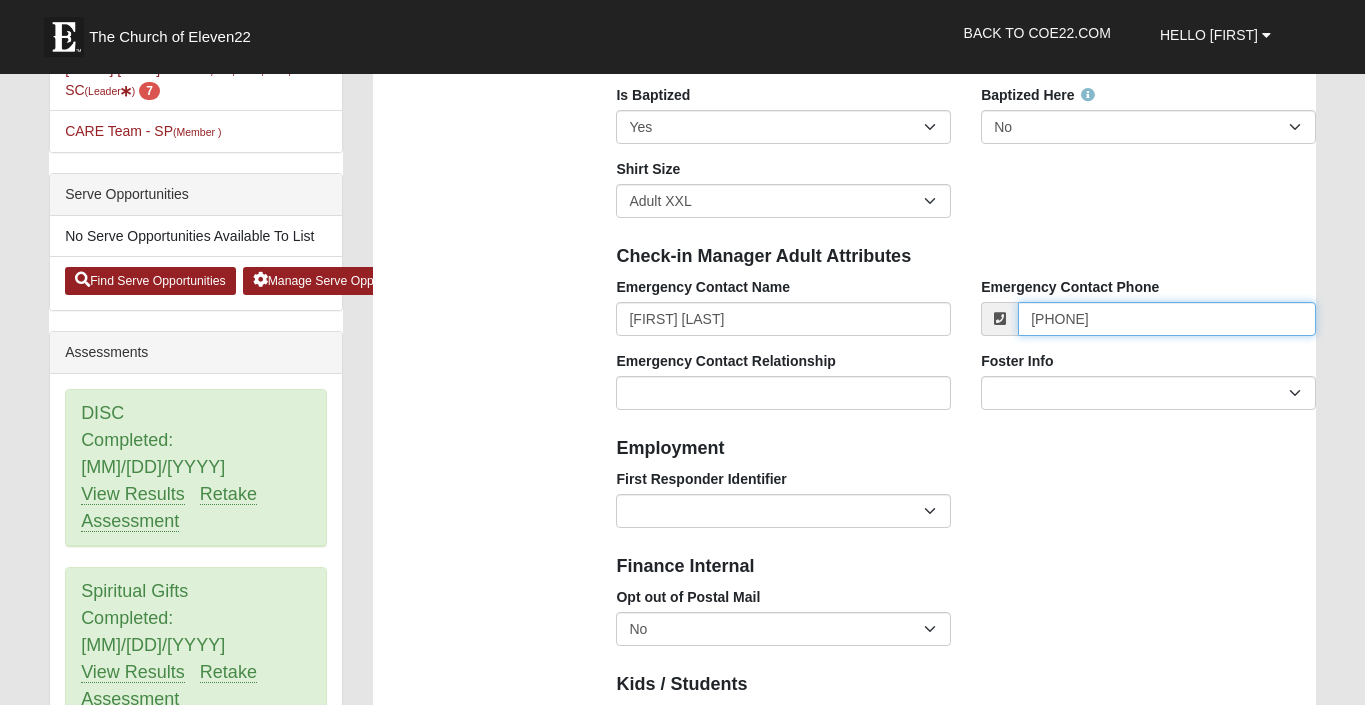 scroll, scrollTop: 586, scrollLeft: 0, axis: vertical 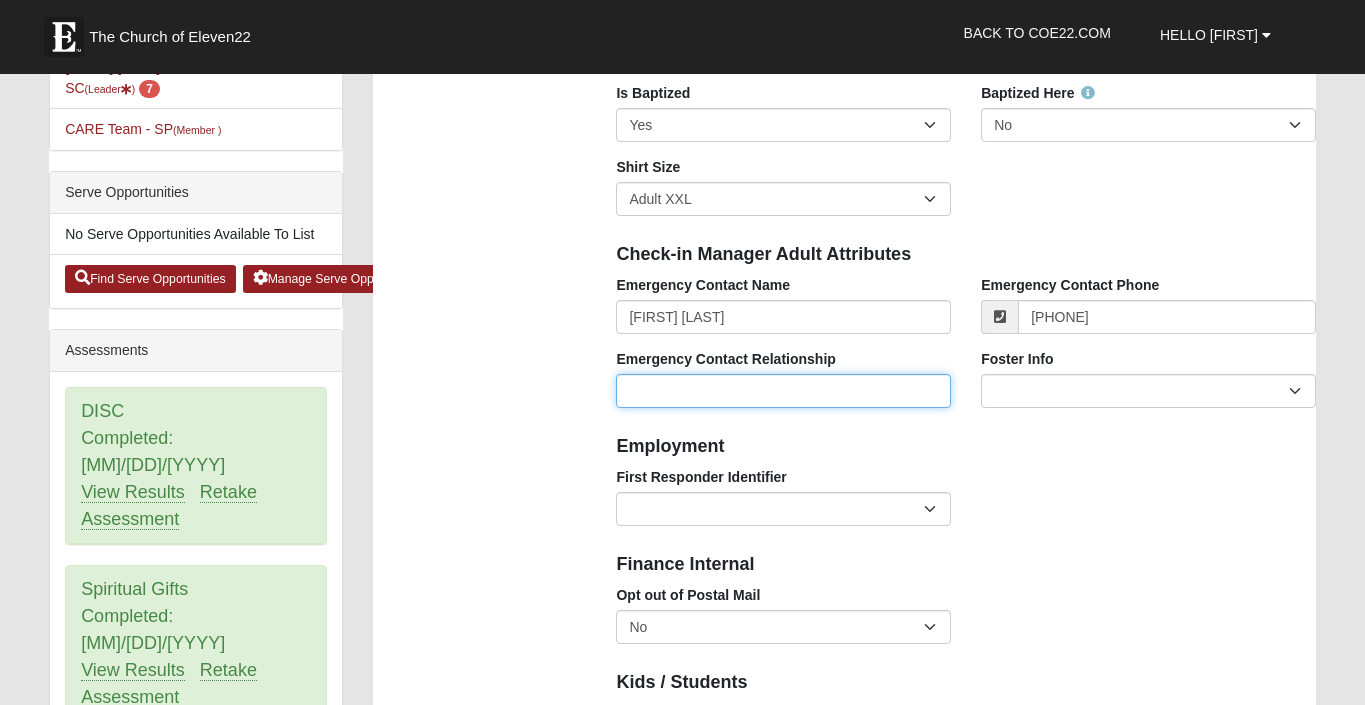type on "[PHONE]" 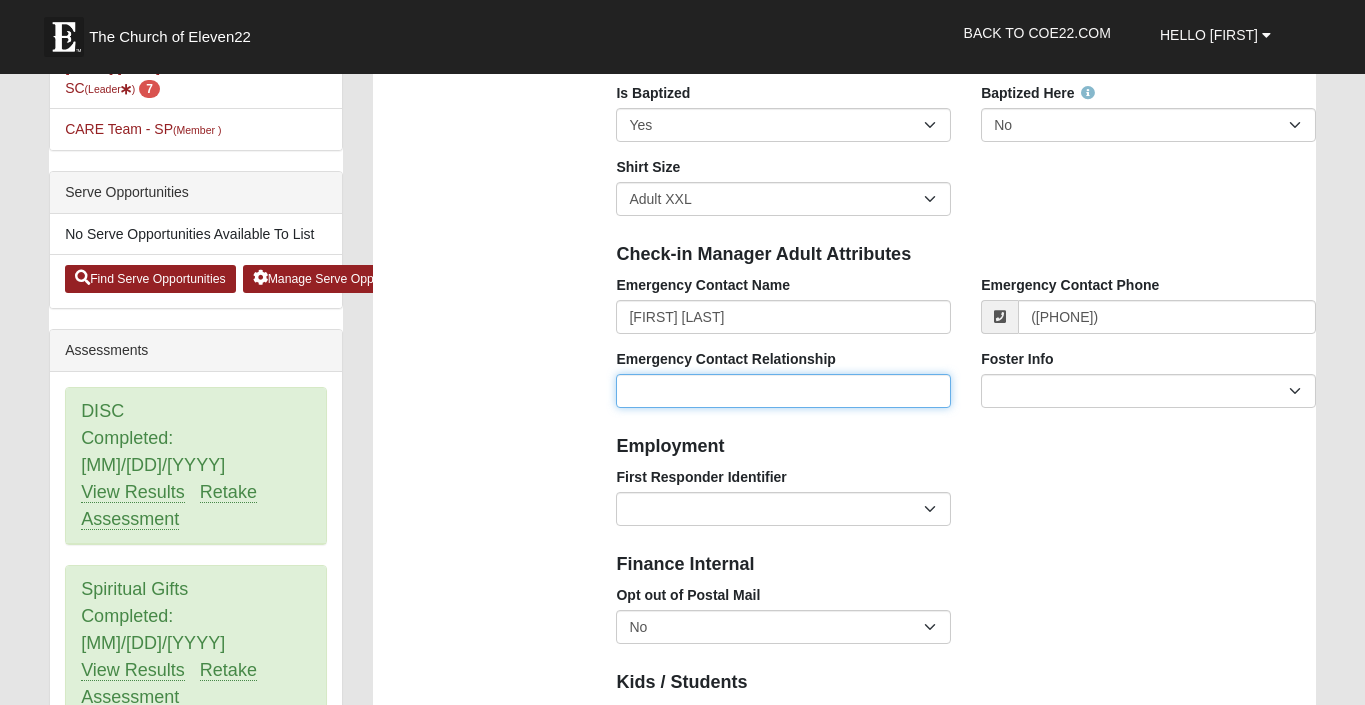 click on "Emergency Contact Relationship" at bounding box center (783, 391) 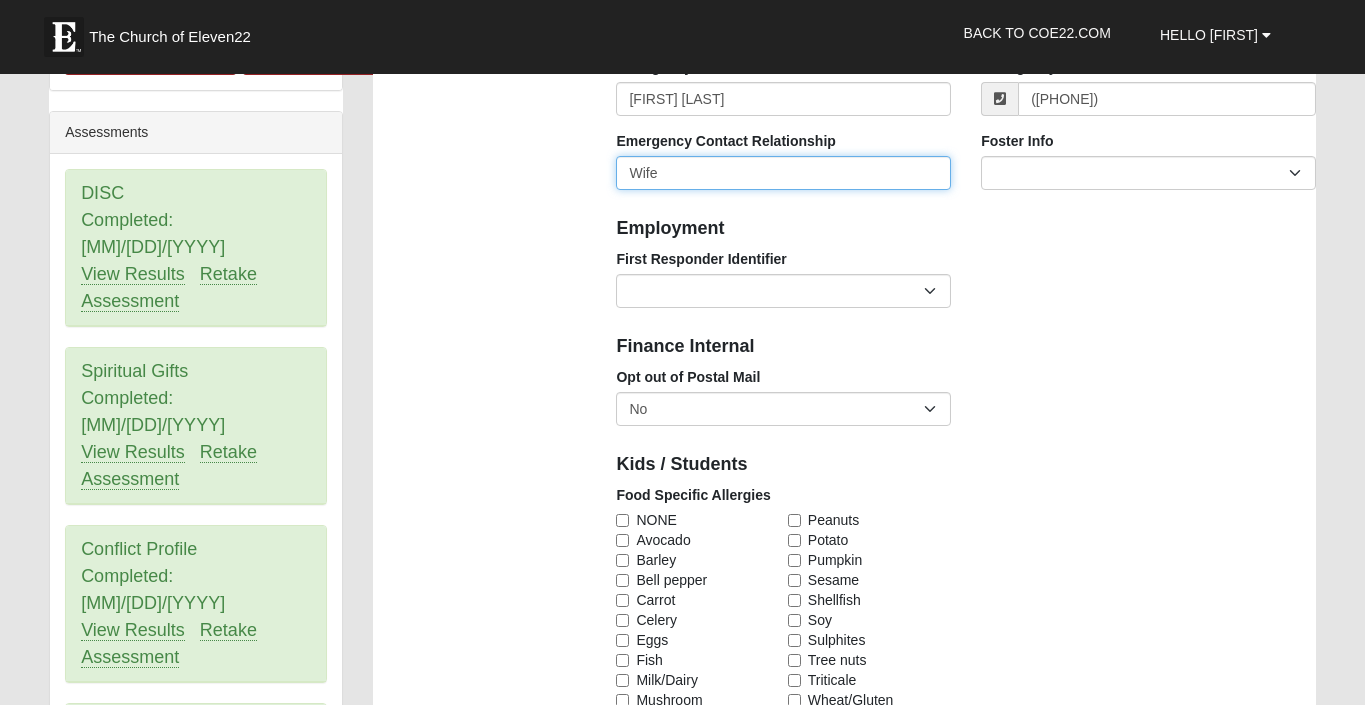 scroll, scrollTop: 807, scrollLeft: 0, axis: vertical 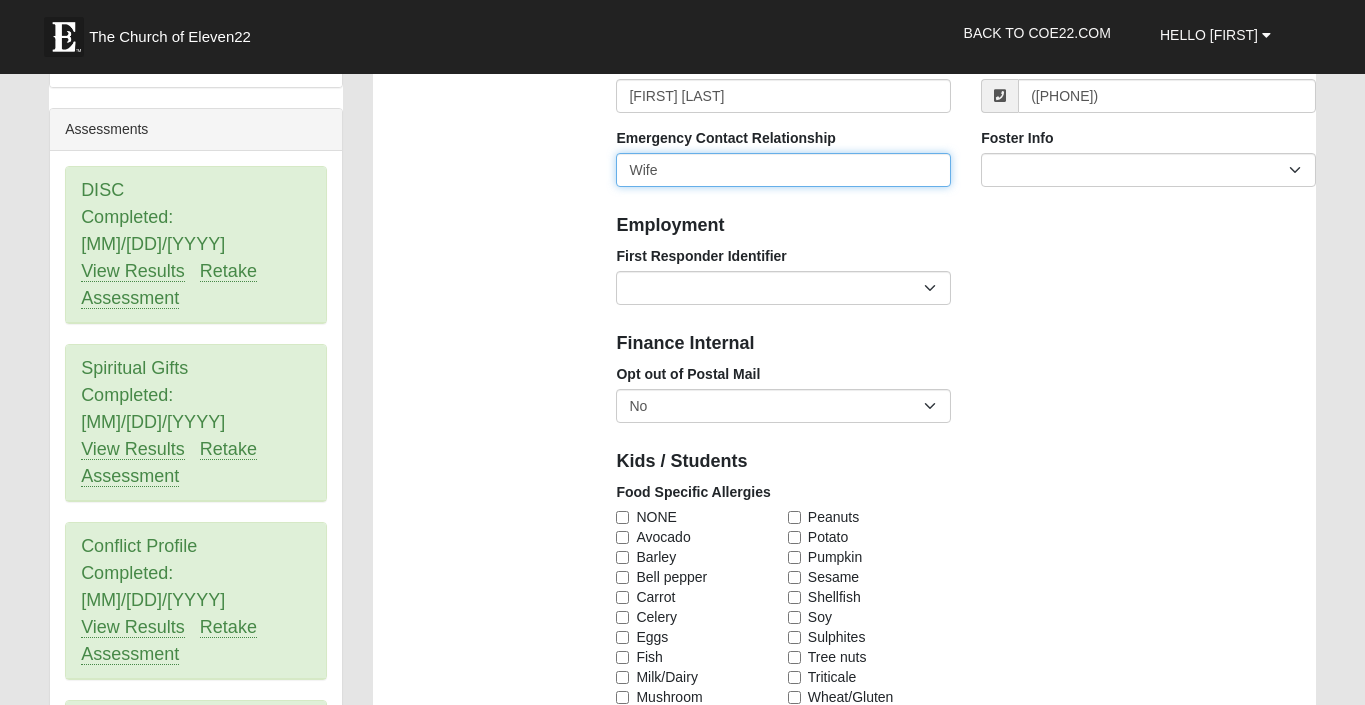 type on "Wife" 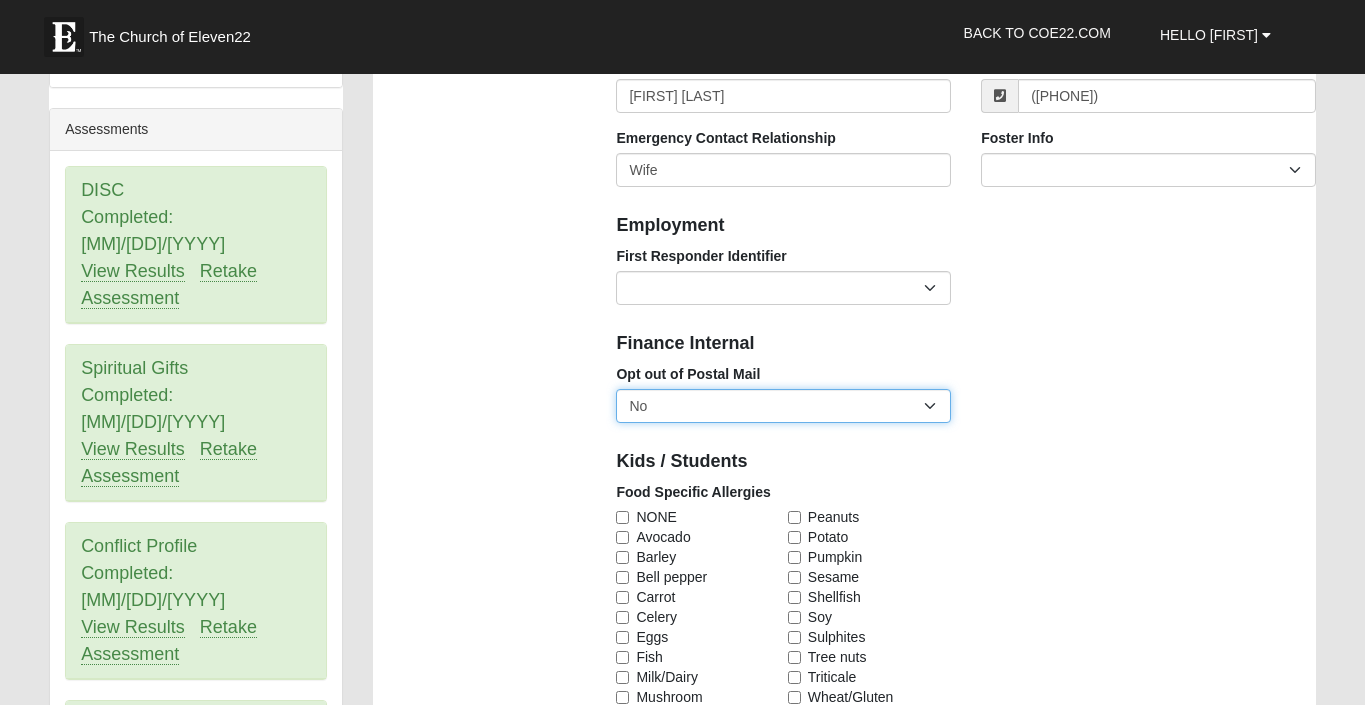 click on "No
Yes" at bounding box center [783, 406] 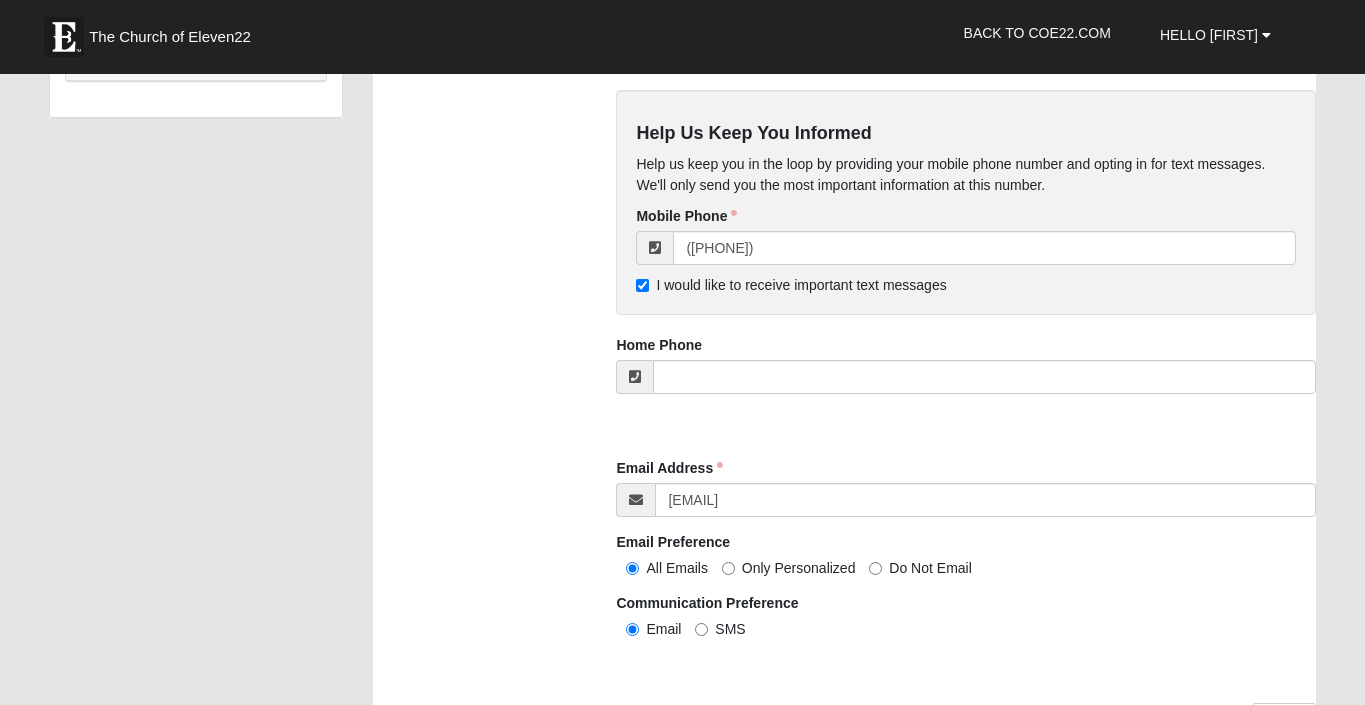 scroll, scrollTop: 1897, scrollLeft: 0, axis: vertical 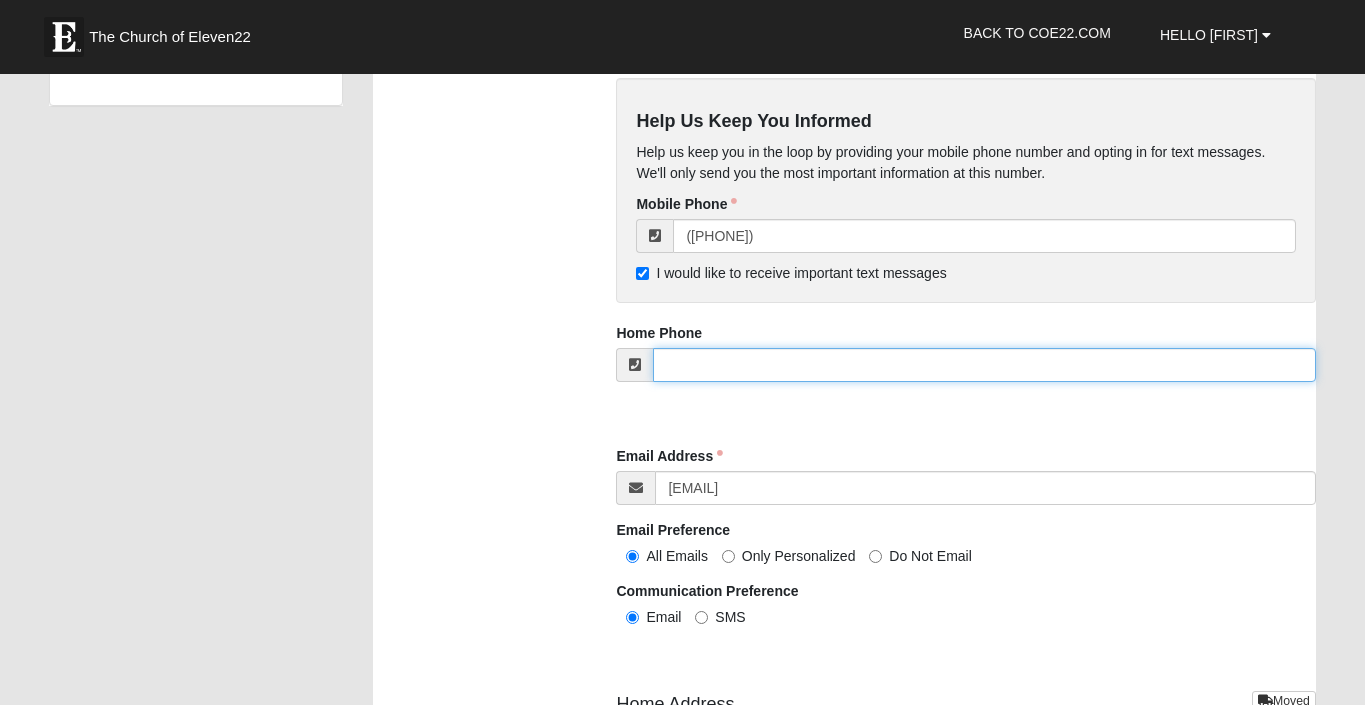 click at bounding box center [984, 365] 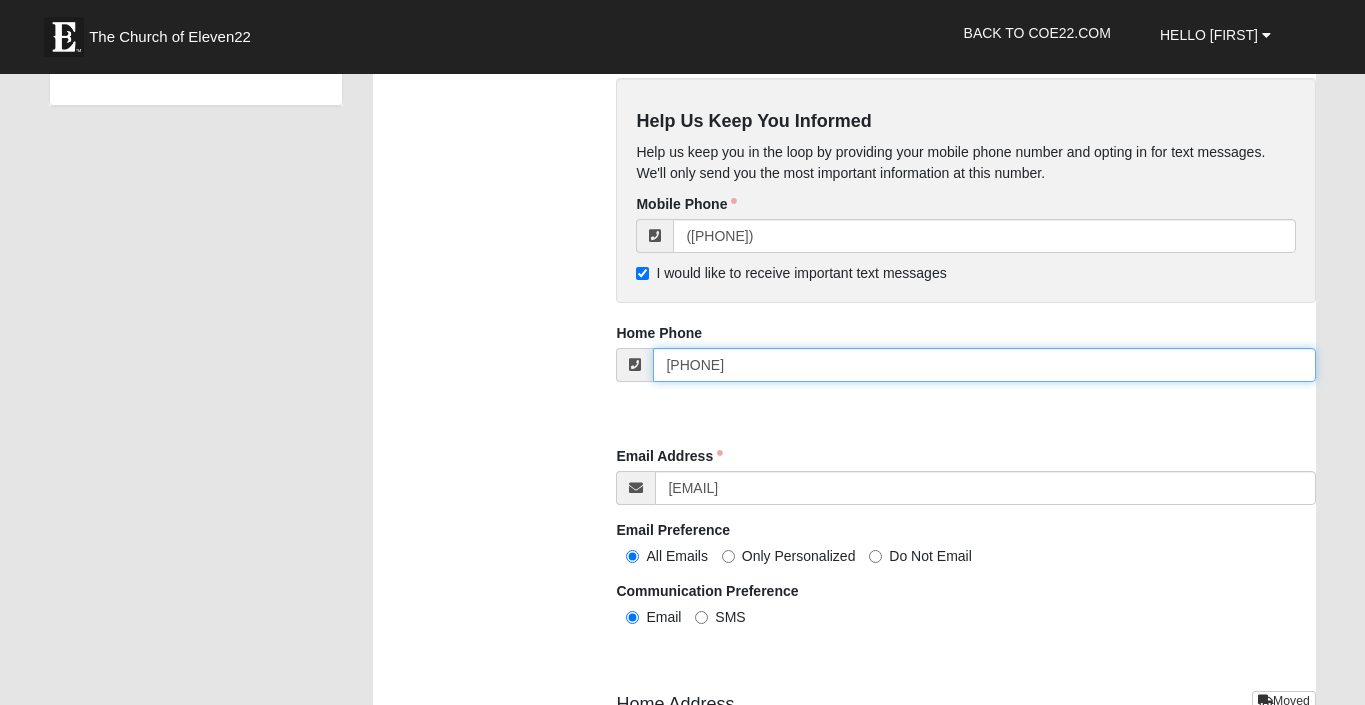 type on "[PHONE]" 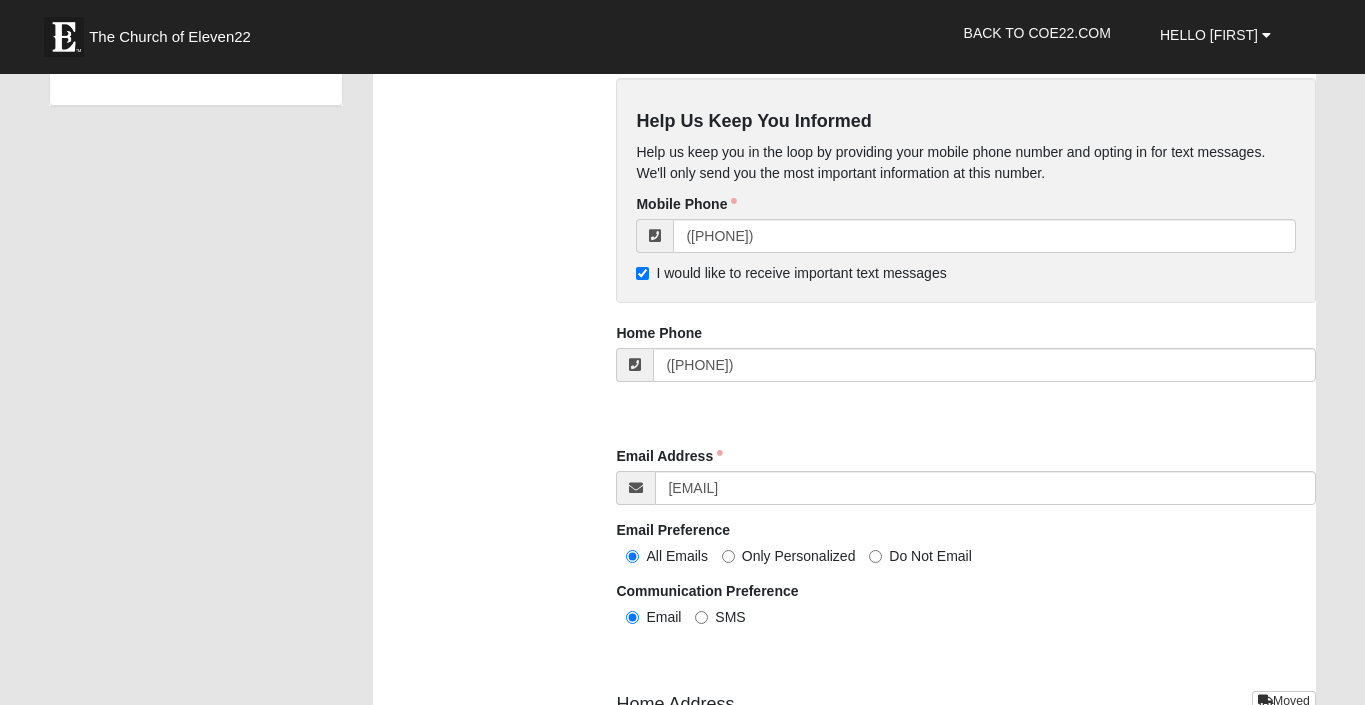 type on "false" 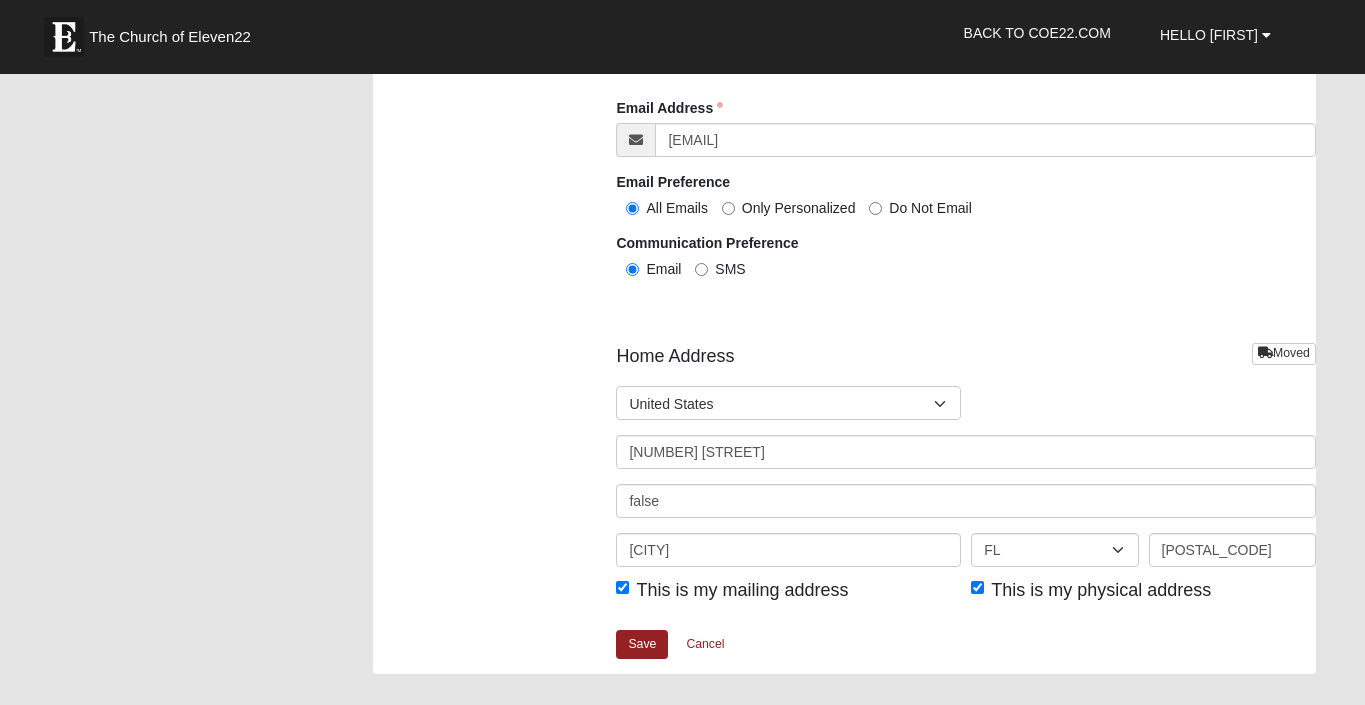 scroll, scrollTop: 2244, scrollLeft: 0, axis: vertical 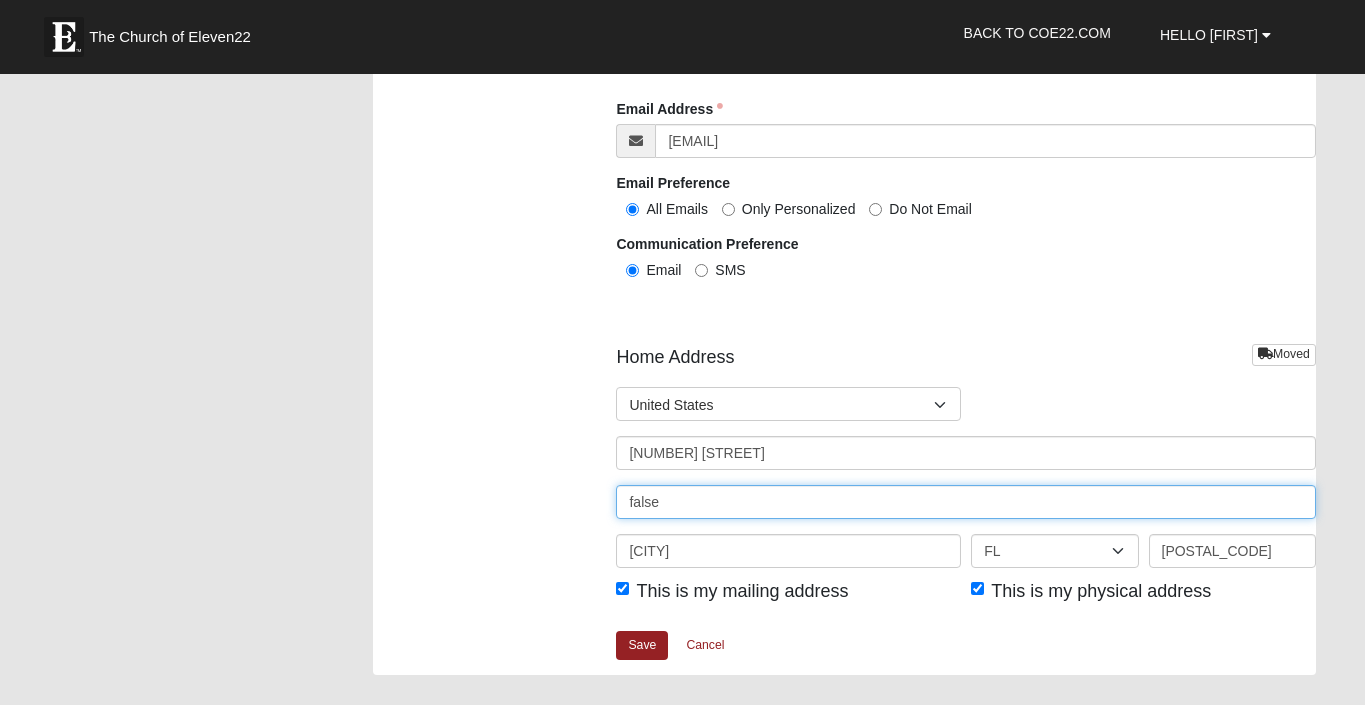 click on "false" at bounding box center (965, 502) 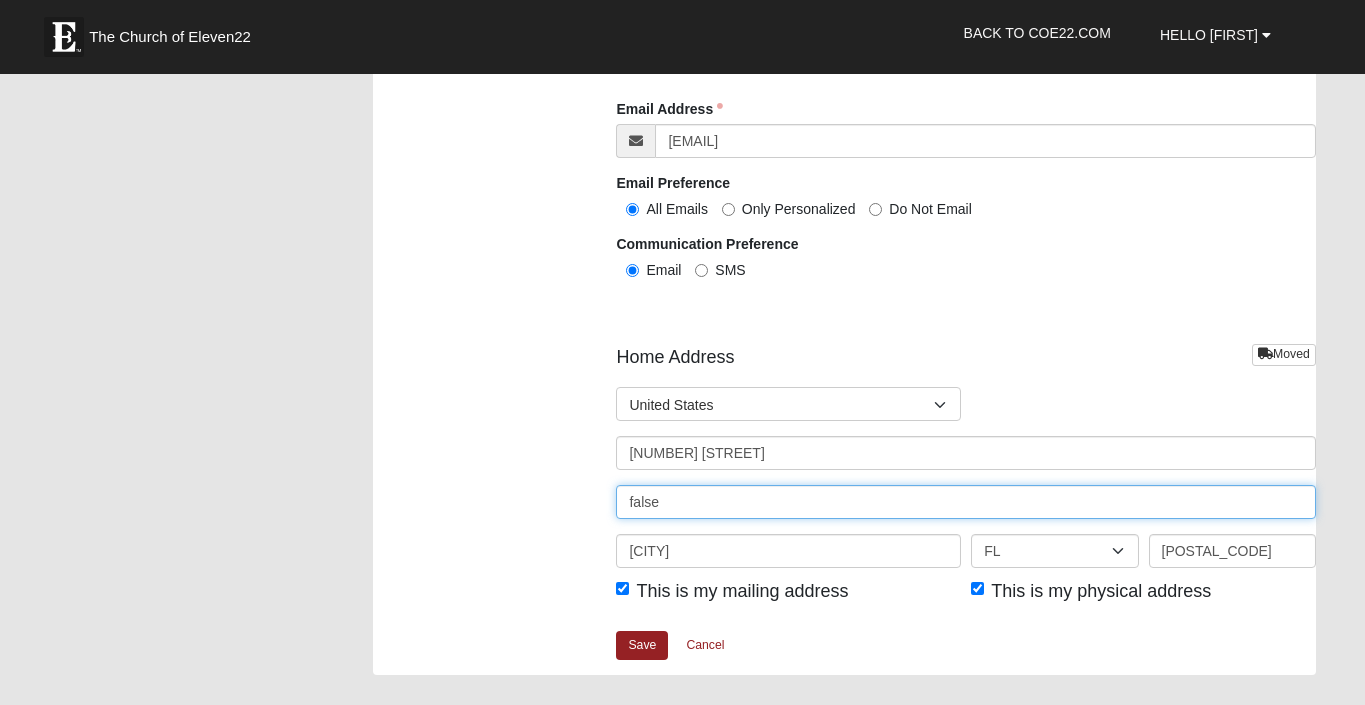 click on "false" at bounding box center [965, 502] 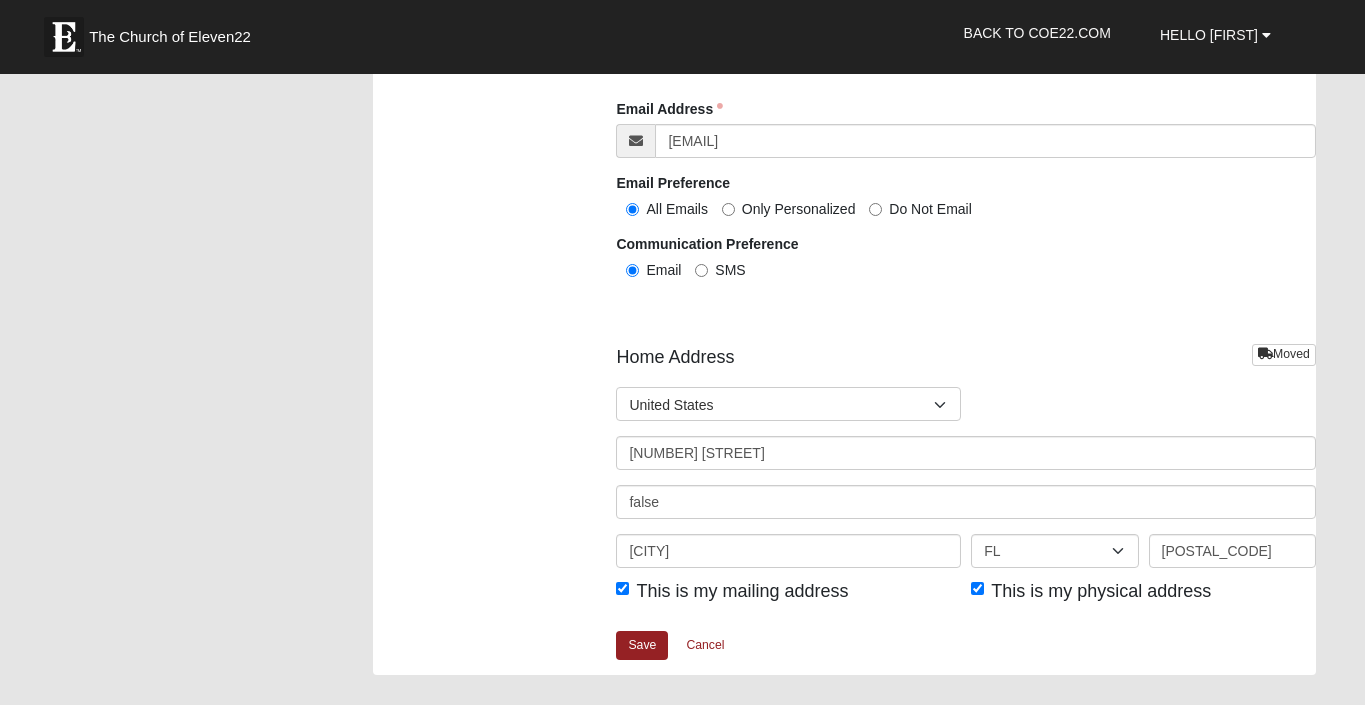 click on "Home Address
Moved" at bounding box center [965, 361] 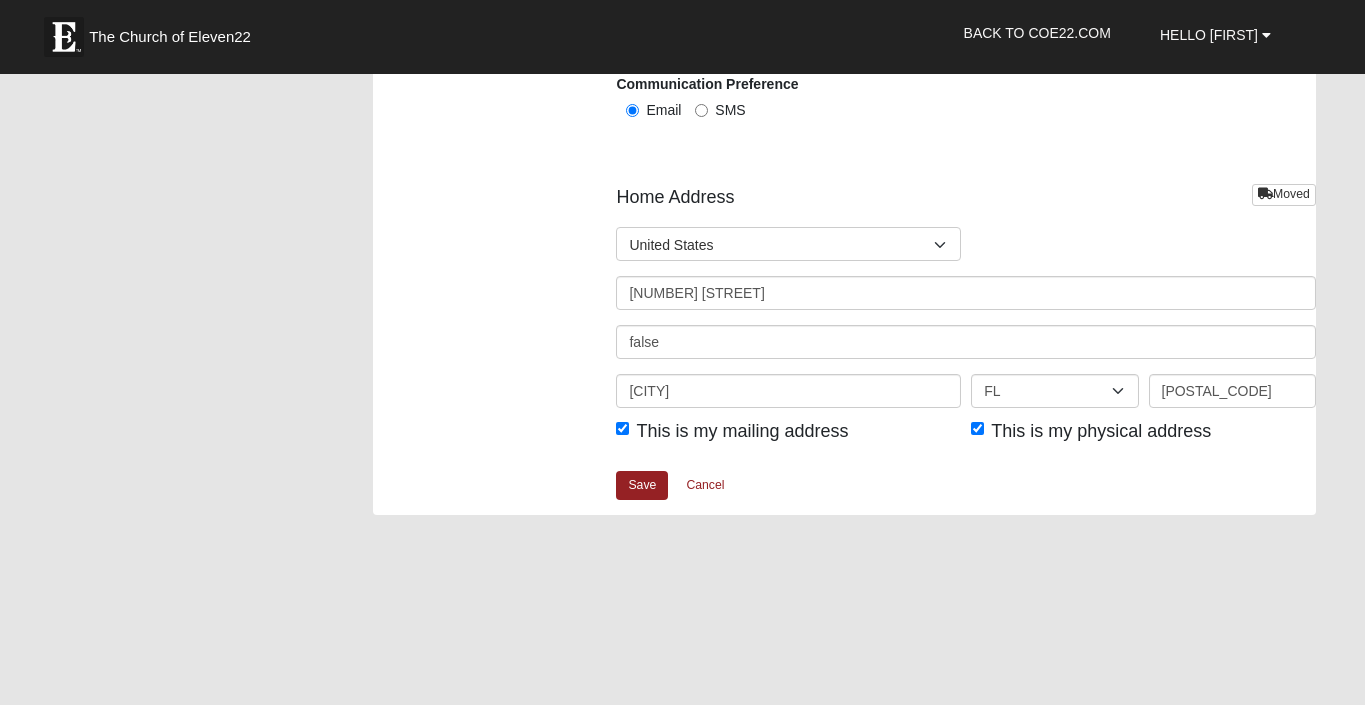 scroll, scrollTop: 2411, scrollLeft: 0, axis: vertical 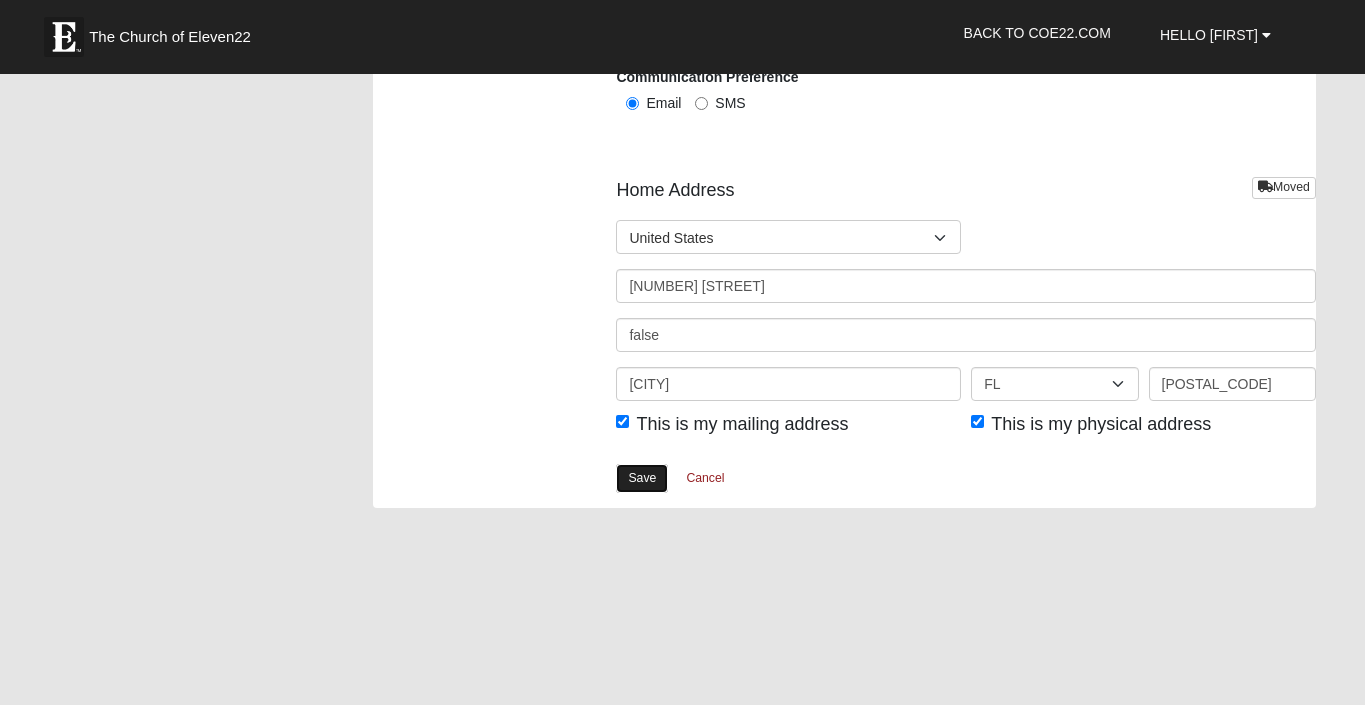 click on "Save" at bounding box center [642, 478] 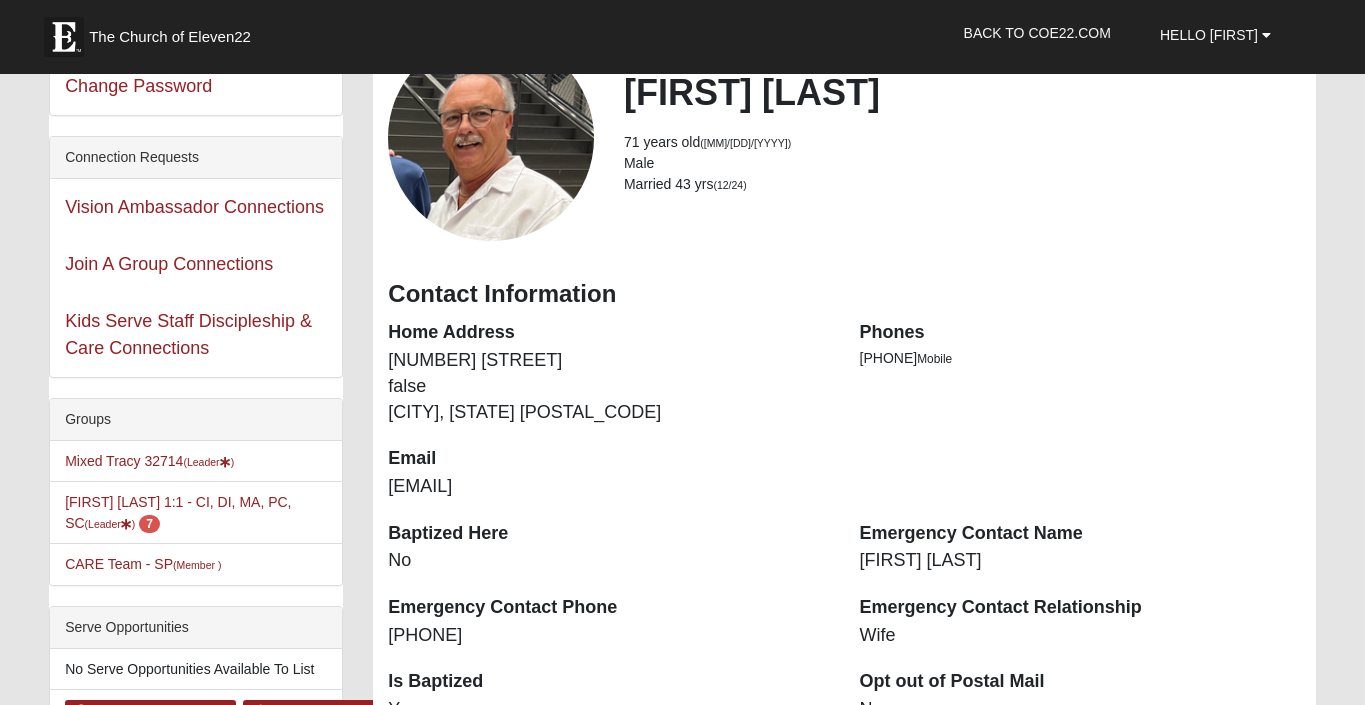 scroll, scrollTop: 167, scrollLeft: 0, axis: vertical 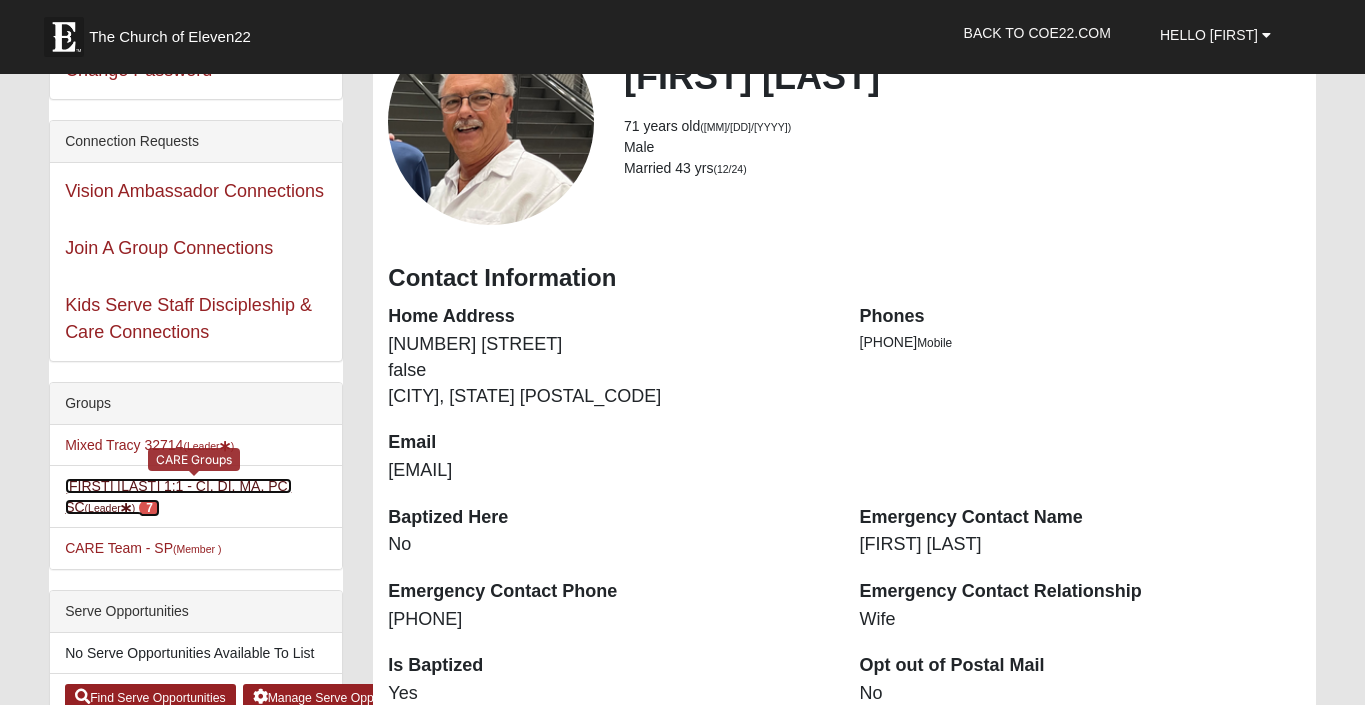 click on "[FIRST] [LAST] 1:1 - CI, DI, MA, PC, SC  (Leader
)
7" at bounding box center (178, 496) 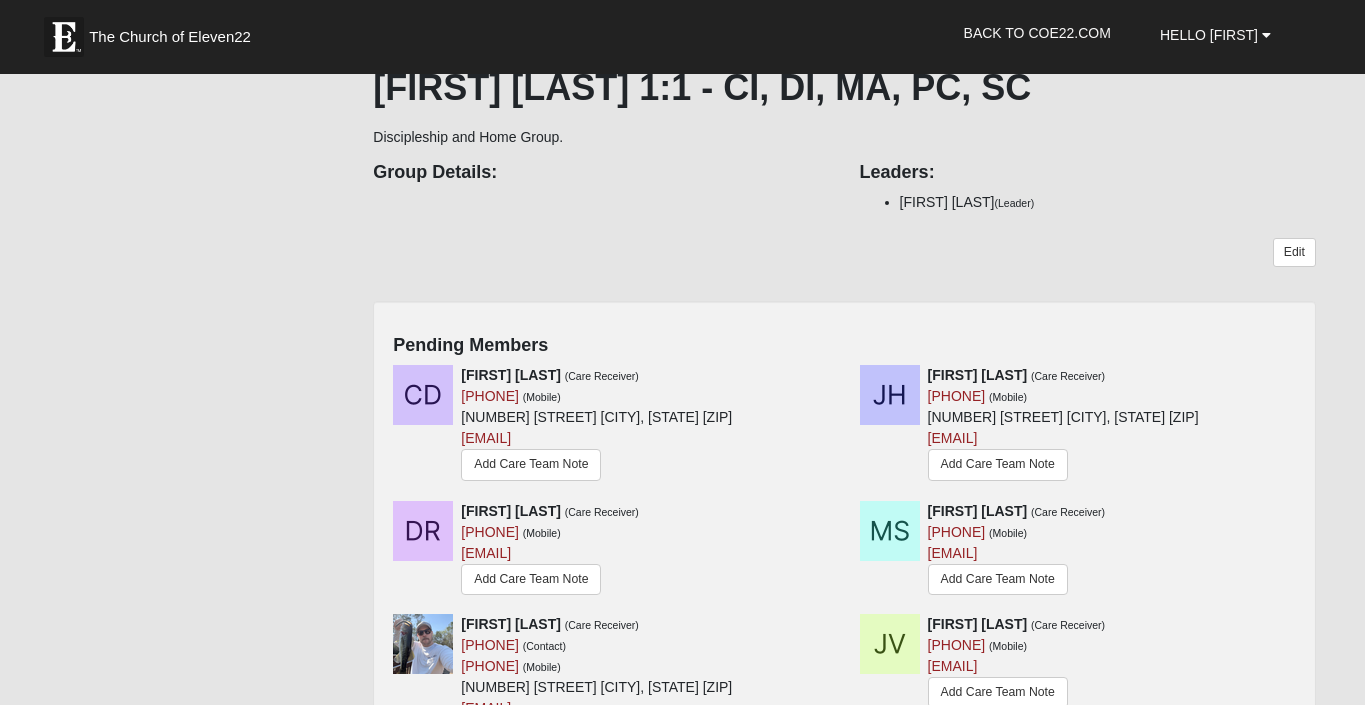 scroll, scrollTop: 248, scrollLeft: 0, axis: vertical 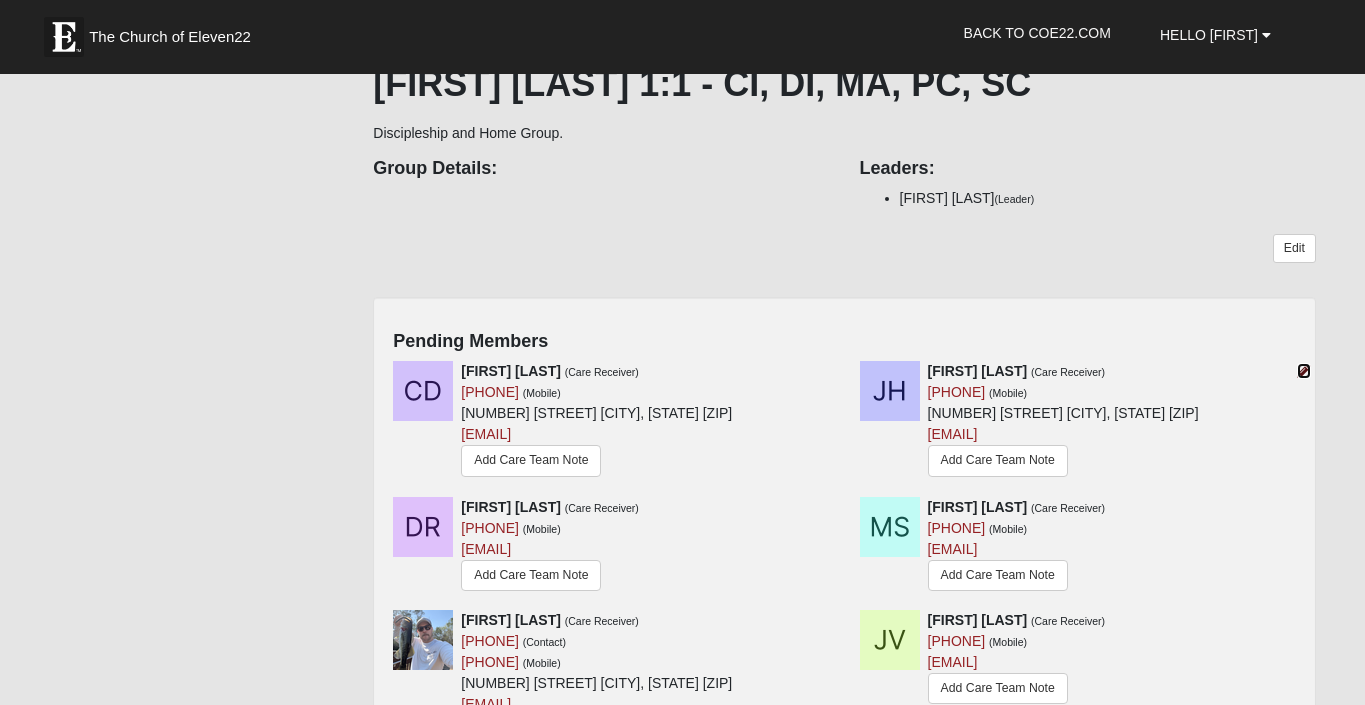 click at bounding box center (1304, 371) 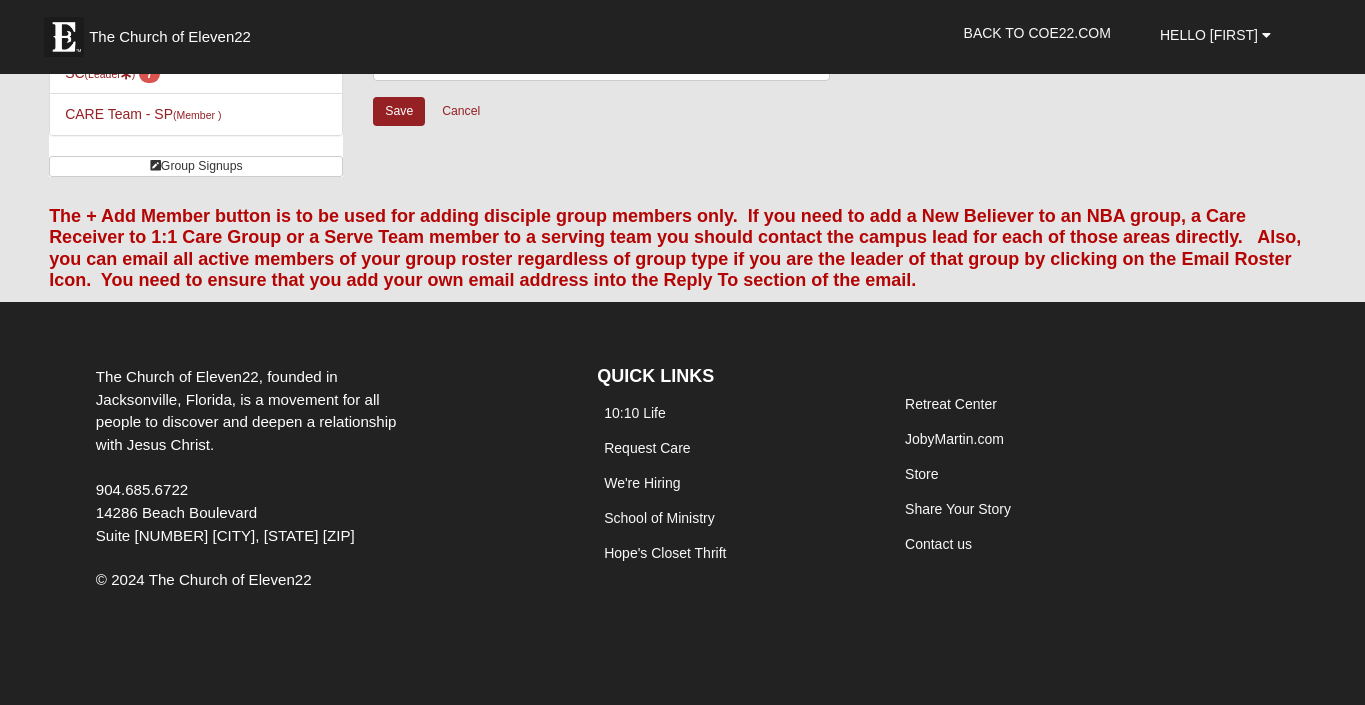 scroll, scrollTop: 0, scrollLeft: 0, axis: both 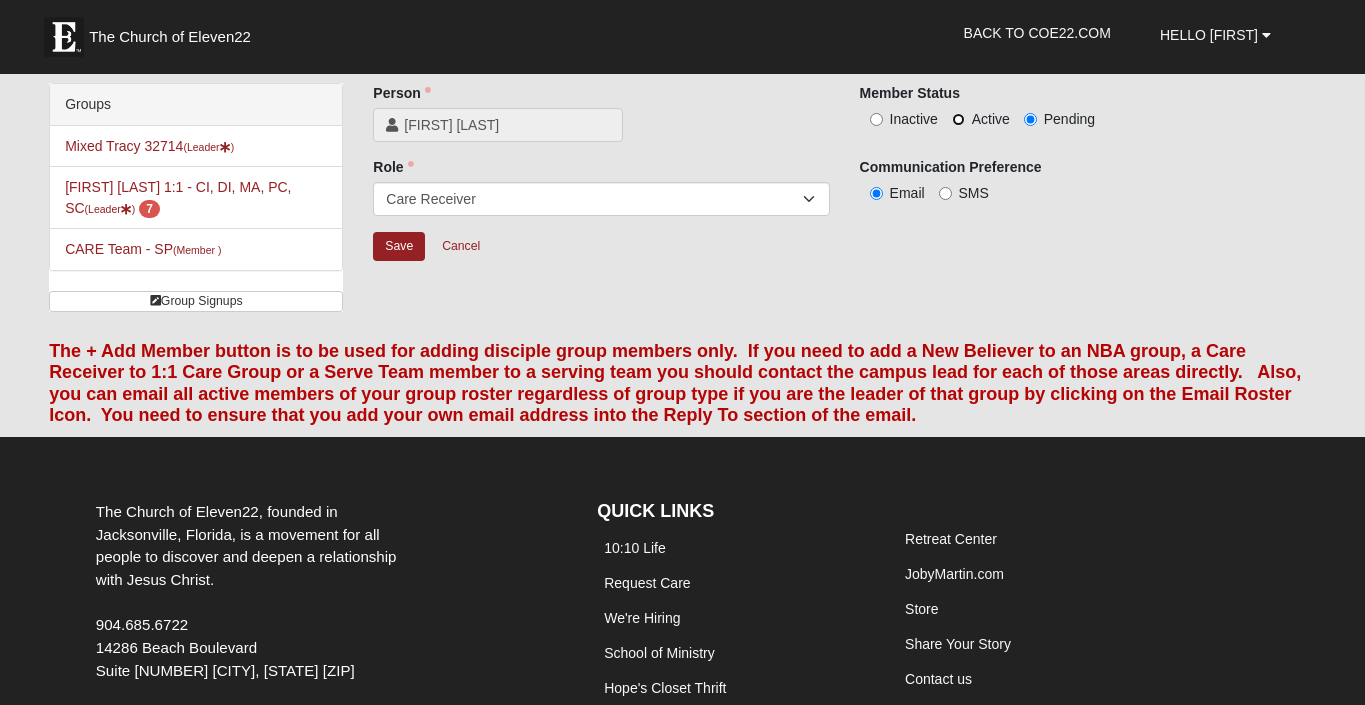 click on "Active" at bounding box center [958, 119] 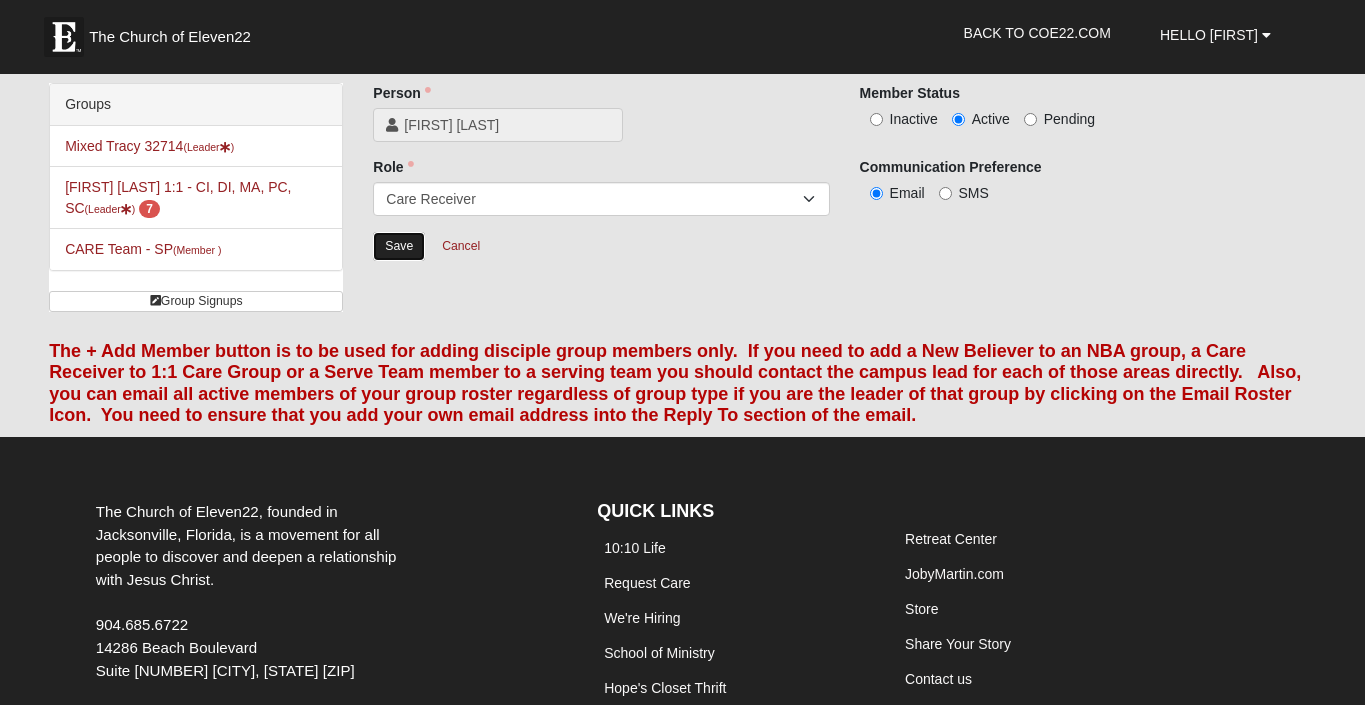 click on "Save" at bounding box center [399, 246] 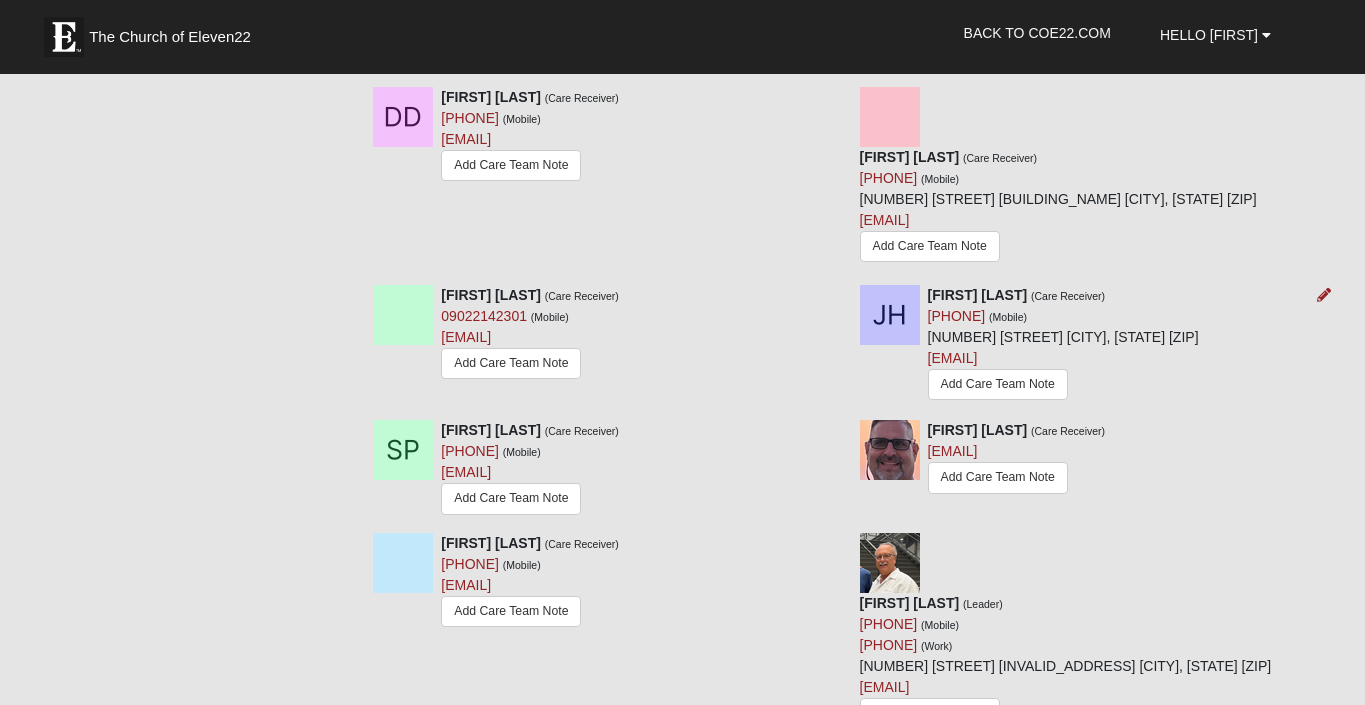 scroll, scrollTop: 1001, scrollLeft: 0, axis: vertical 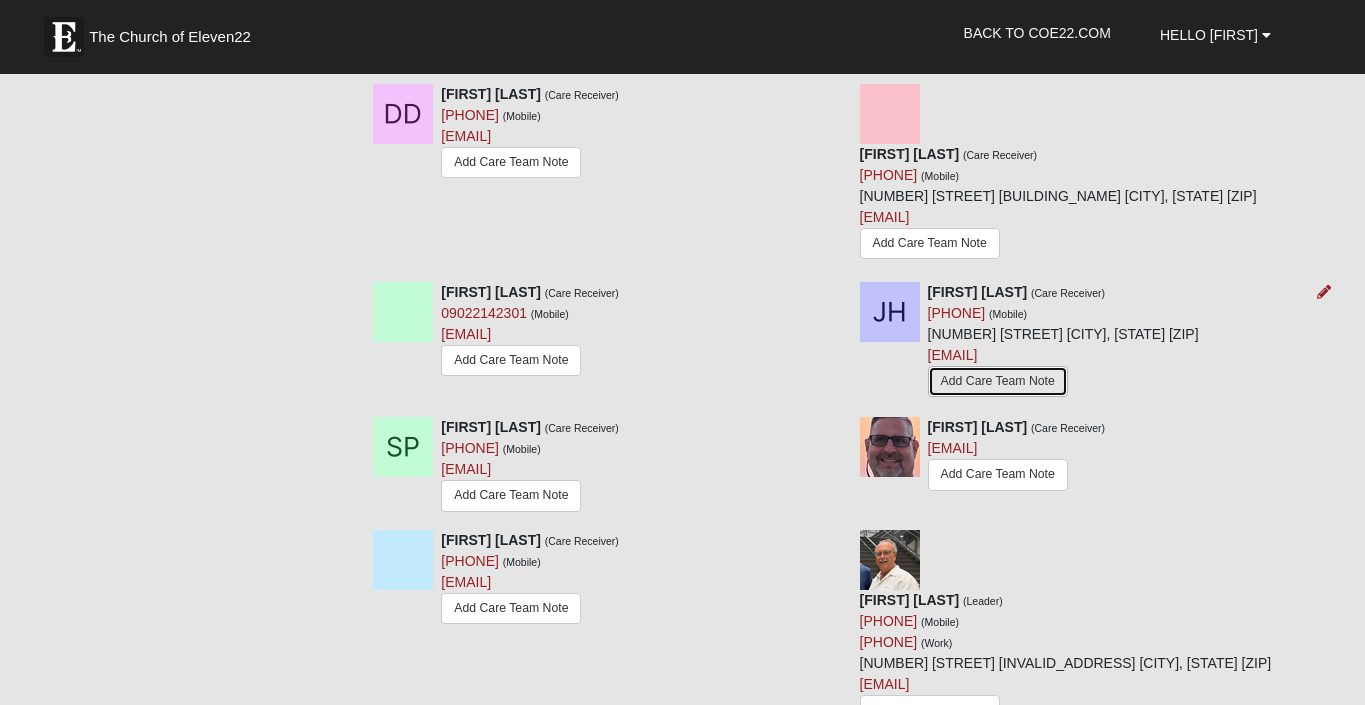 click on "Add Care Team Note" at bounding box center [998, 381] 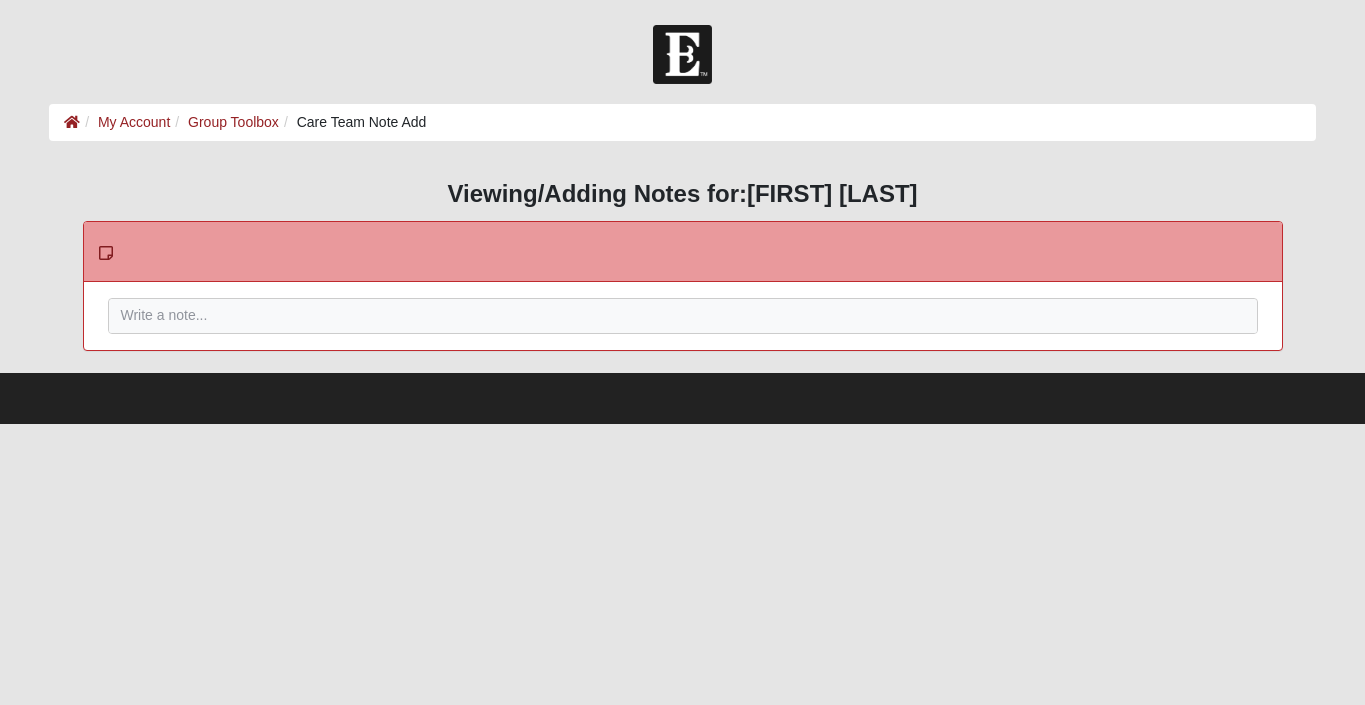 scroll, scrollTop: 0, scrollLeft: 0, axis: both 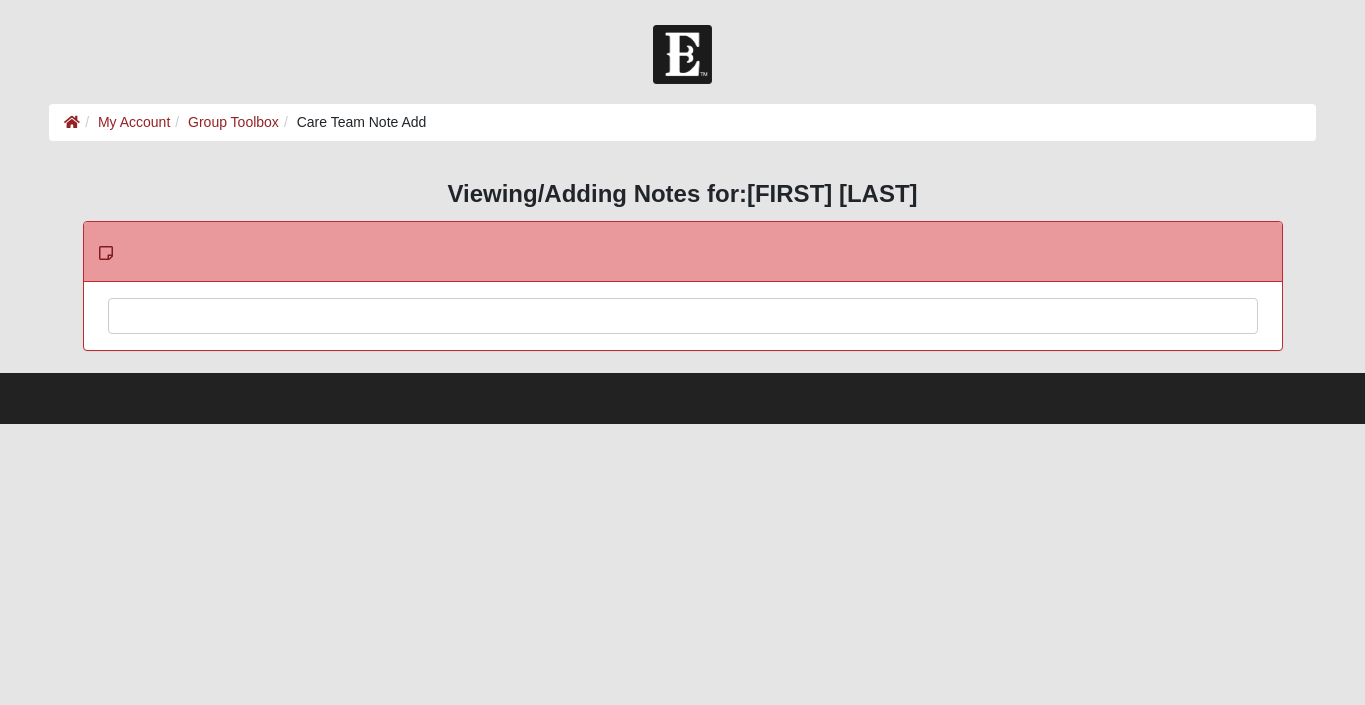 click at bounding box center [683, 343] 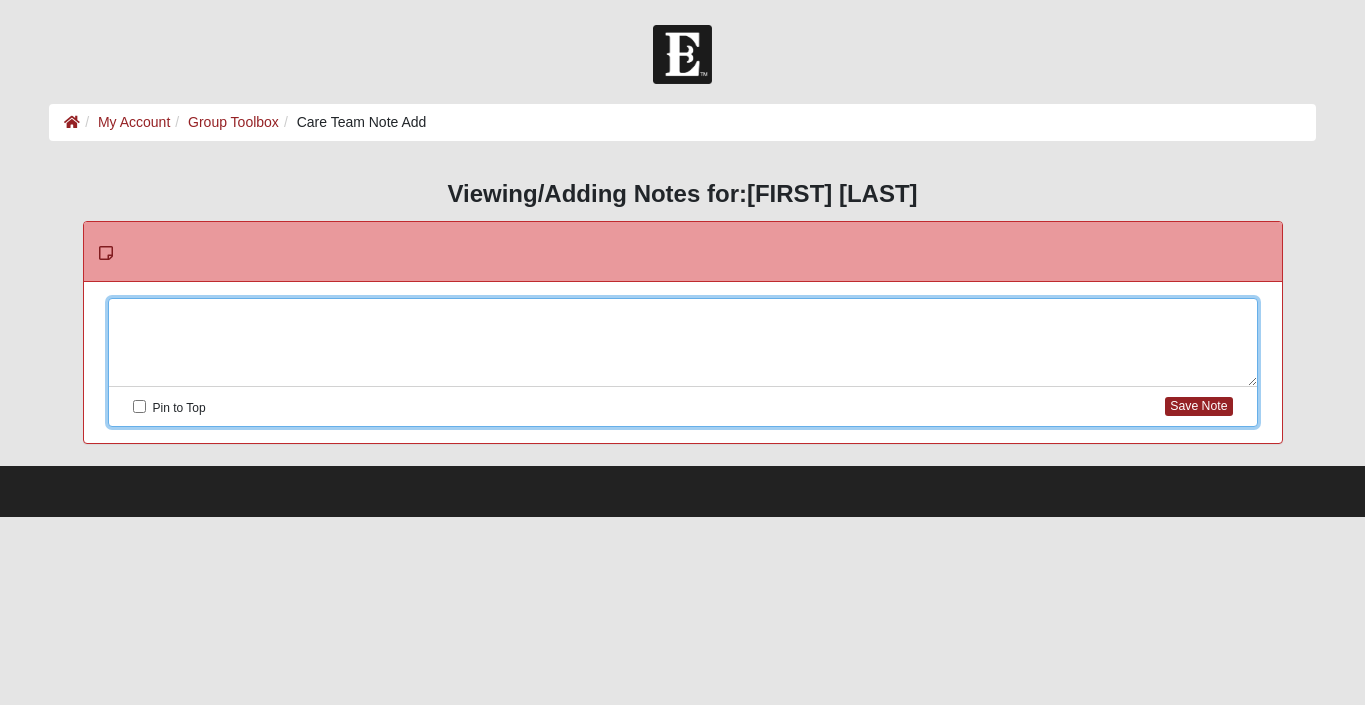type 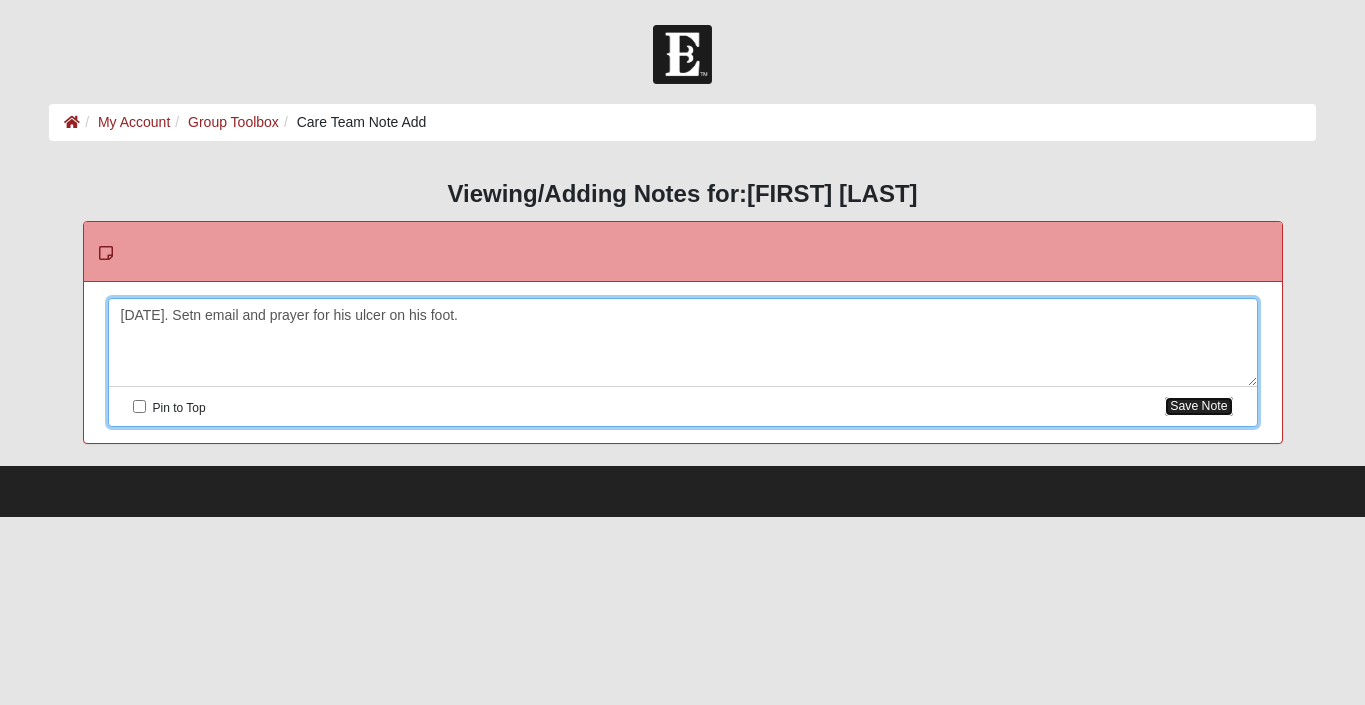 click on "Save Note" at bounding box center (1198, 406) 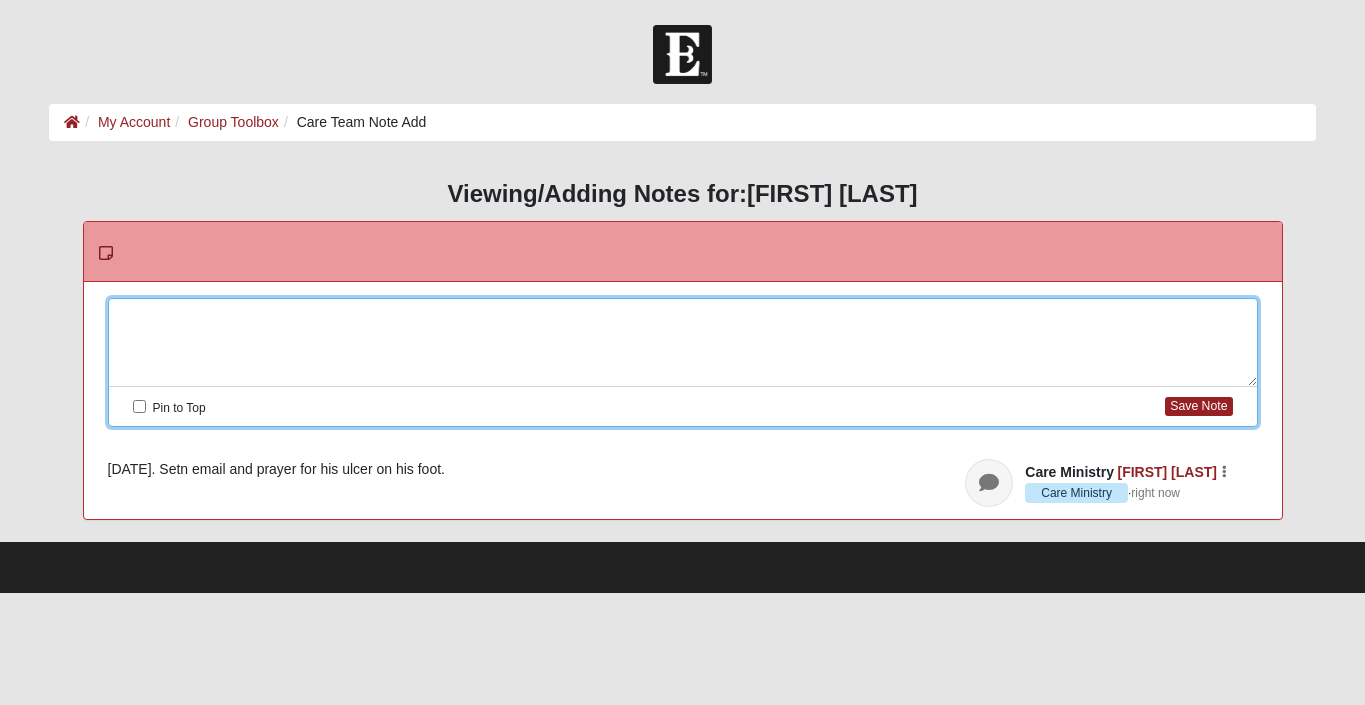 click at bounding box center (683, 343) 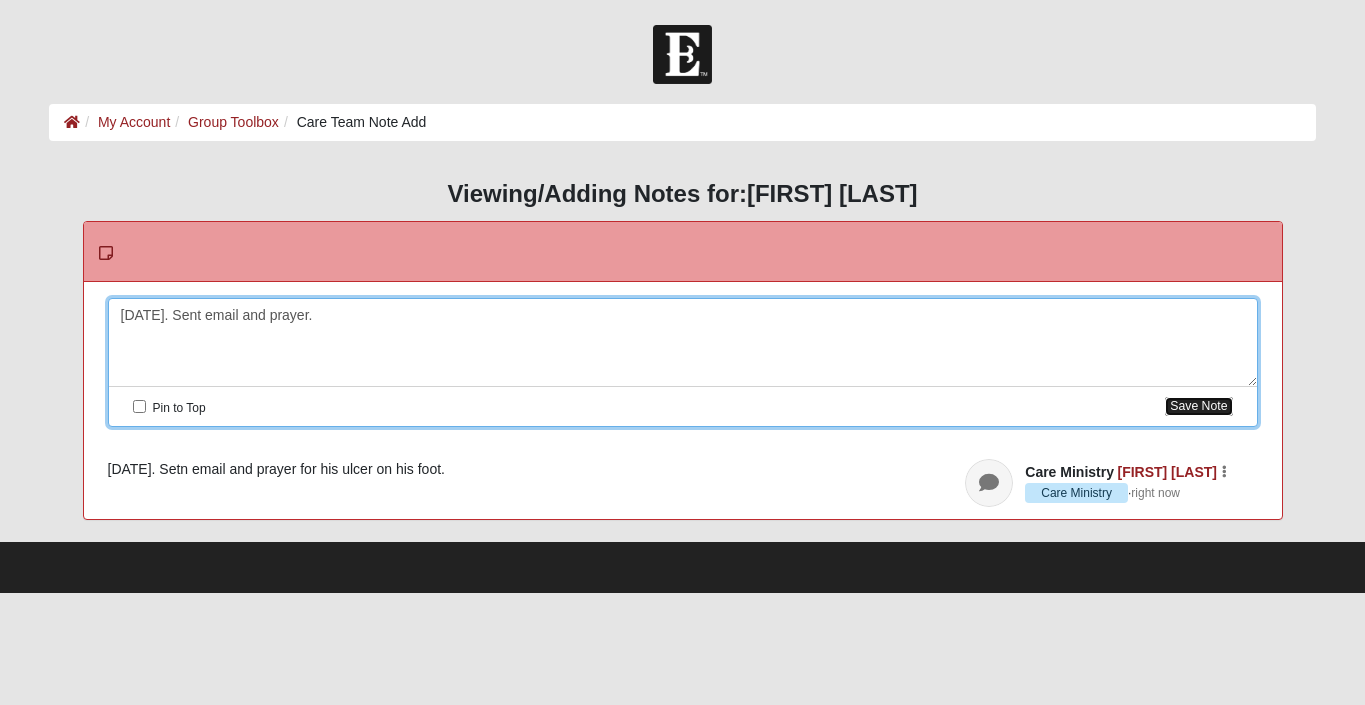 click on "Save Note" at bounding box center [1198, 406] 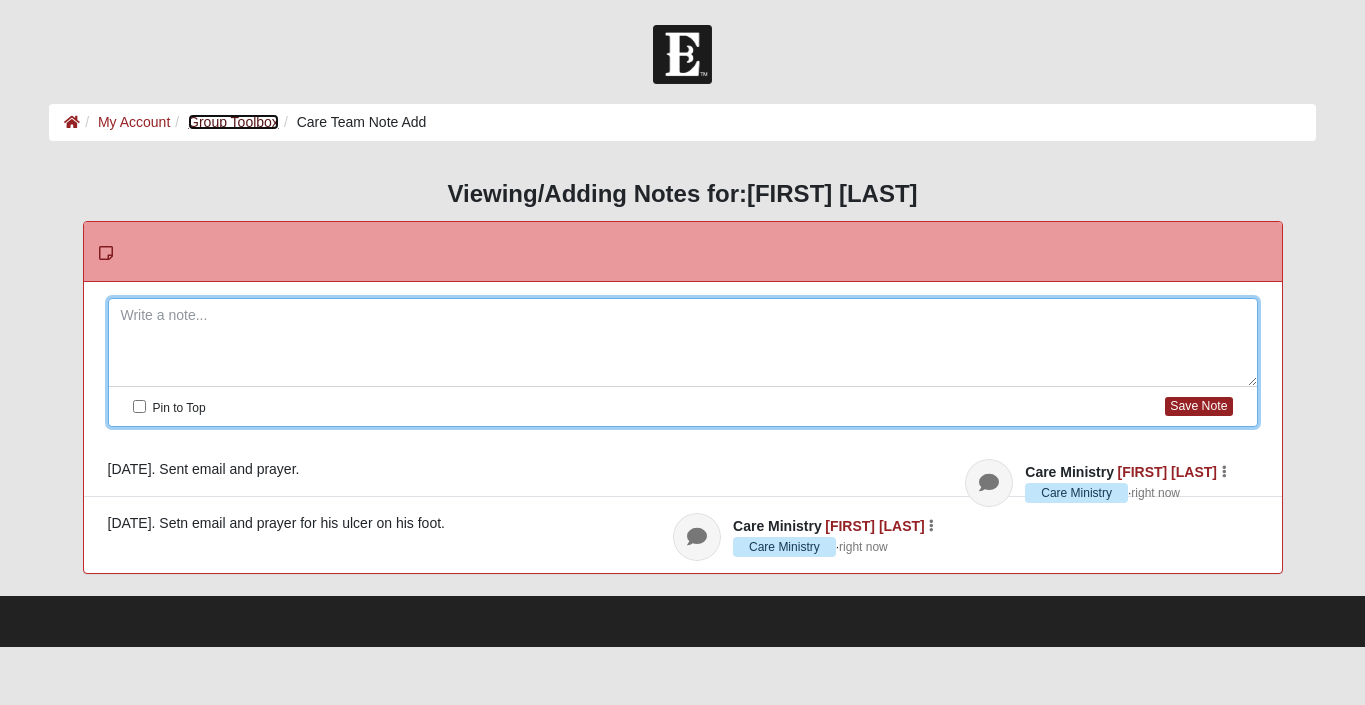 click on "Group Toolbox" at bounding box center (233, 122) 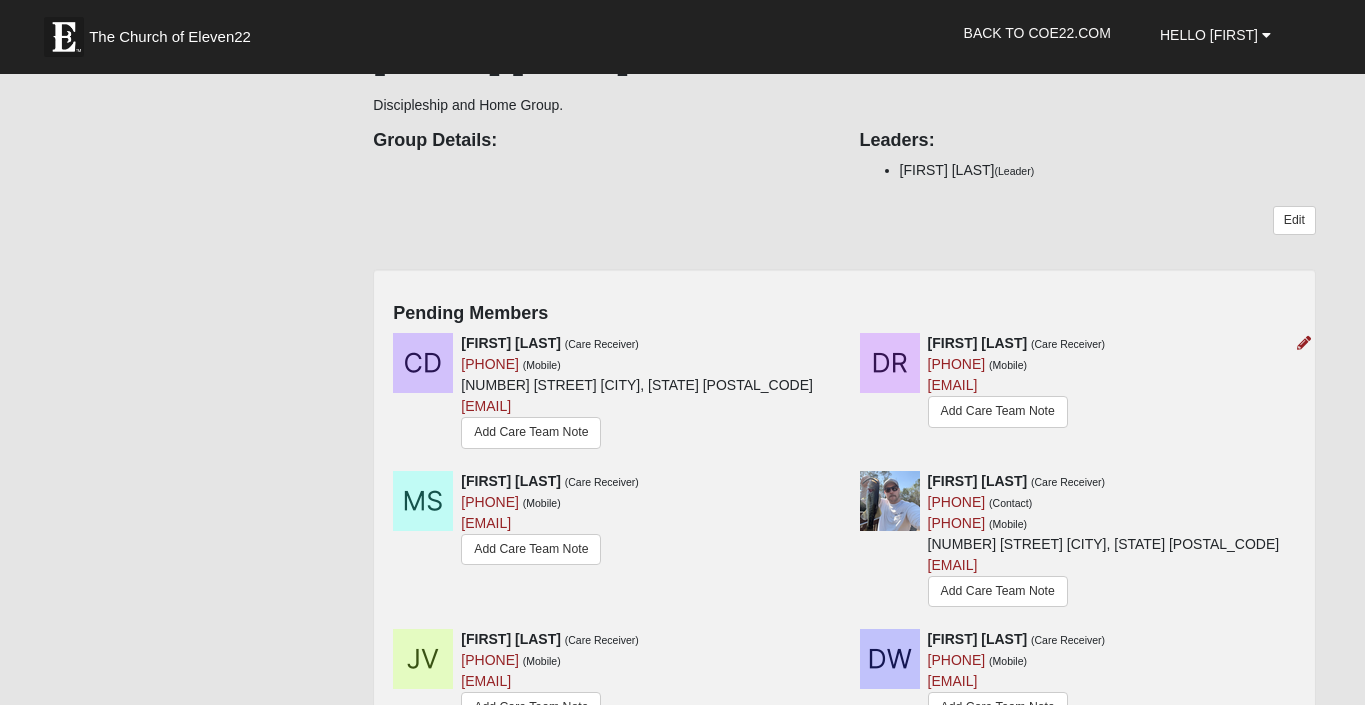 scroll, scrollTop: 281, scrollLeft: 0, axis: vertical 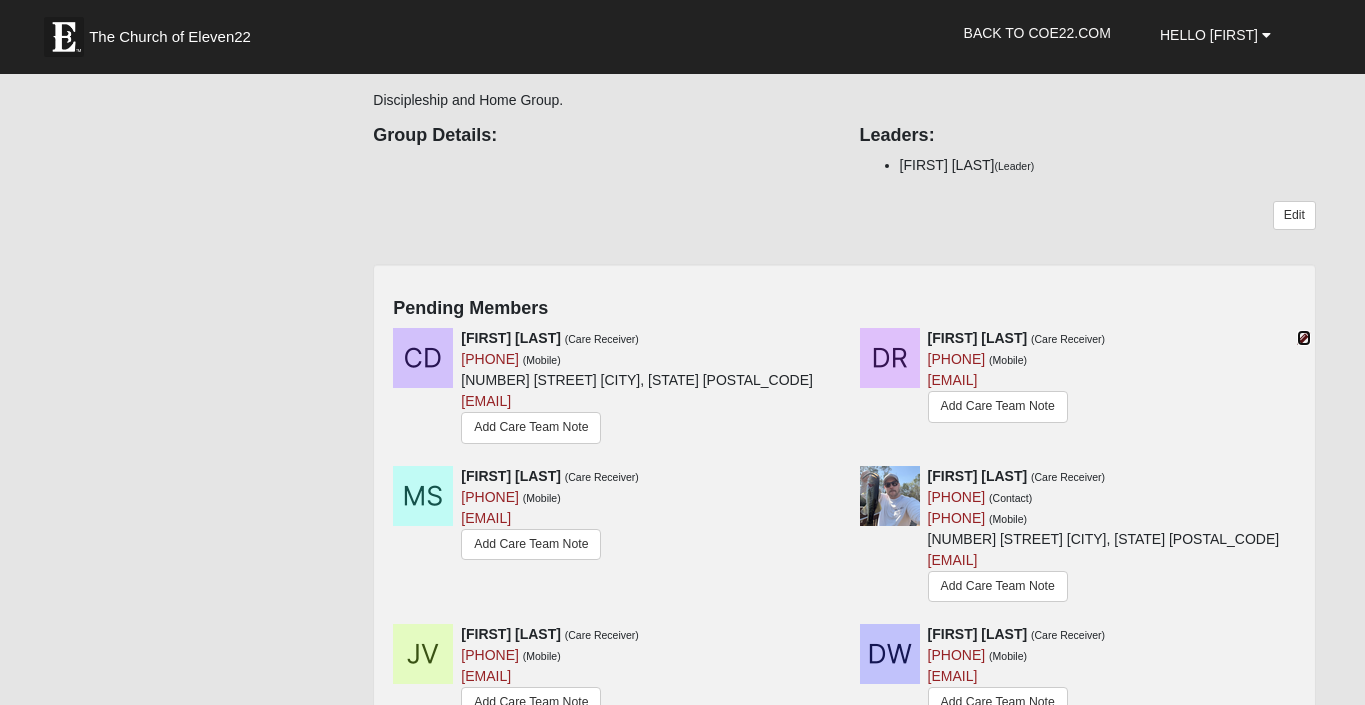 click at bounding box center (1304, 338) 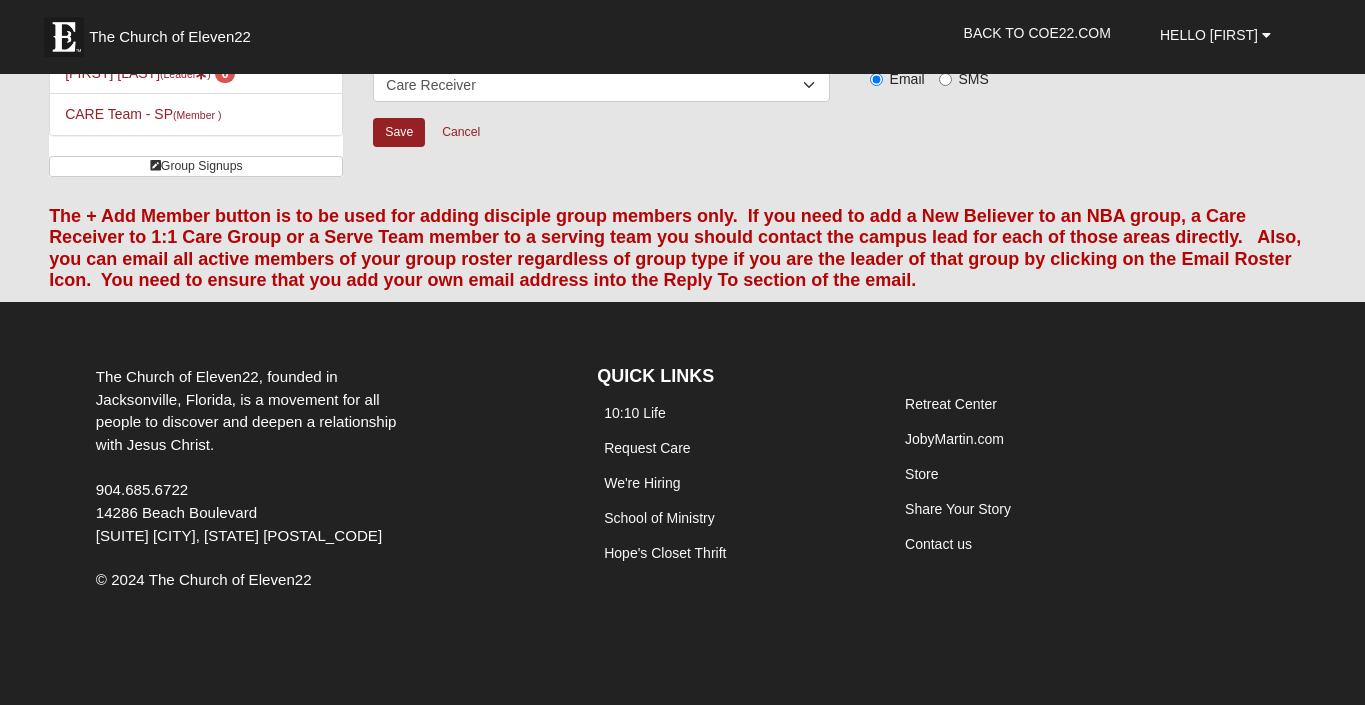 scroll, scrollTop: 0, scrollLeft: 0, axis: both 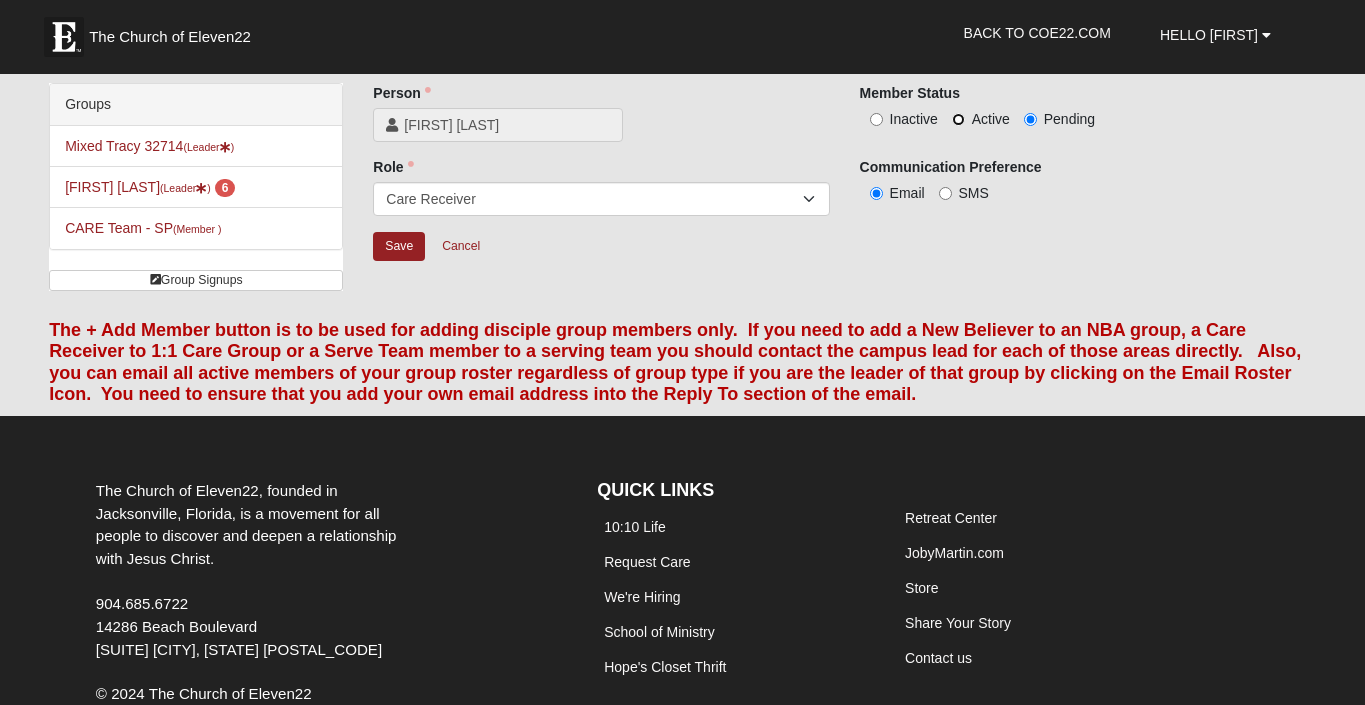 click on "Active" at bounding box center (958, 119) 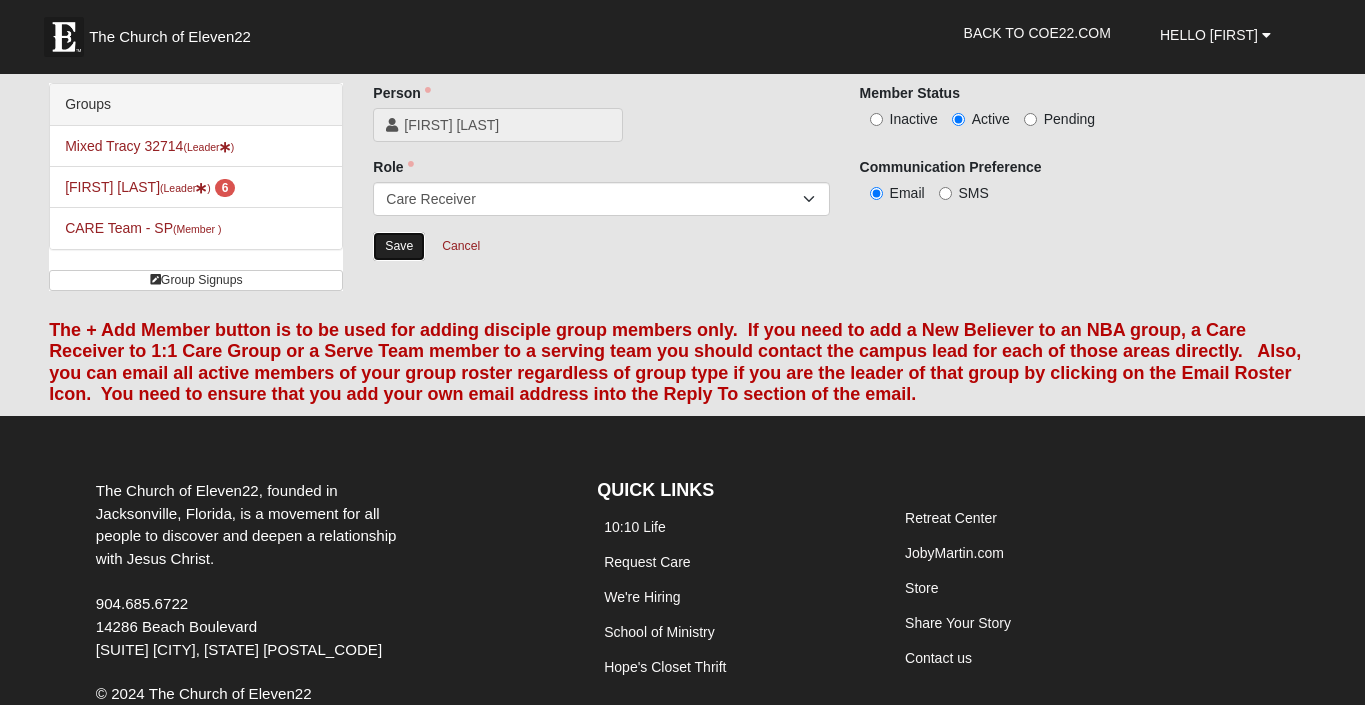 click on "Save" at bounding box center (399, 246) 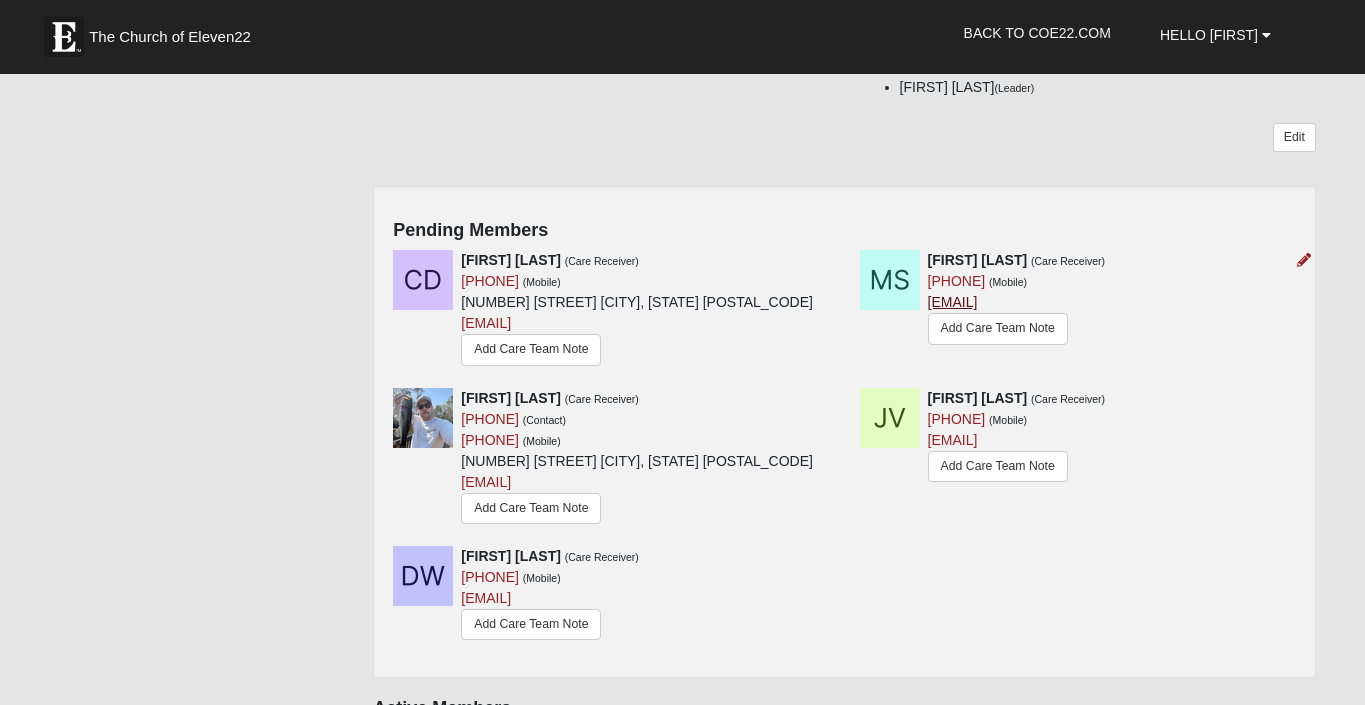 scroll, scrollTop: 360, scrollLeft: 0, axis: vertical 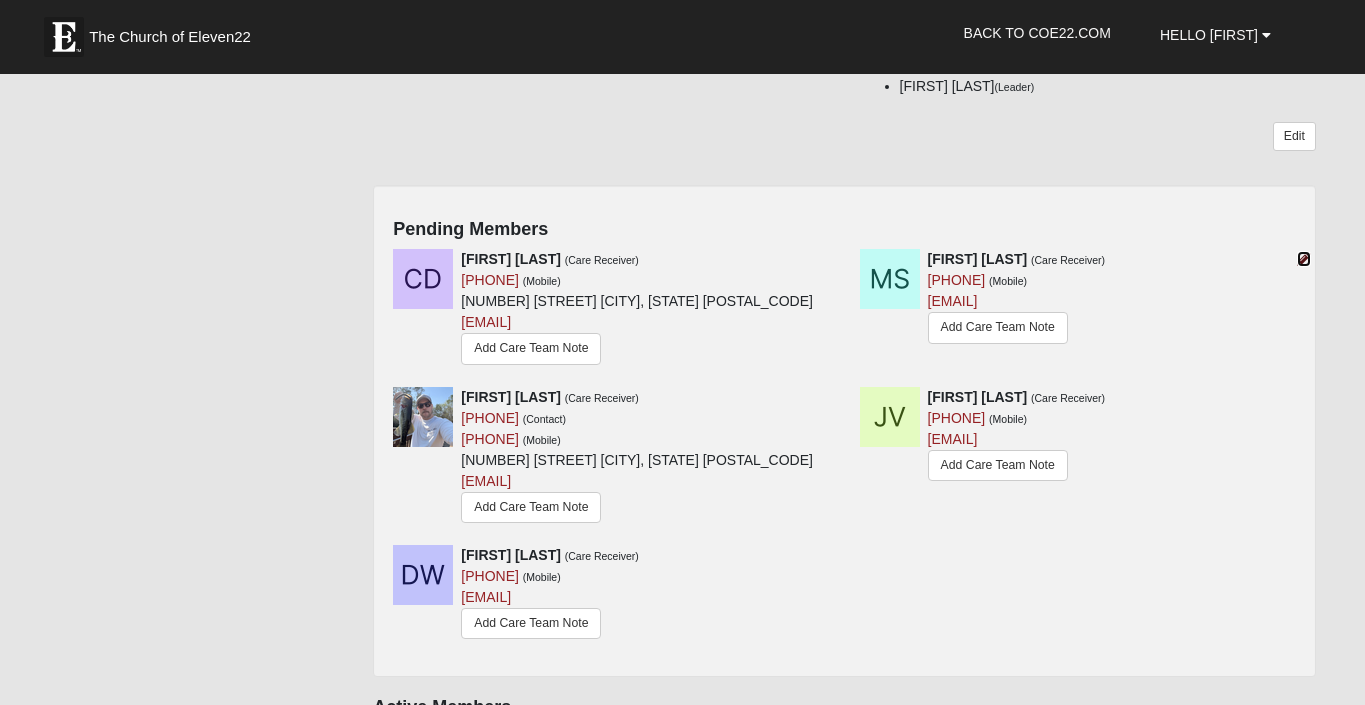 click at bounding box center (1304, 259) 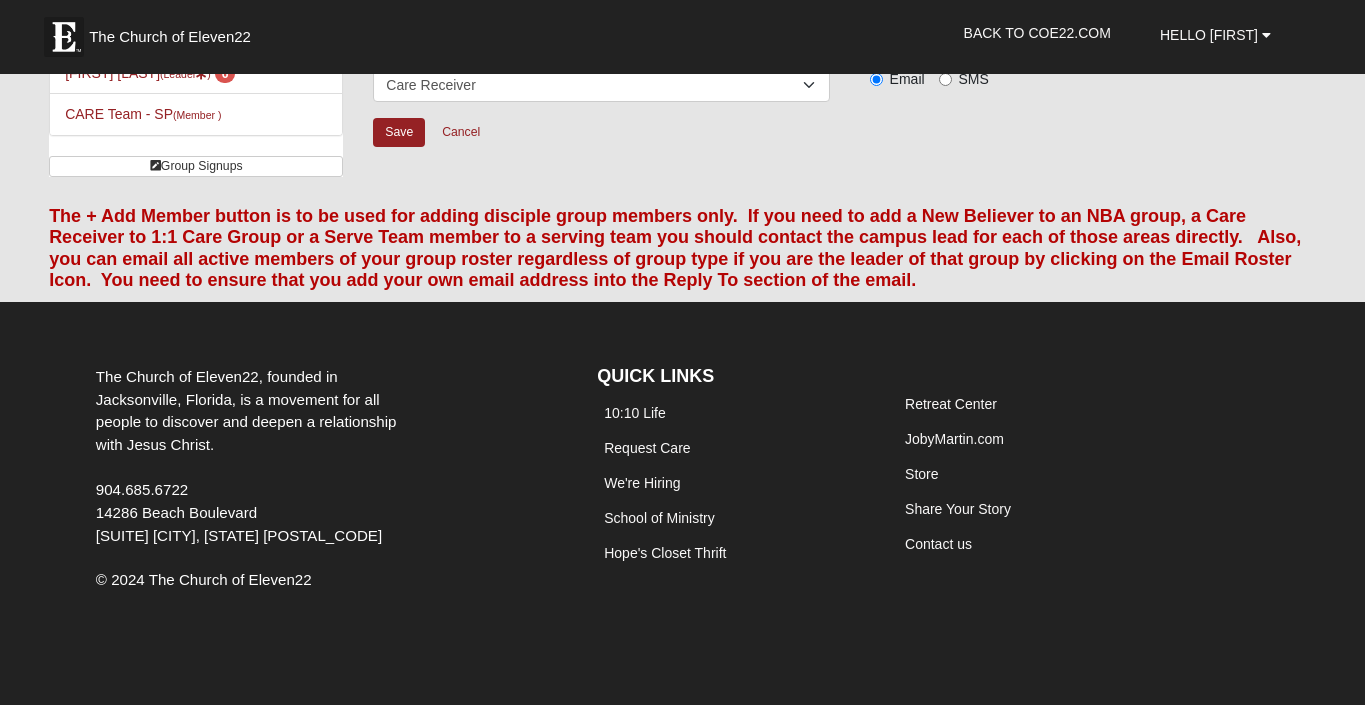scroll, scrollTop: 0, scrollLeft: 0, axis: both 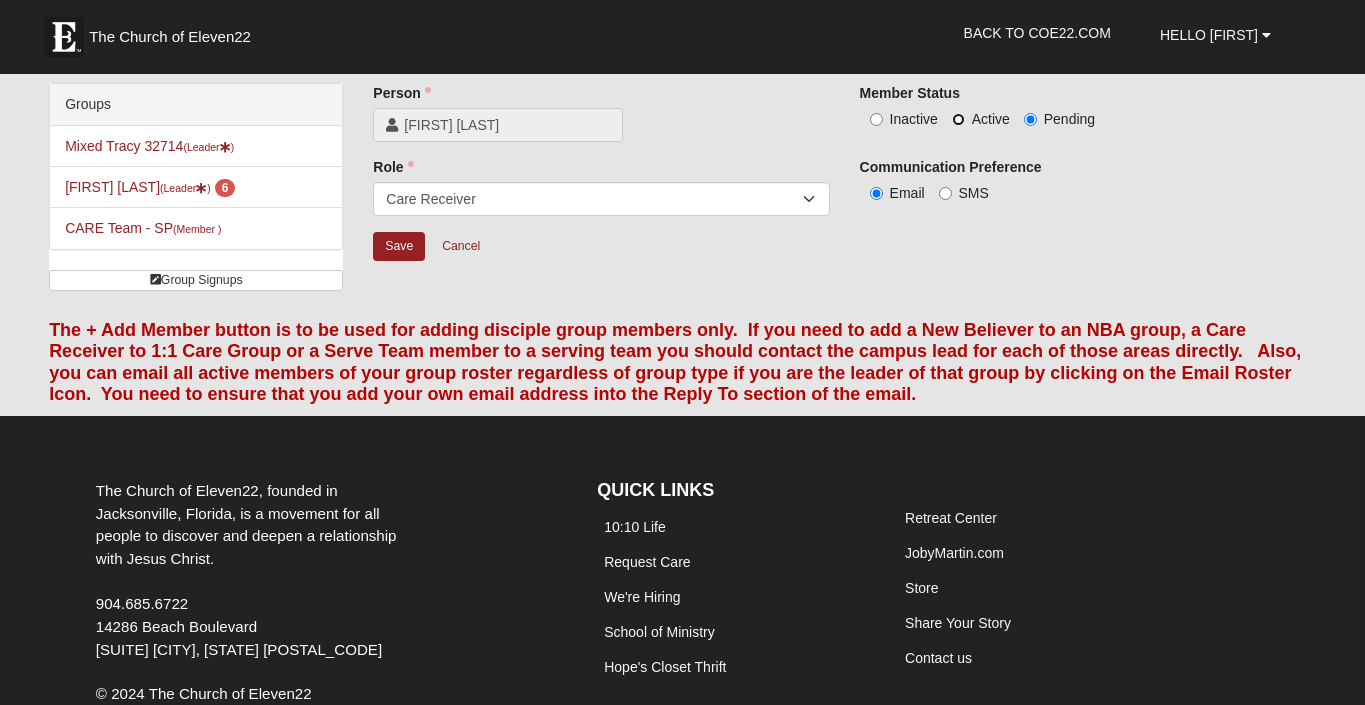 click on "Active" at bounding box center (958, 119) 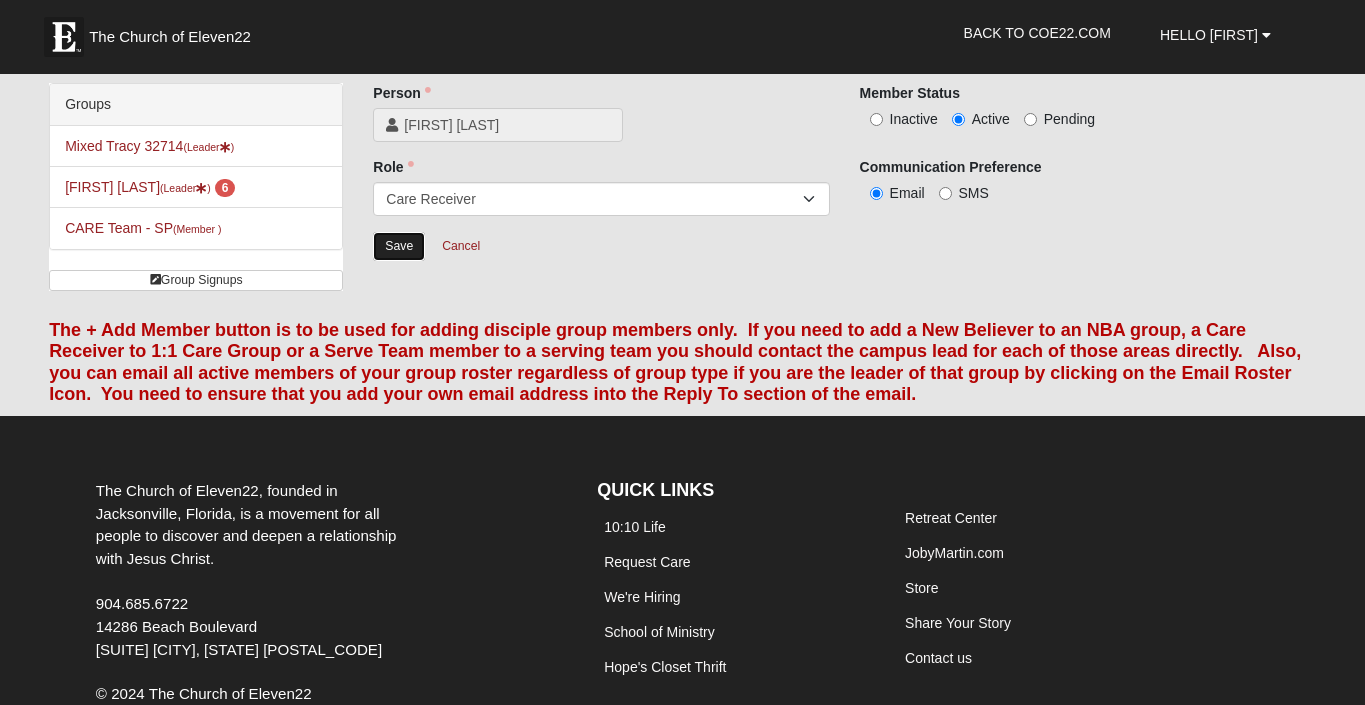 click on "Save" at bounding box center [399, 246] 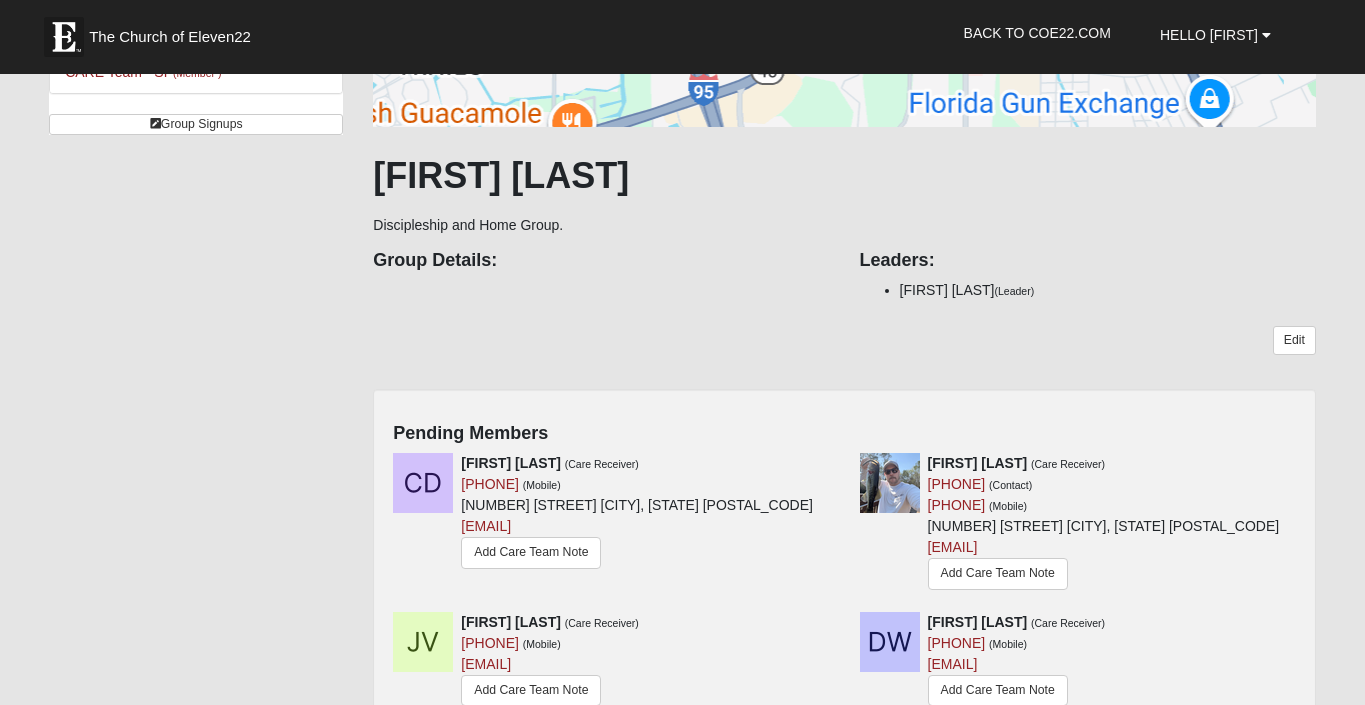scroll, scrollTop: 163, scrollLeft: 0, axis: vertical 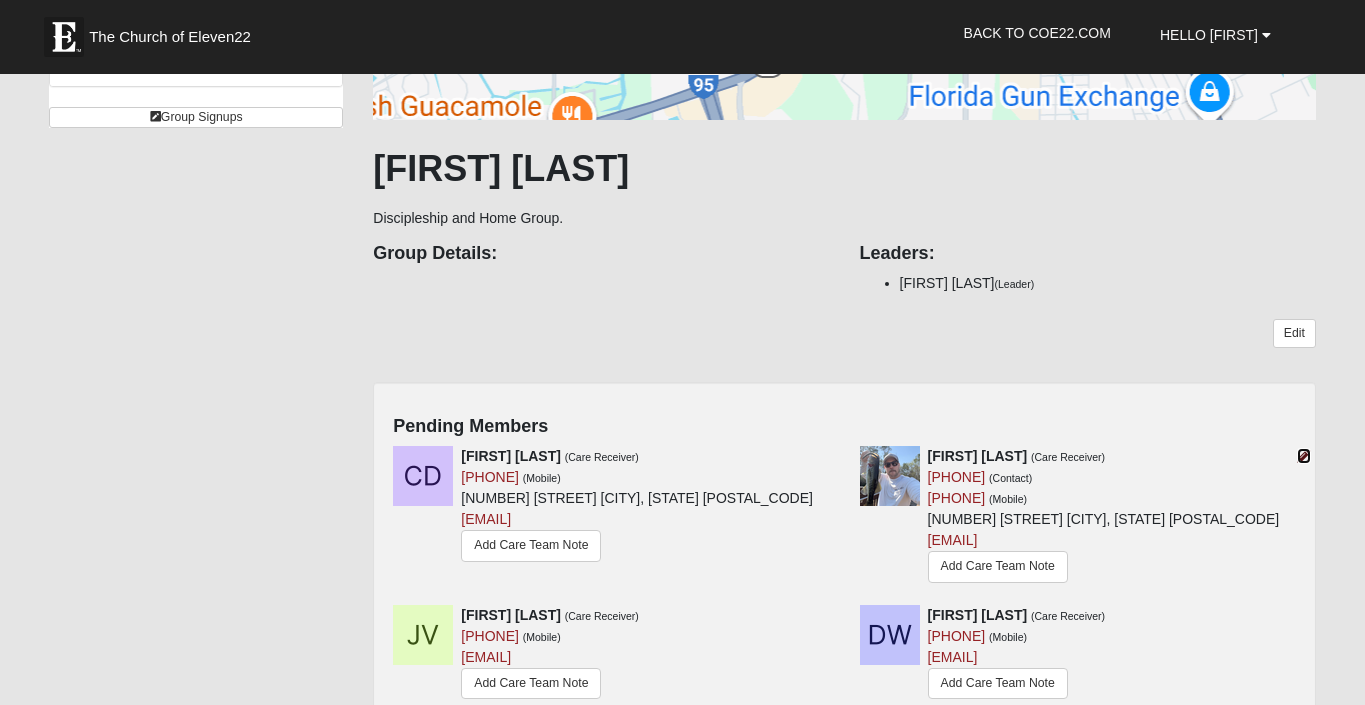 click at bounding box center [1304, 456] 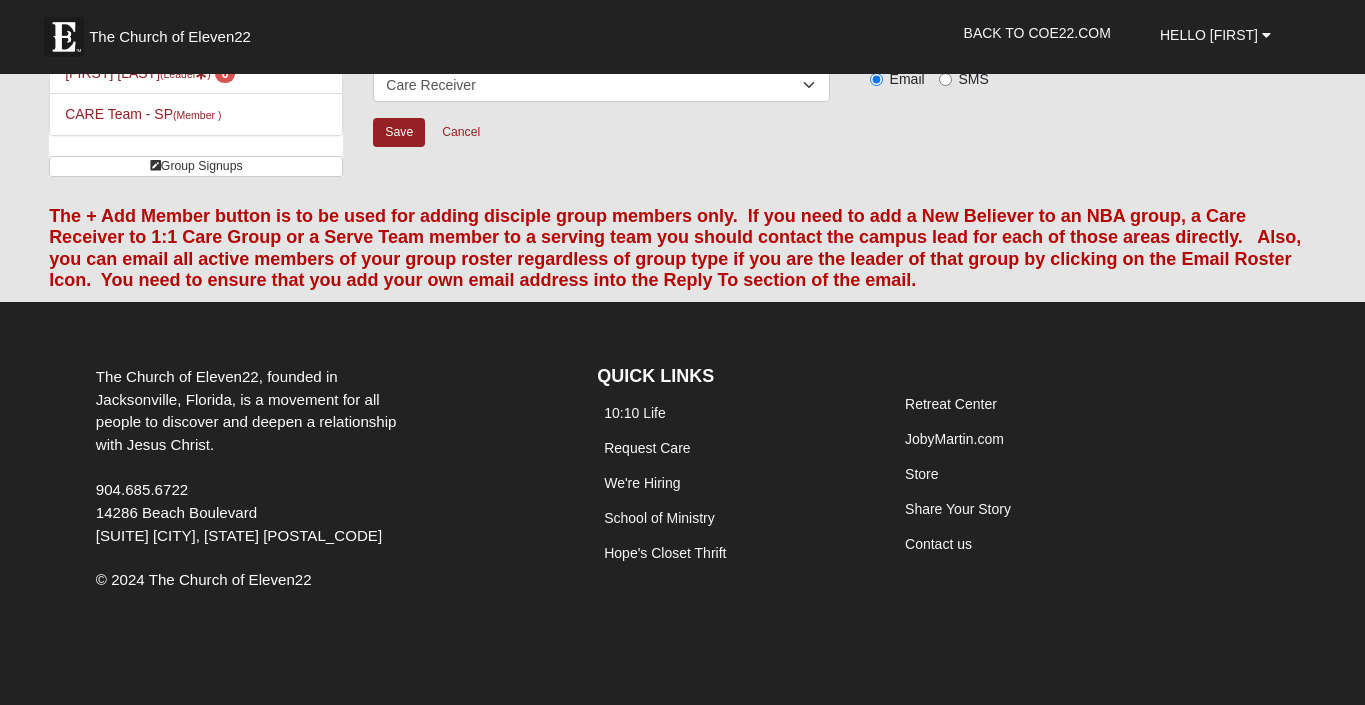 scroll, scrollTop: 0, scrollLeft: 0, axis: both 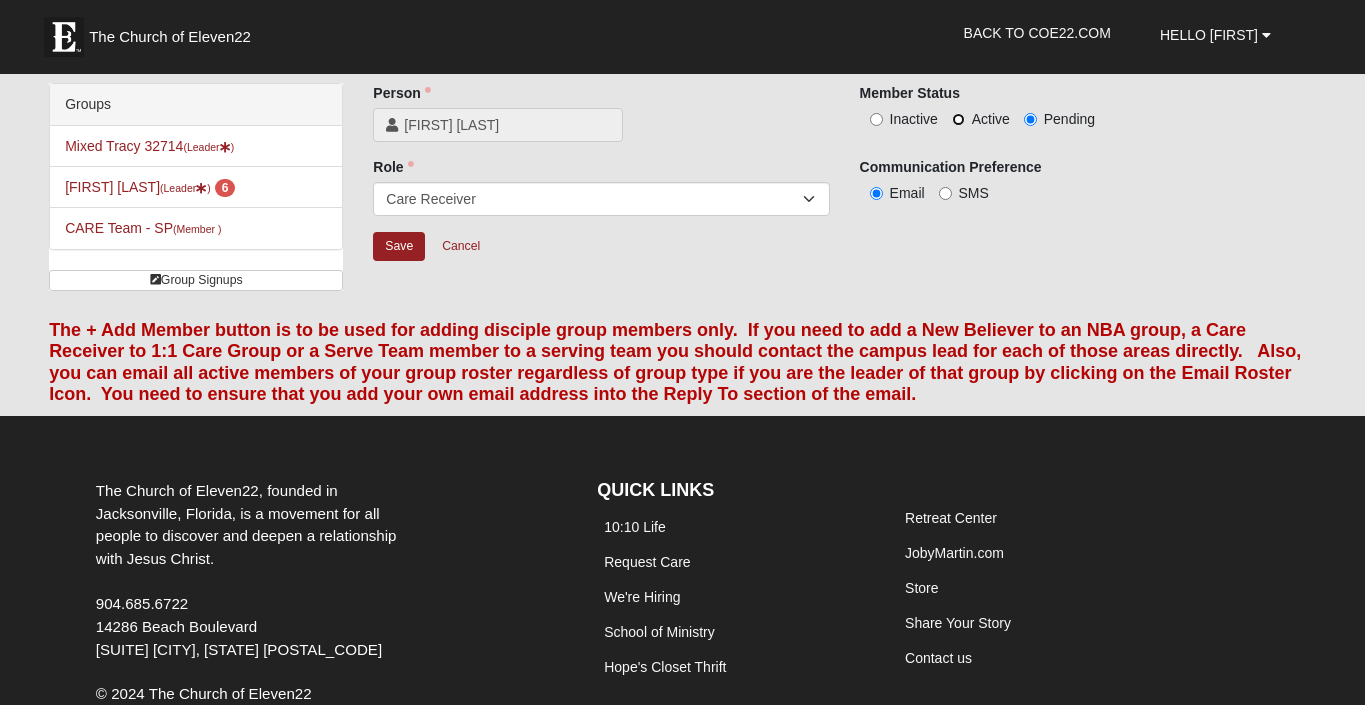 click on "Active" at bounding box center (958, 119) 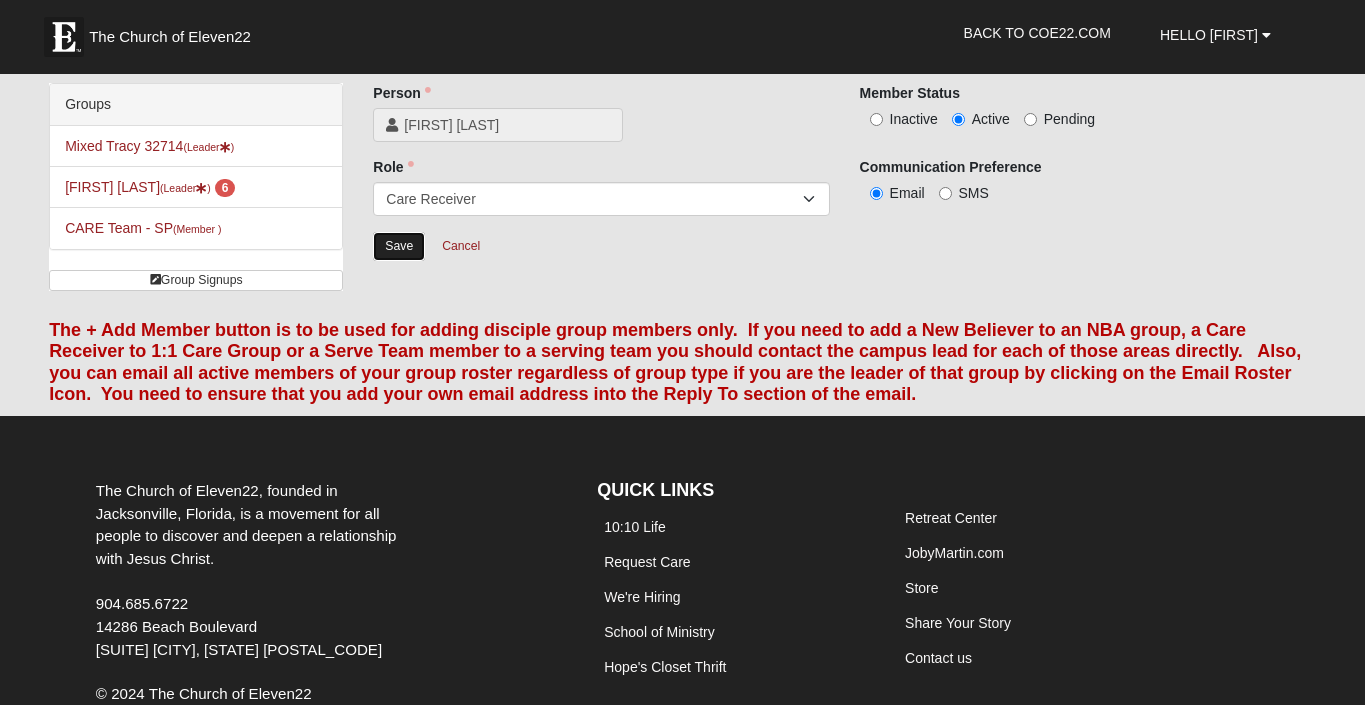 click on "Save" at bounding box center (399, 246) 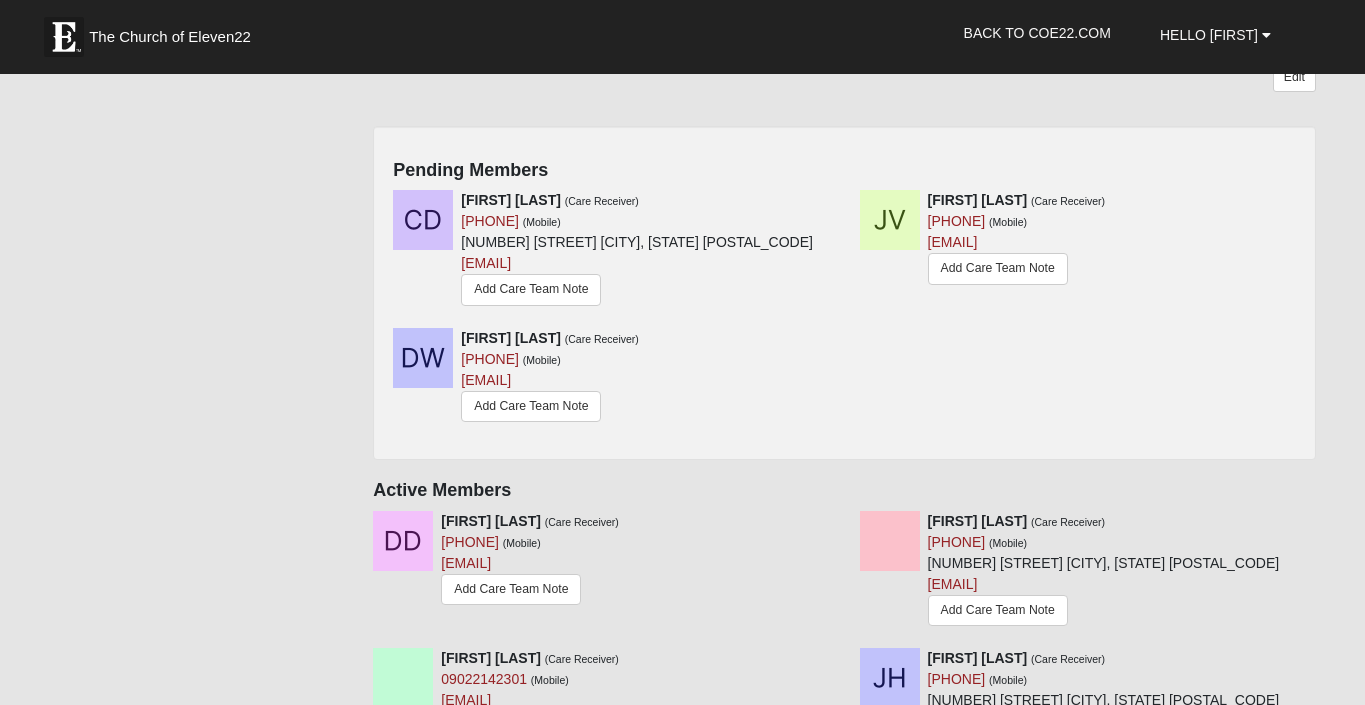 scroll, scrollTop: 404, scrollLeft: 0, axis: vertical 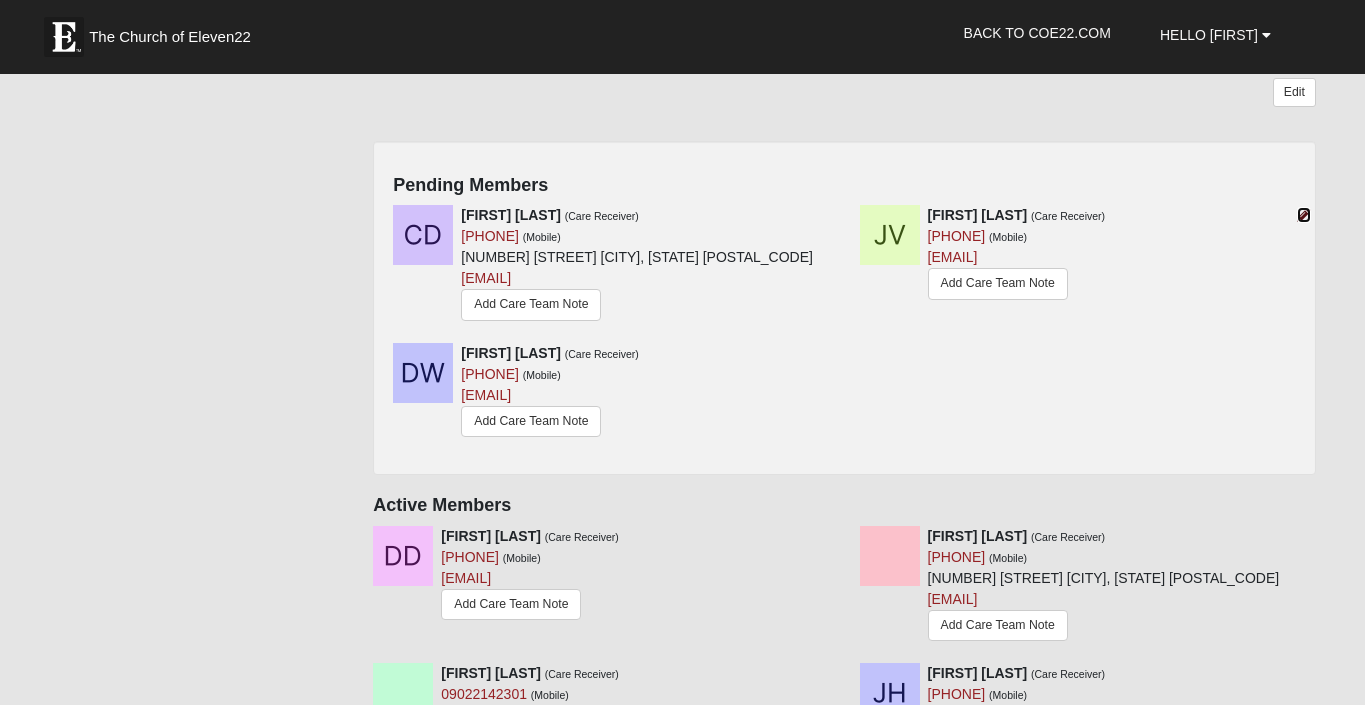 click at bounding box center [1304, 215] 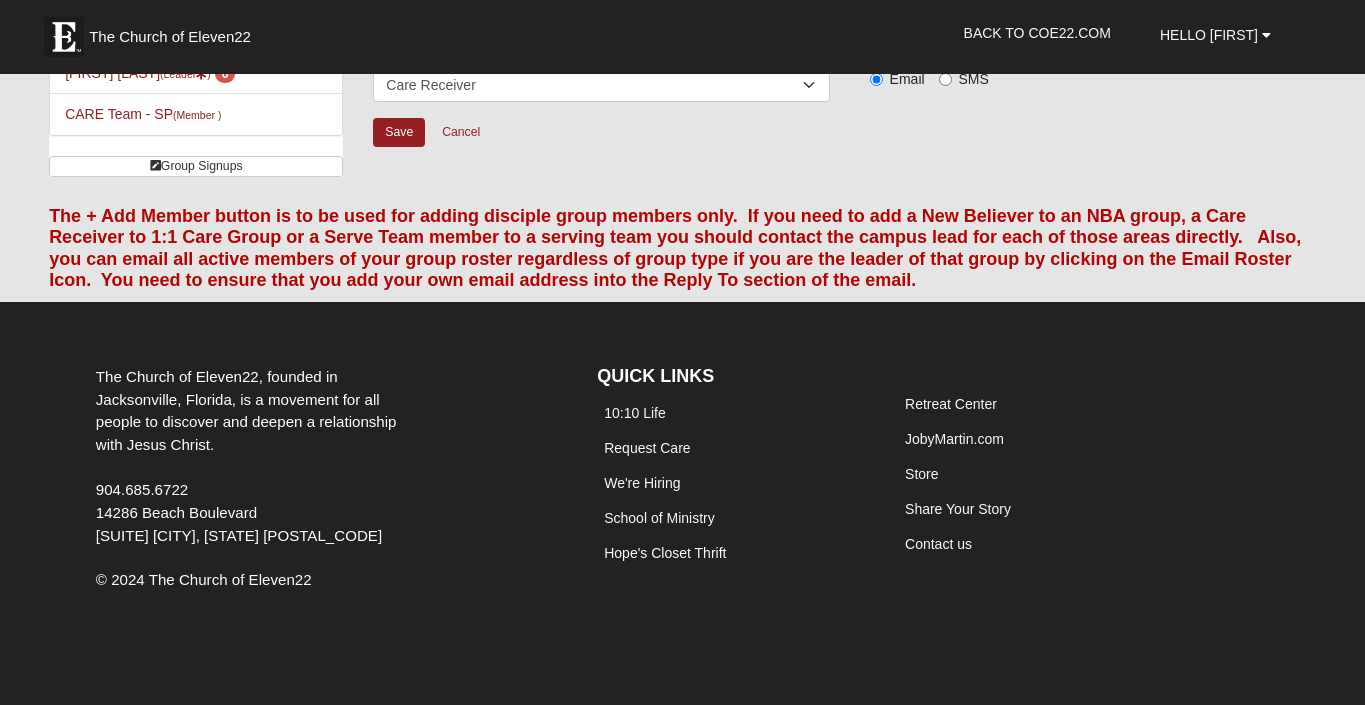 scroll, scrollTop: 0, scrollLeft: 0, axis: both 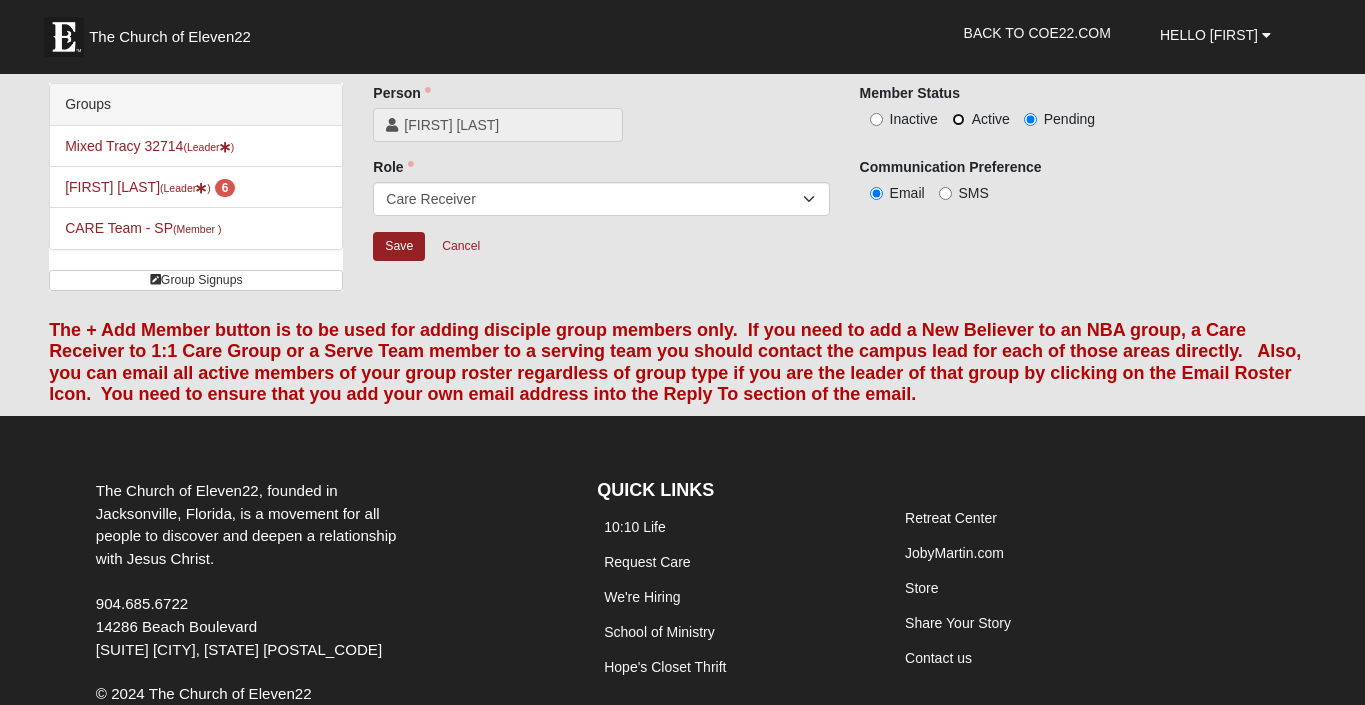 click on "Active" at bounding box center [958, 119] 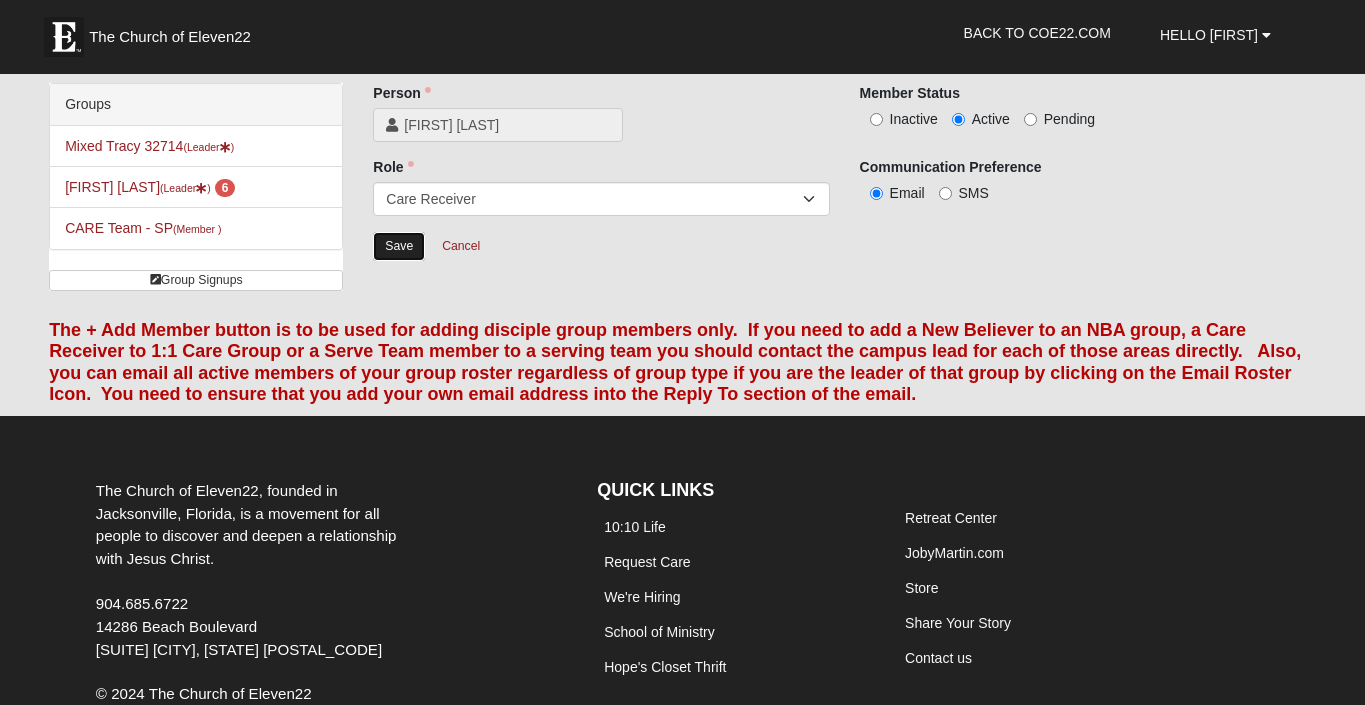 click on "Save" at bounding box center (399, 246) 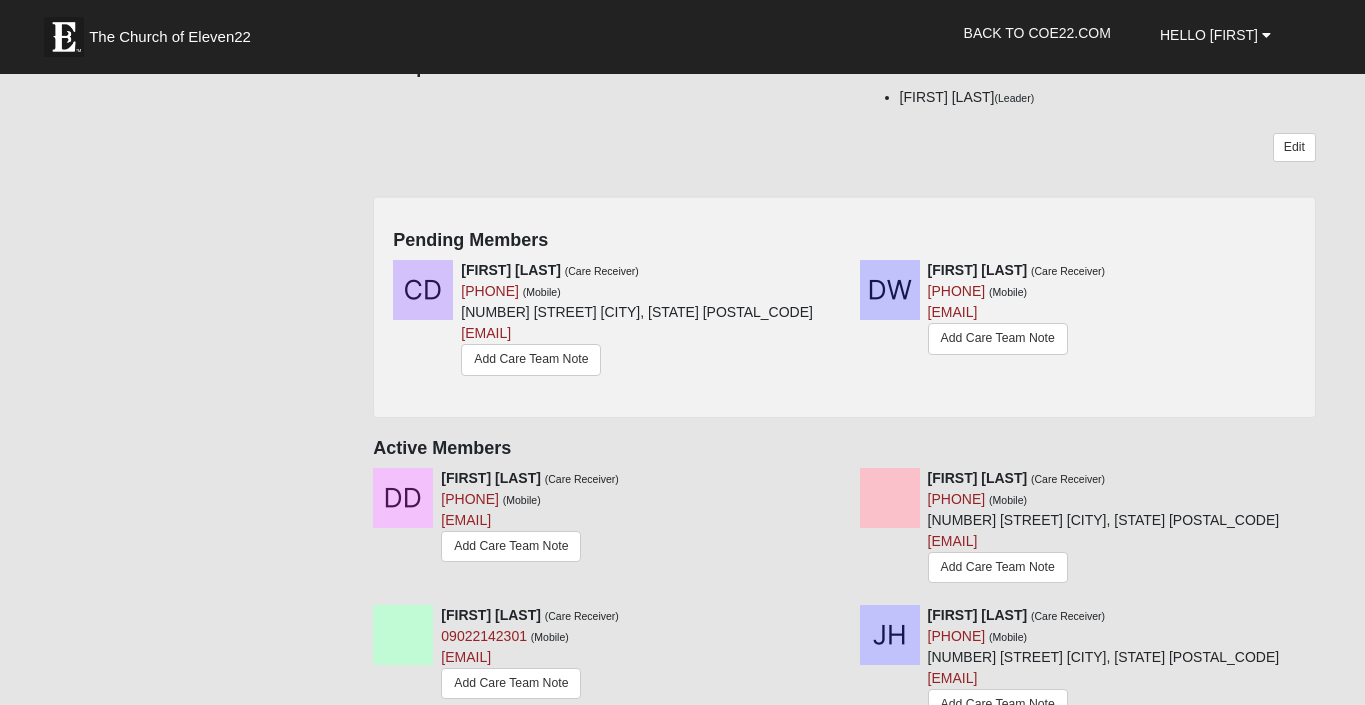 scroll, scrollTop: 351, scrollLeft: 0, axis: vertical 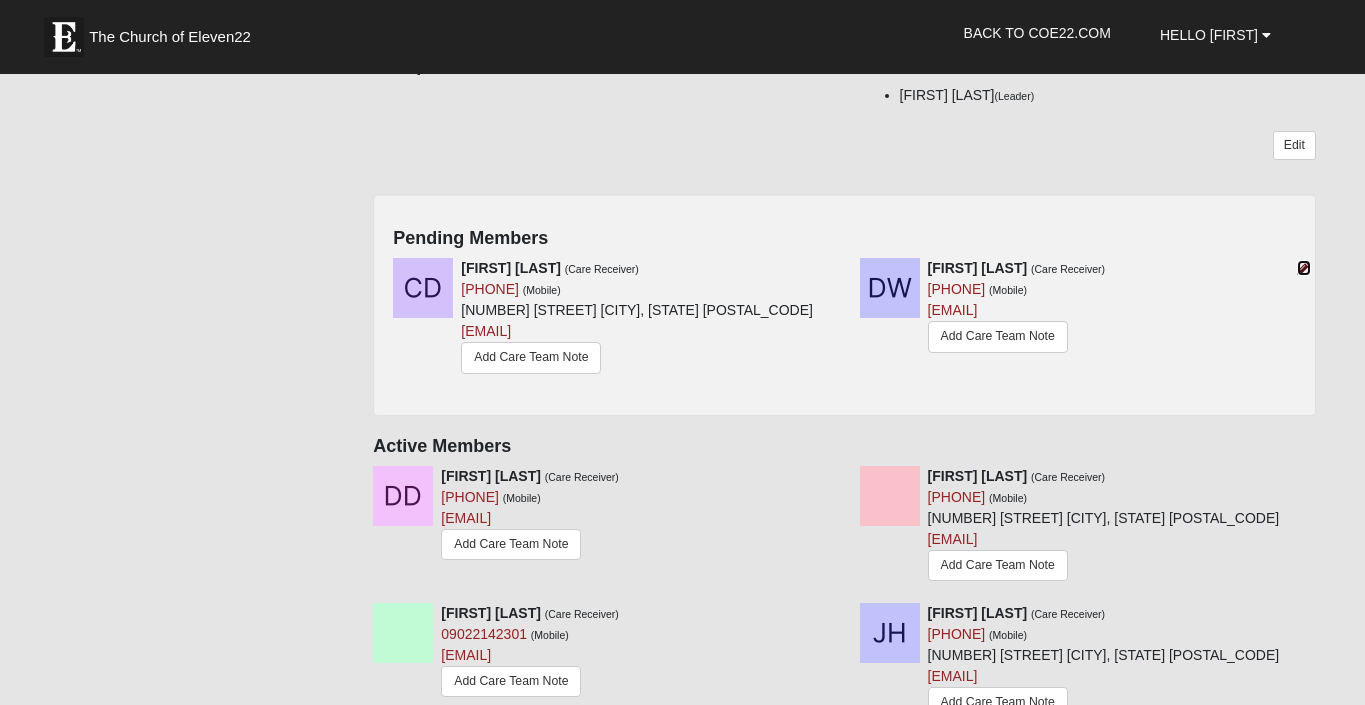 click at bounding box center [1304, 268] 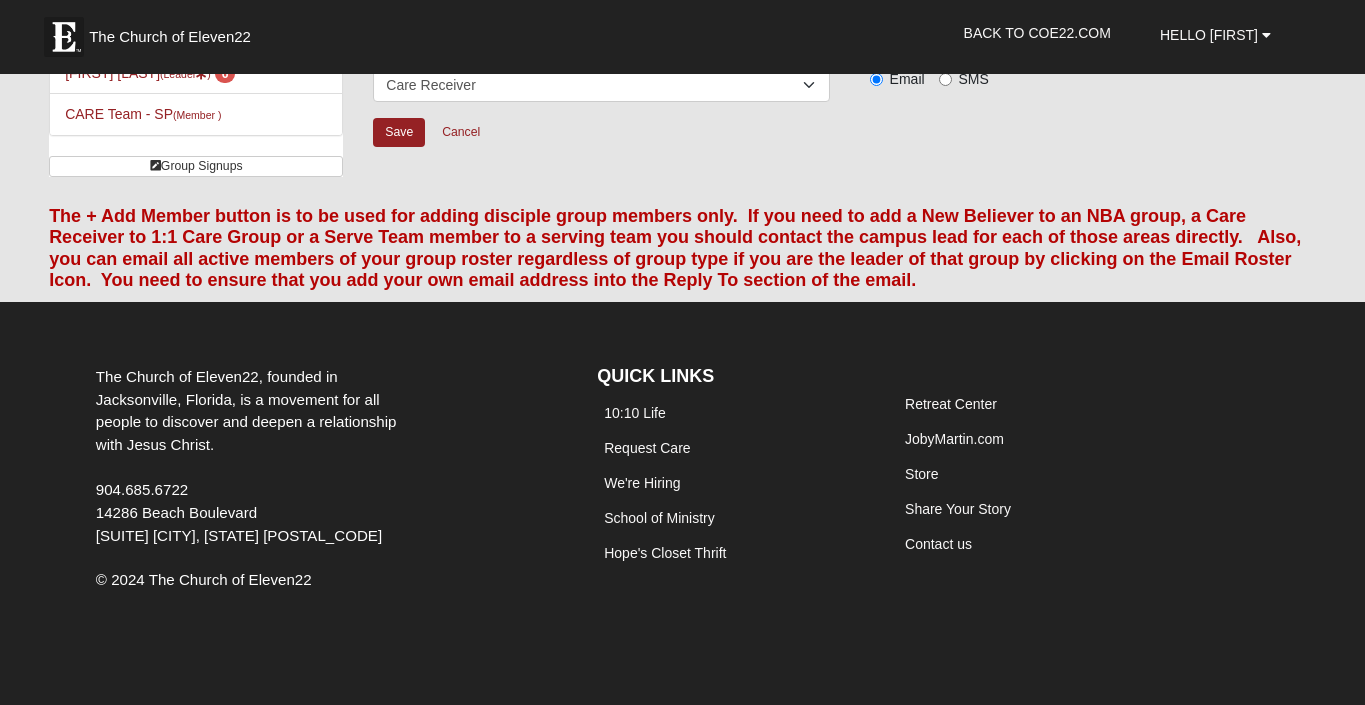 scroll, scrollTop: 0, scrollLeft: 0, axis: both 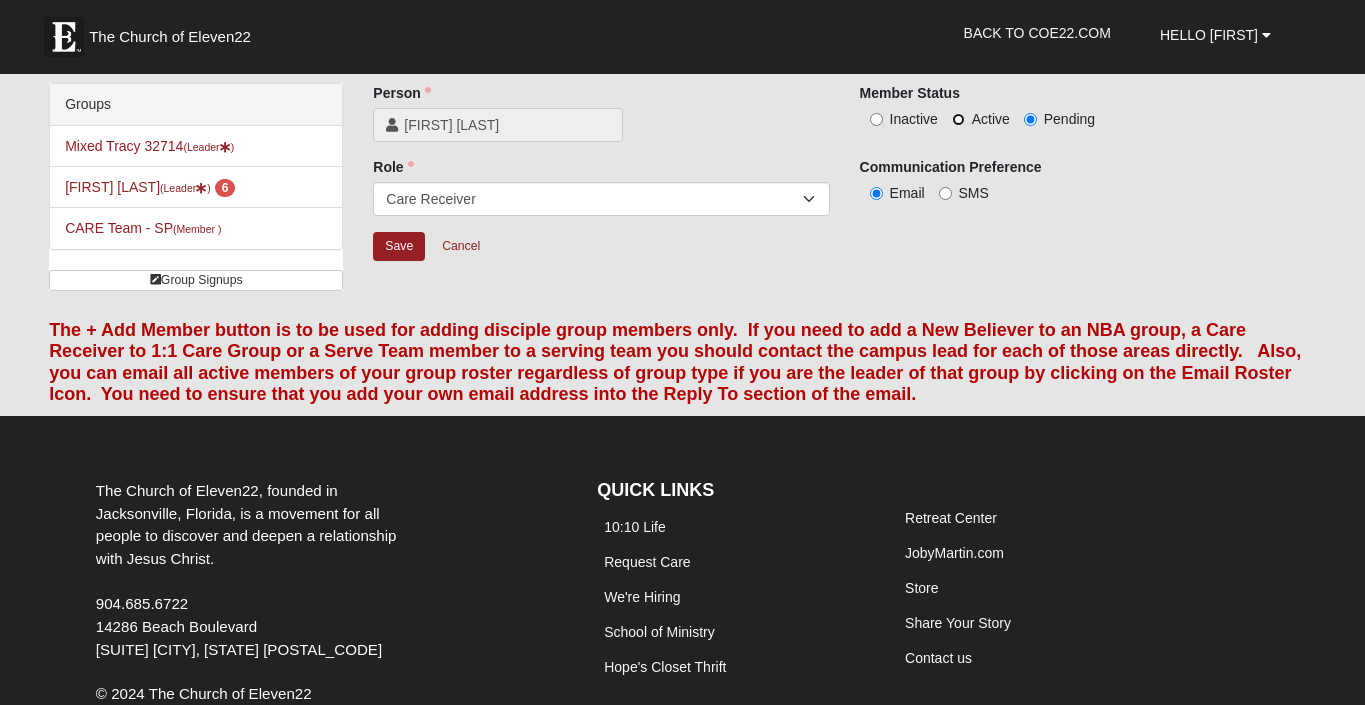 click on "Active" at bounding box center (958, 119) 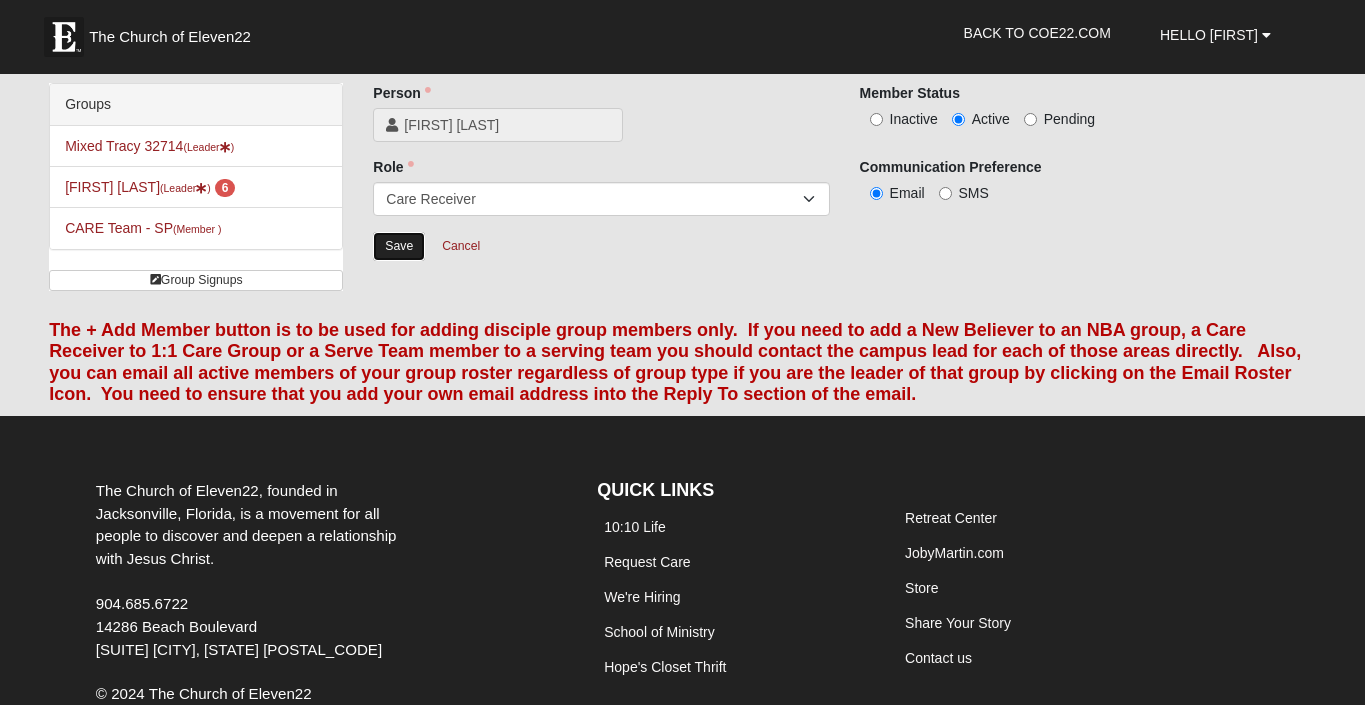 click on "Save" at bounding box center [399, 246] 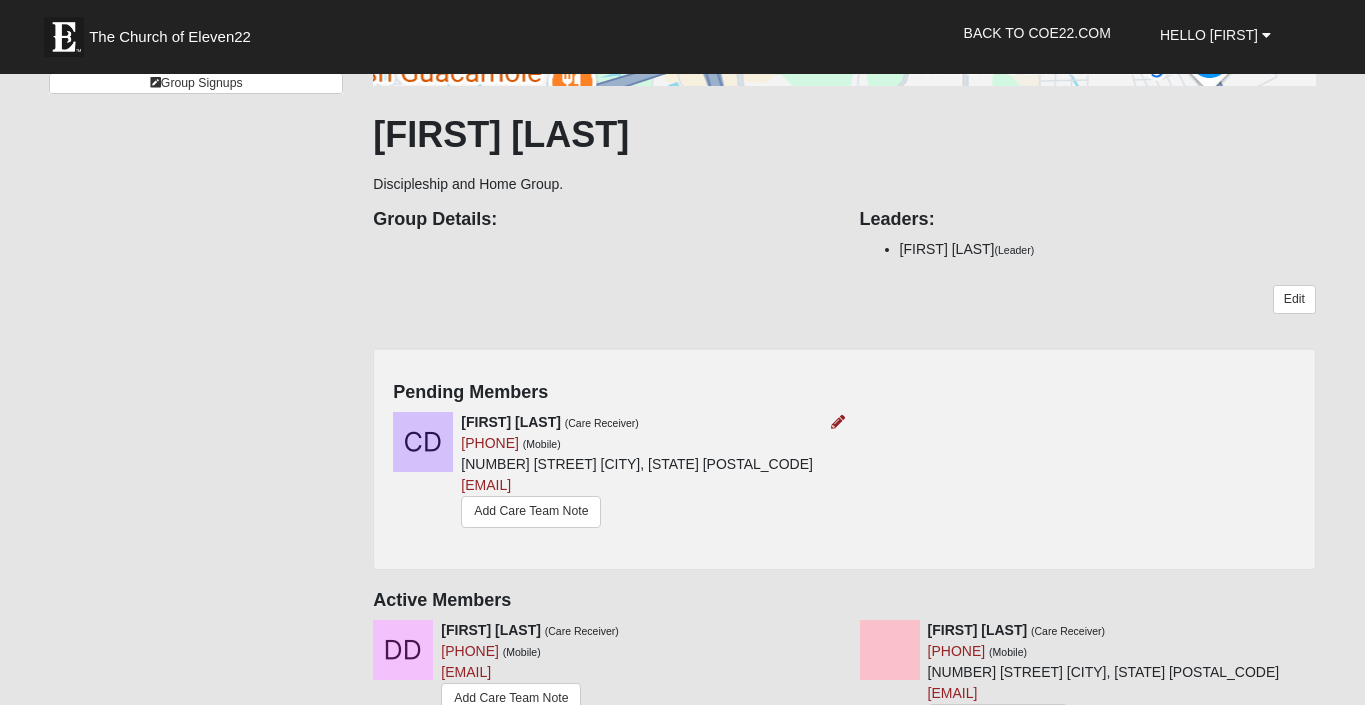 scroll, scrollTop: 200, scrollLeft: 0, axis: vertical 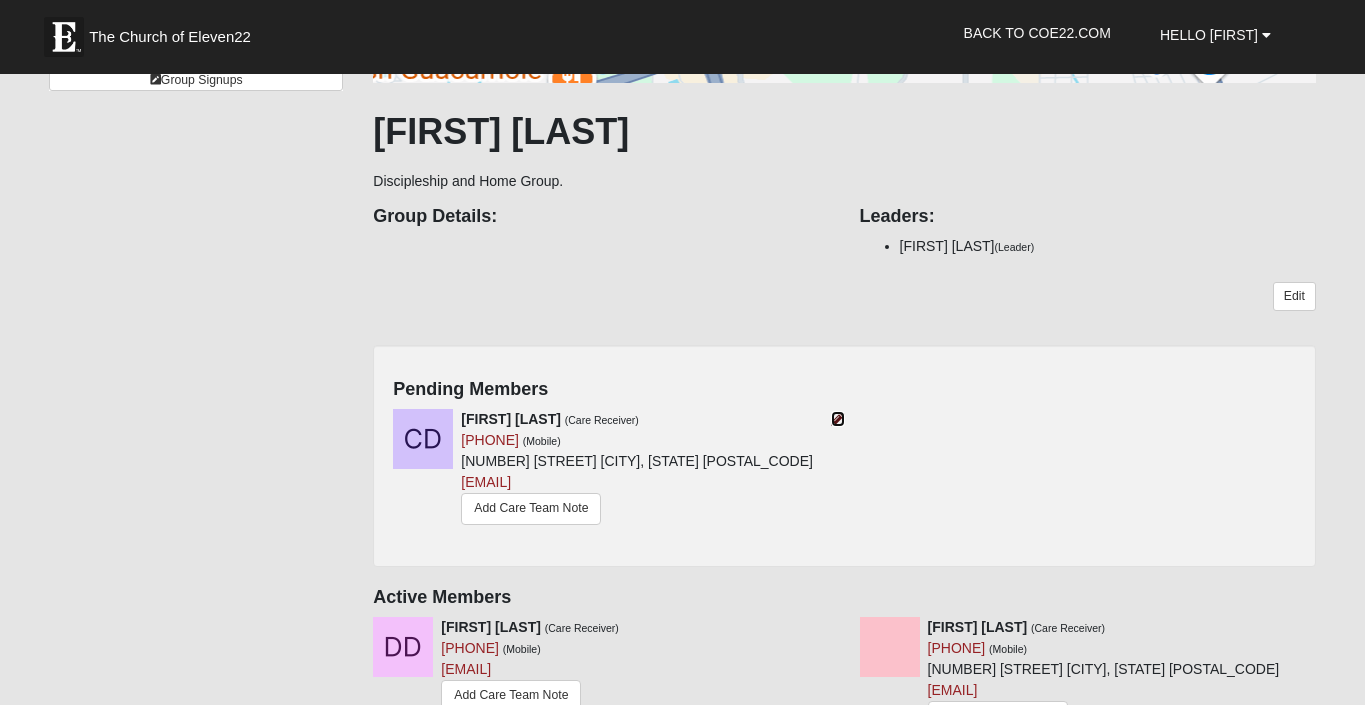 click at bounding box center [838, 419] 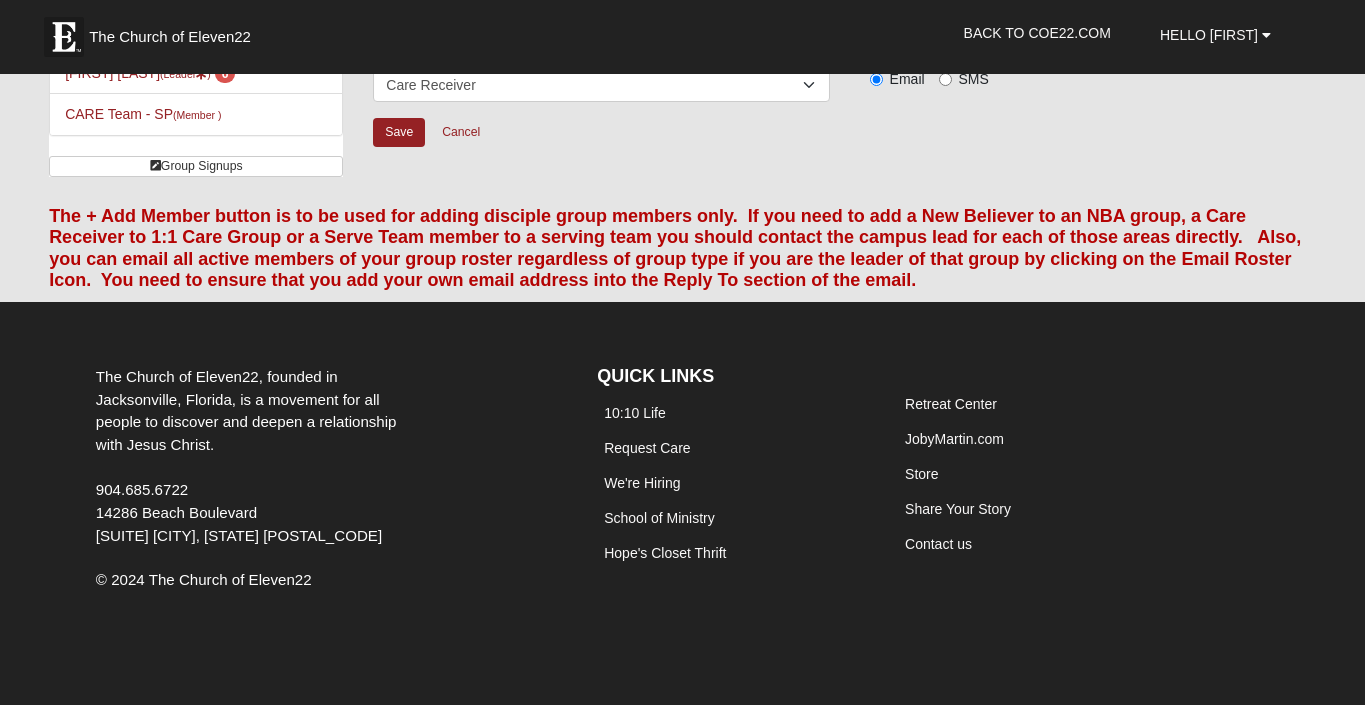 scroll, scrollTop: 0, scrollLeft: 0, axis: both 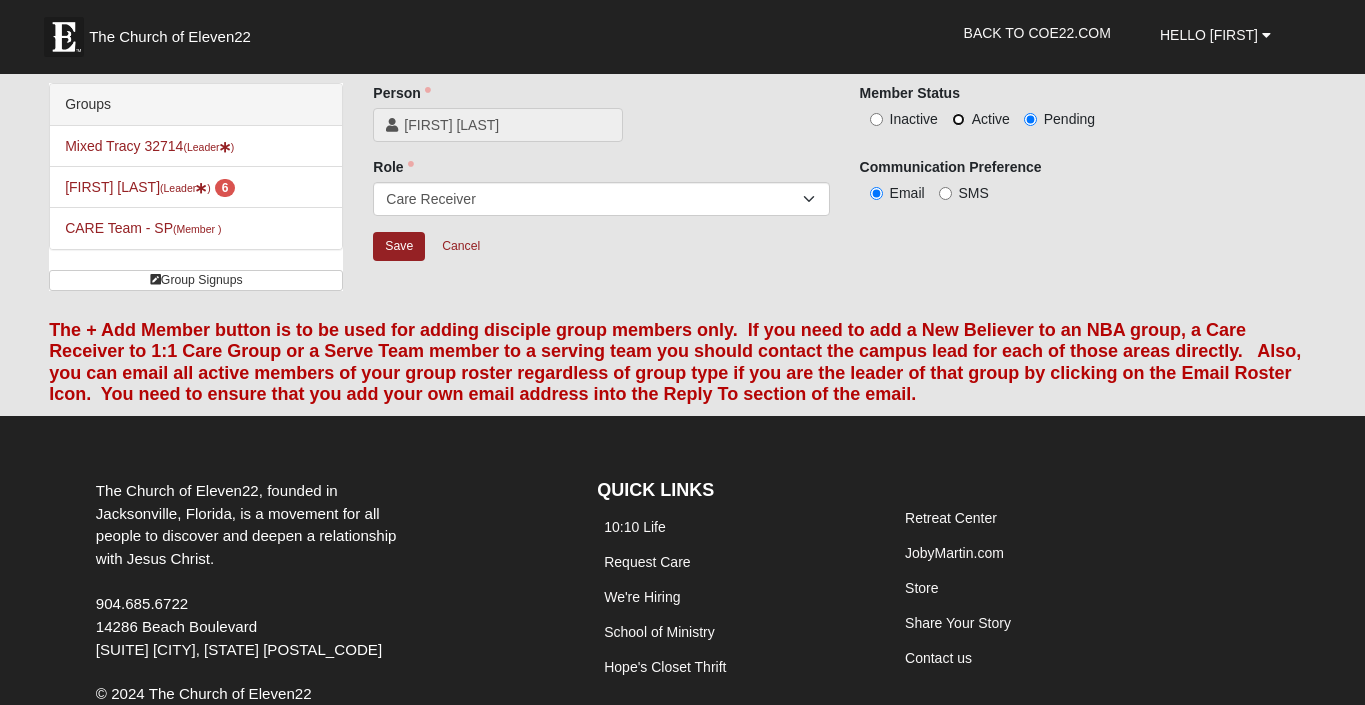 drag, startPoint x: 962, startPoint y: 120, endPoint x: 948, endPoint y: 127, distance: 15.652476 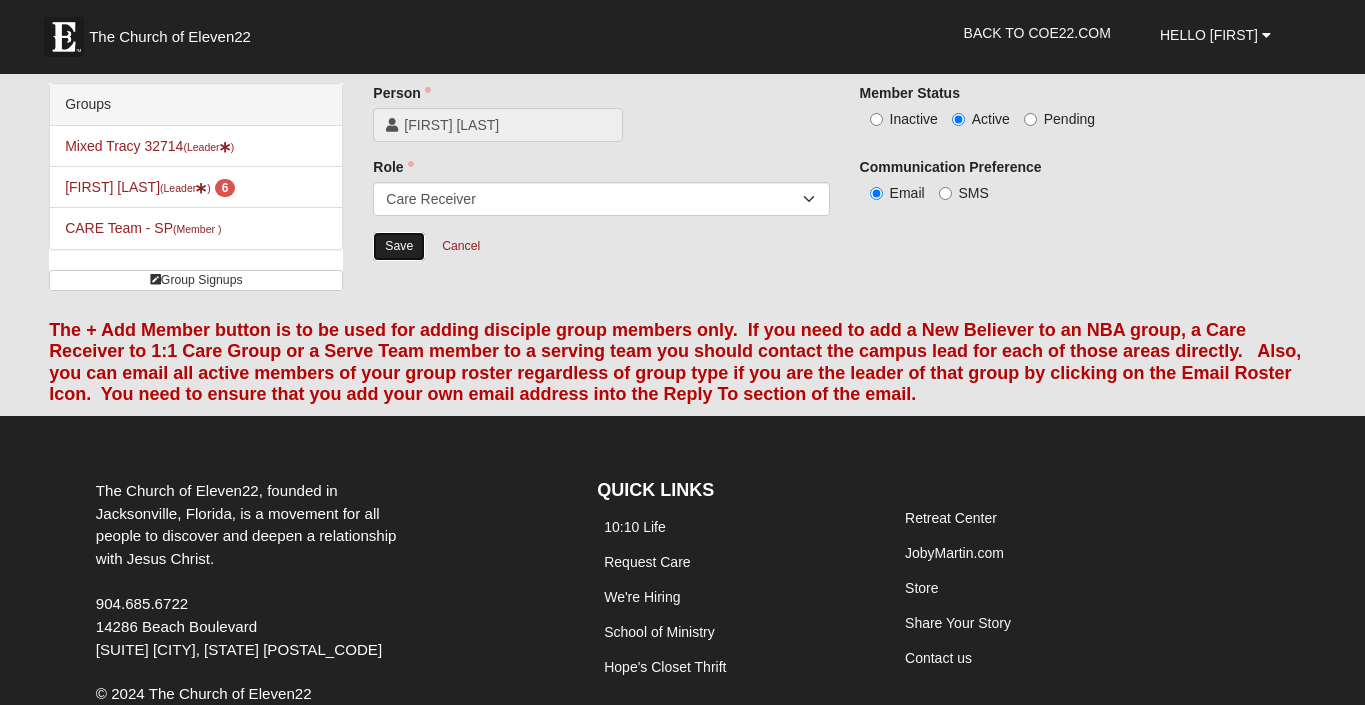 click on "Save" at bounding box center [399, 246] 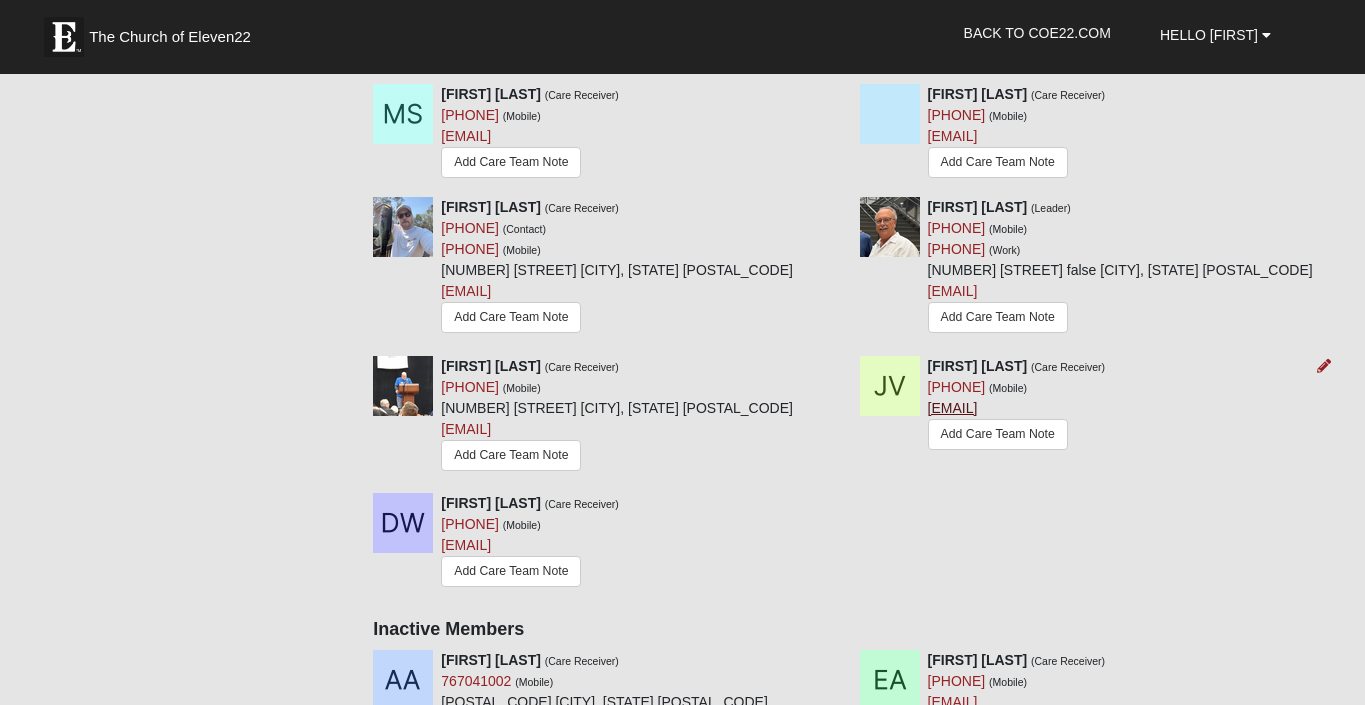 scroll, scrollTop: 1034, scrollLeft: 0, axis: vertical 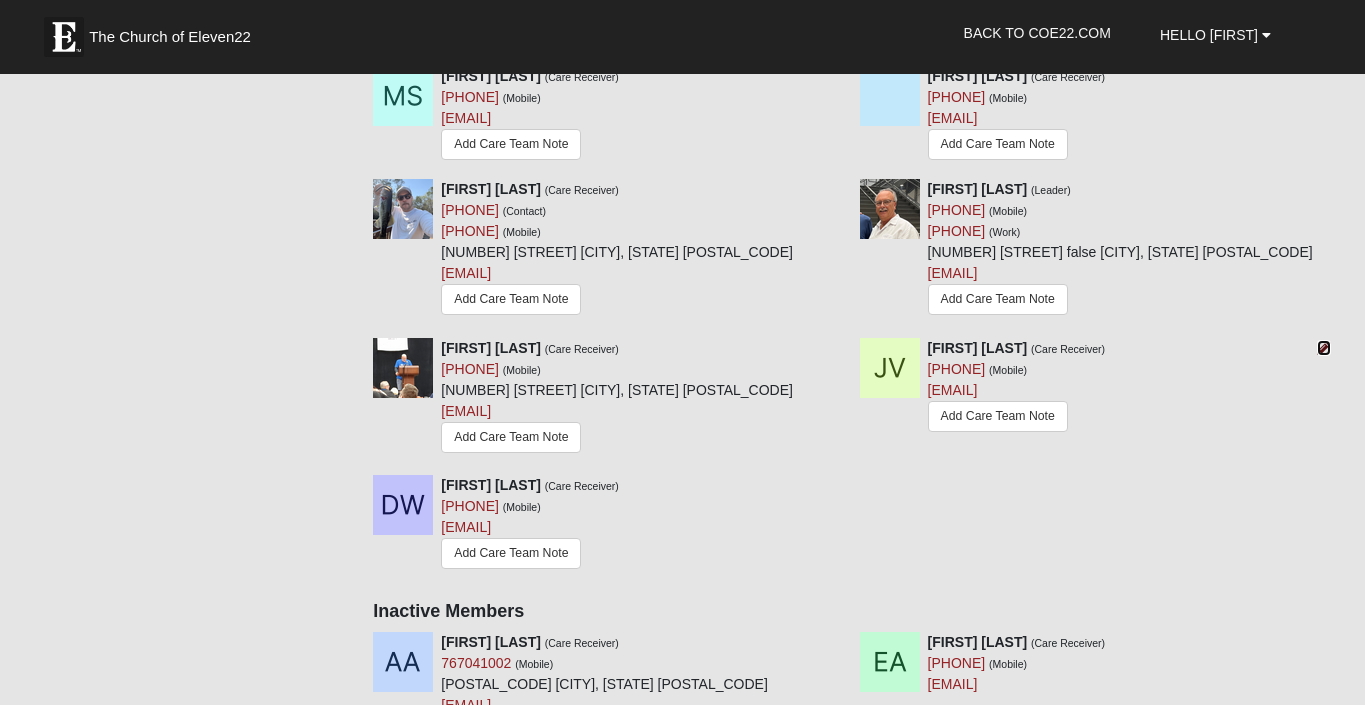 click at bounding box center (1324, 348) 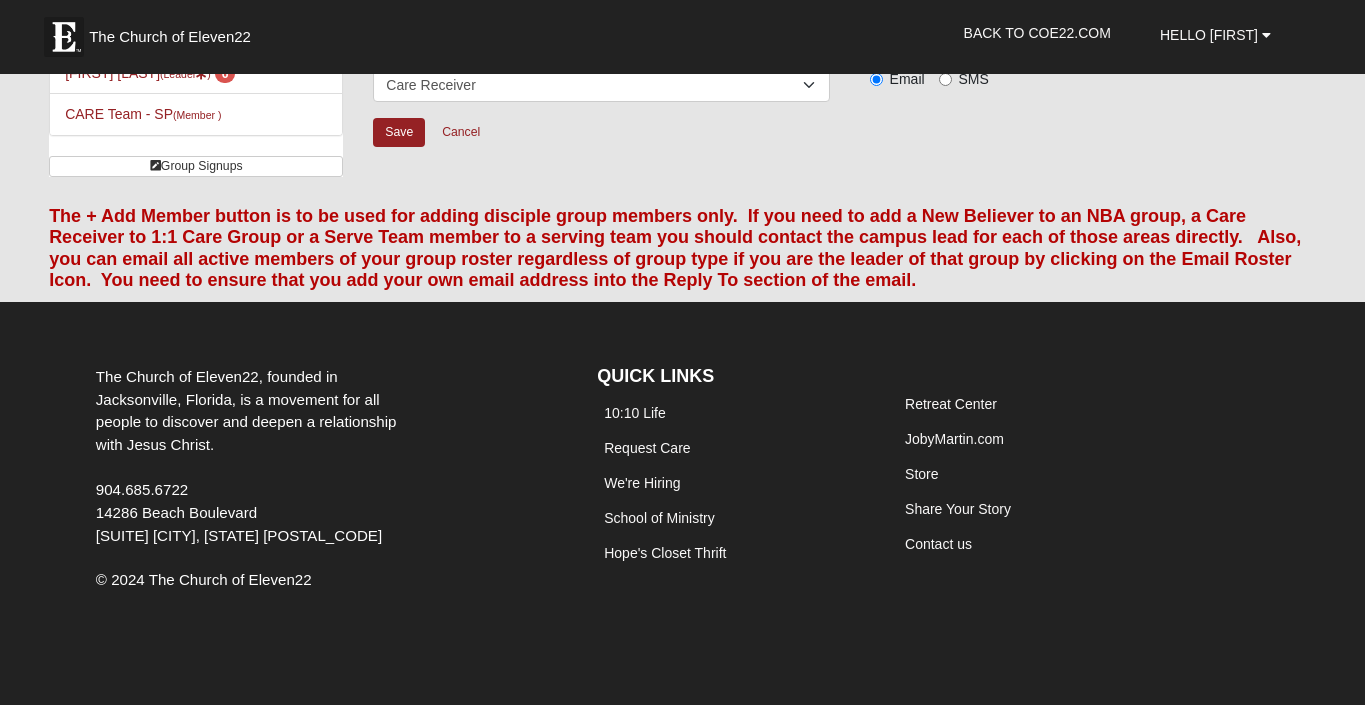 scroll, scrollTop: 0, scrollLeft: 0, axis: both 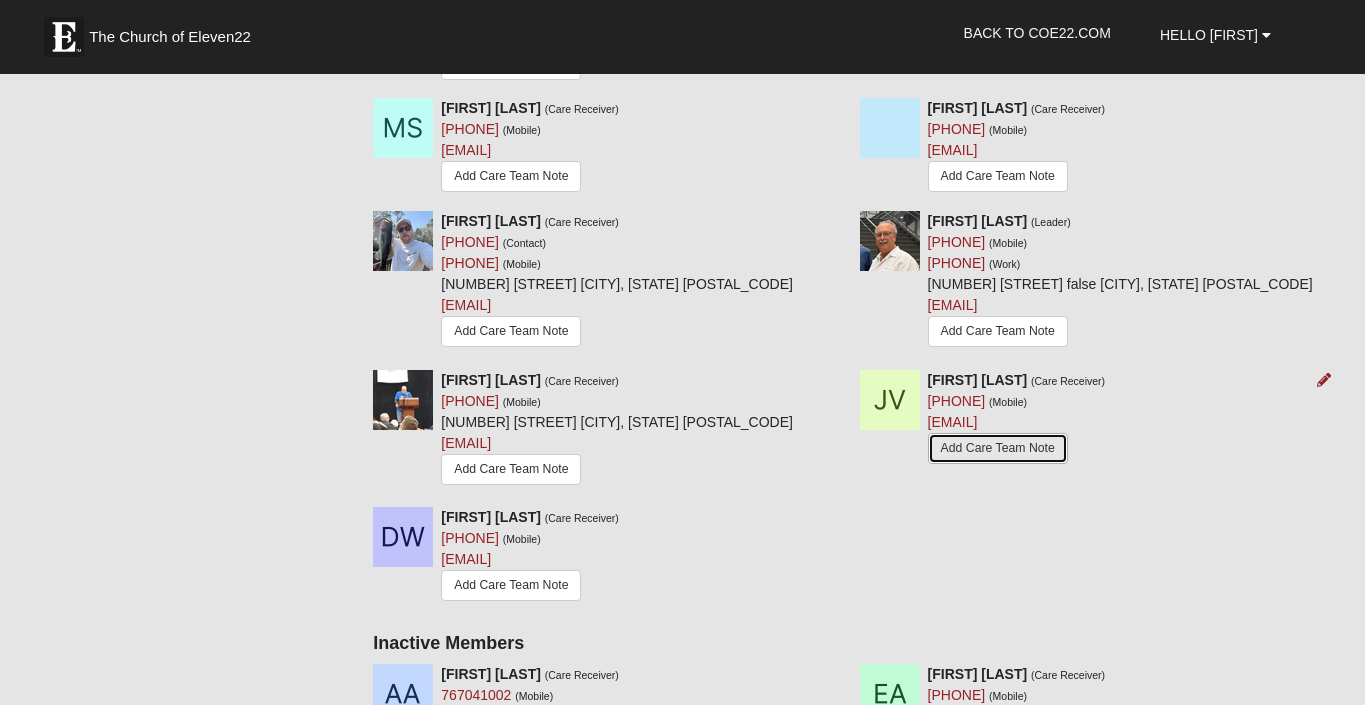 click on "Add Care Team Note" at bounding box center [998, 448] 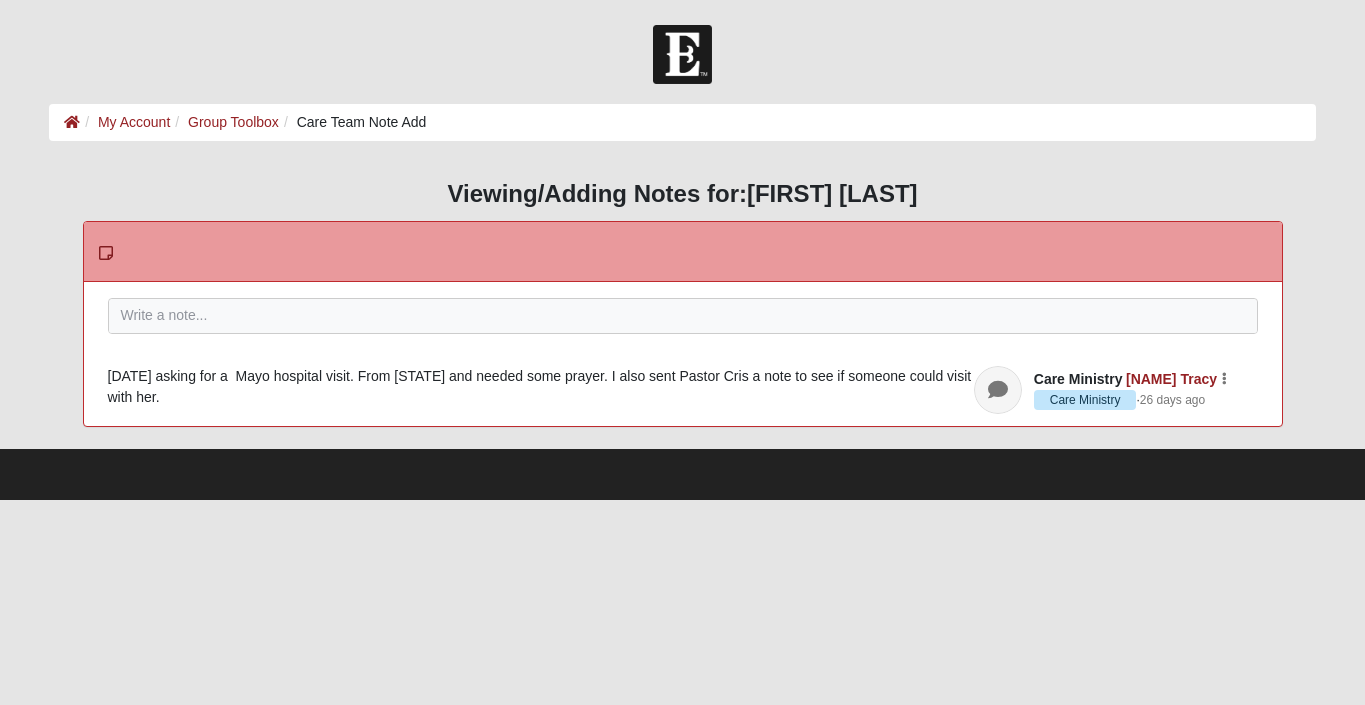 scroll, scrollTop: 0, scrollLeft: 0, axis: both 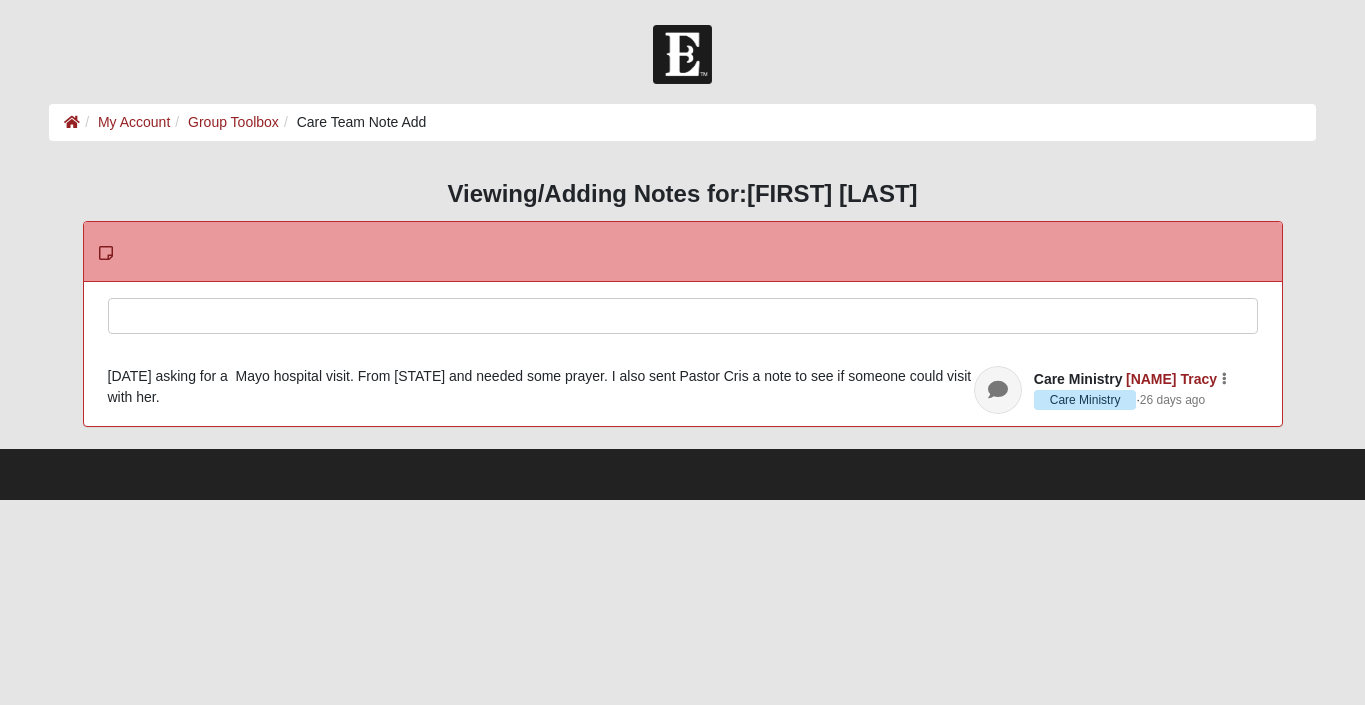 click at bounding box center (683, 343) 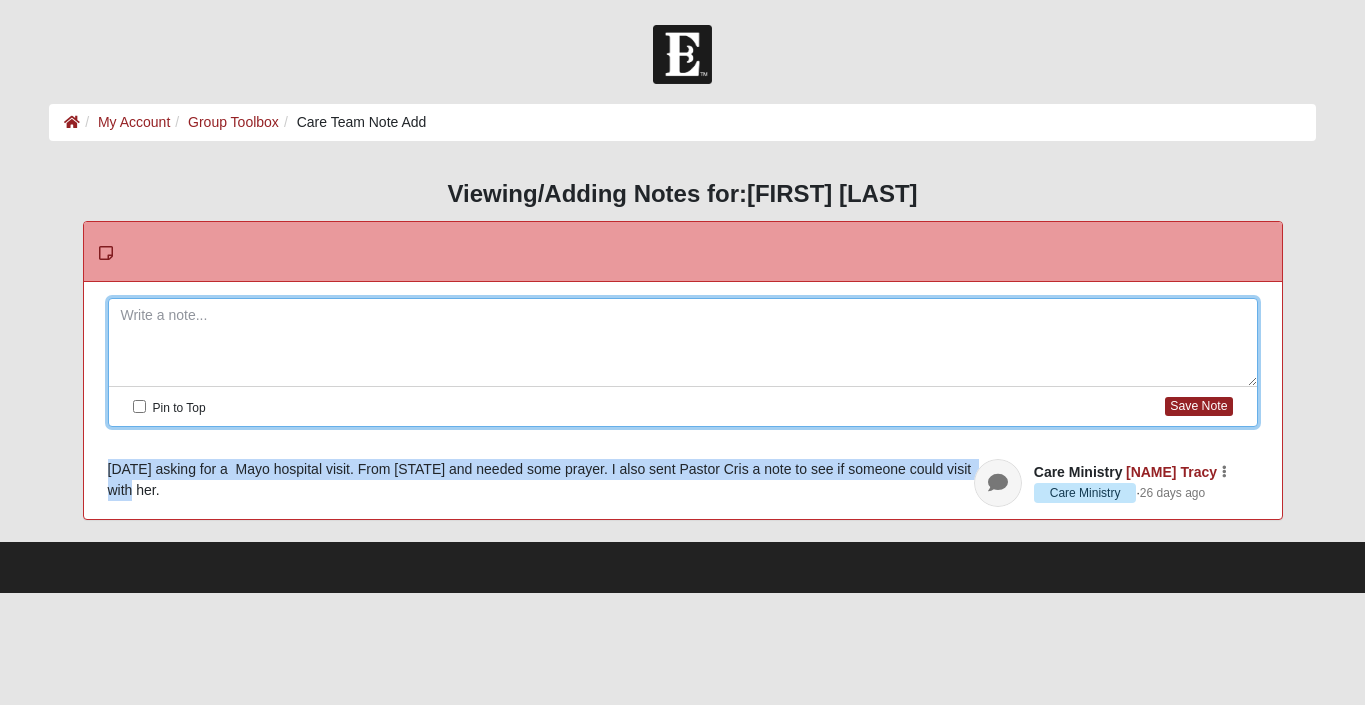 drag, startPoint x: 150, startPoint y: 498, endPoint x: 104, endPoint y: 472, distance: 52.83938 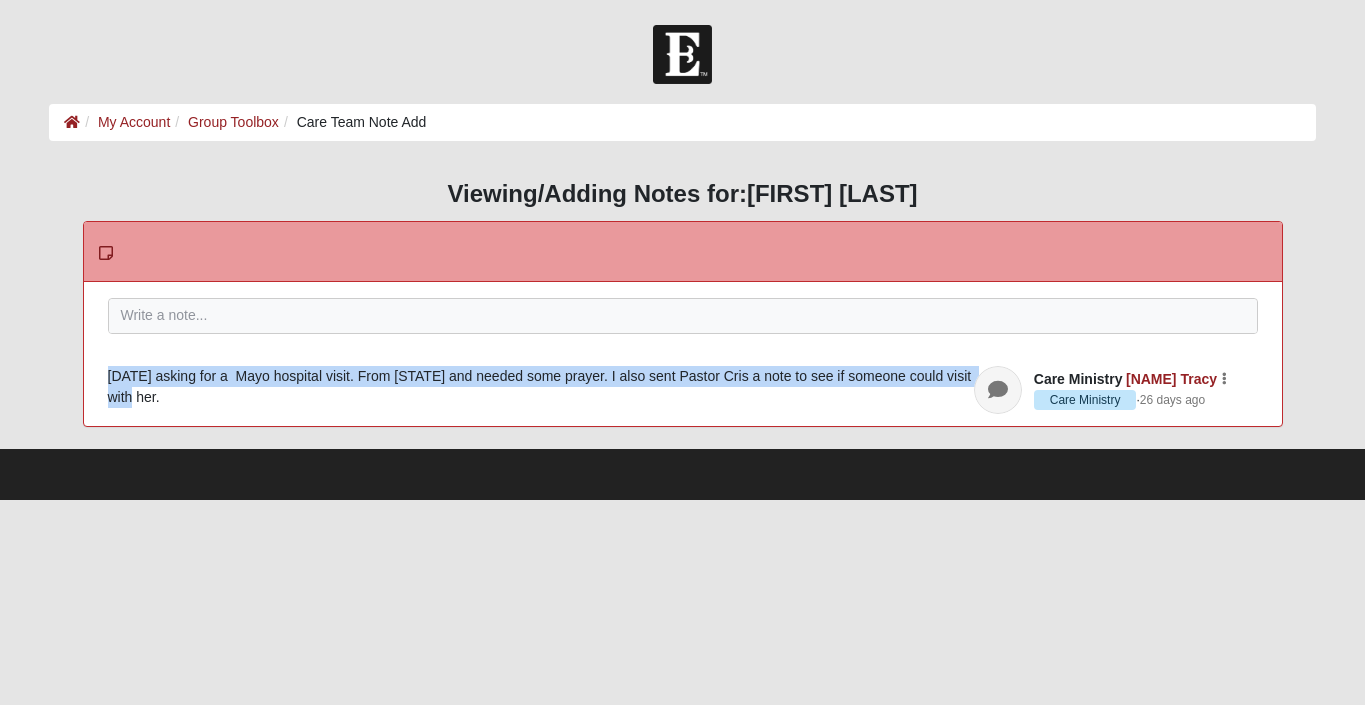 copy on "[DATE] asking for a  Mayo hospital visit. From [STATE] and needed some prayer. I also sent Pastor Cris a note to see if someone could visit with her." 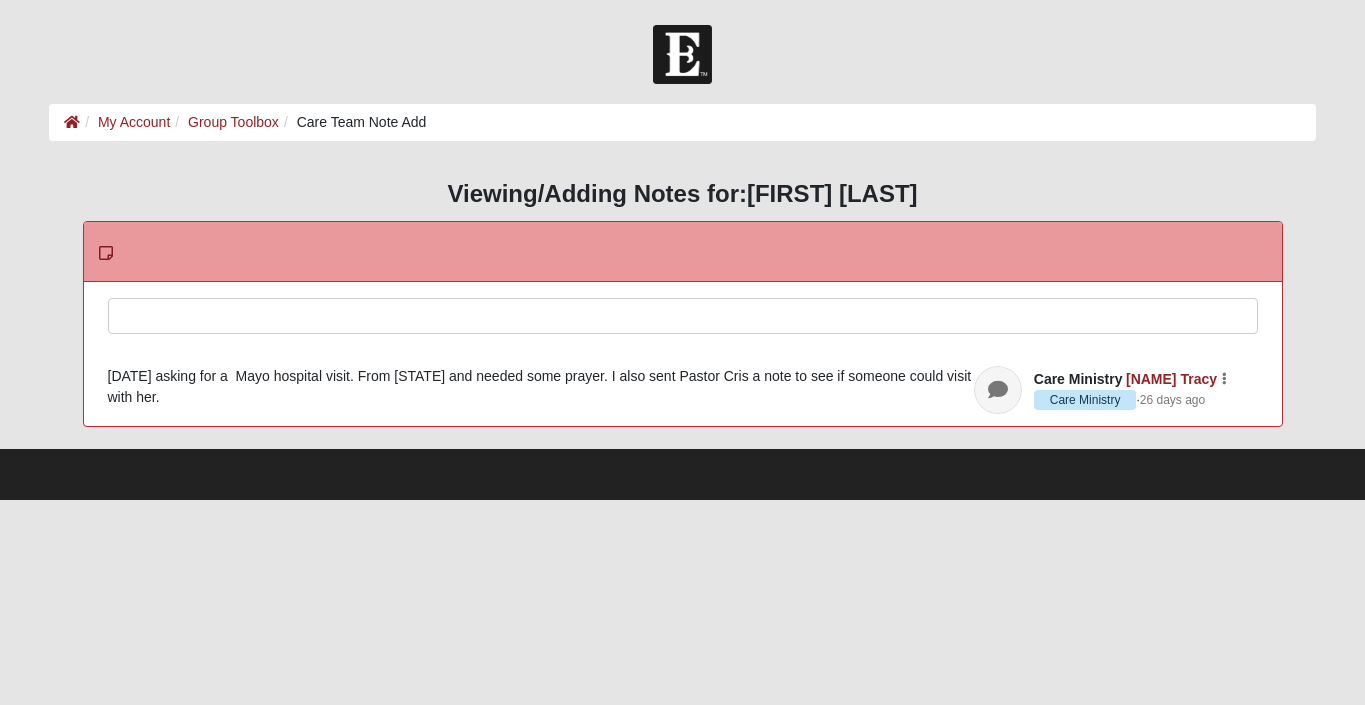 click at bounding box center (683, 343) 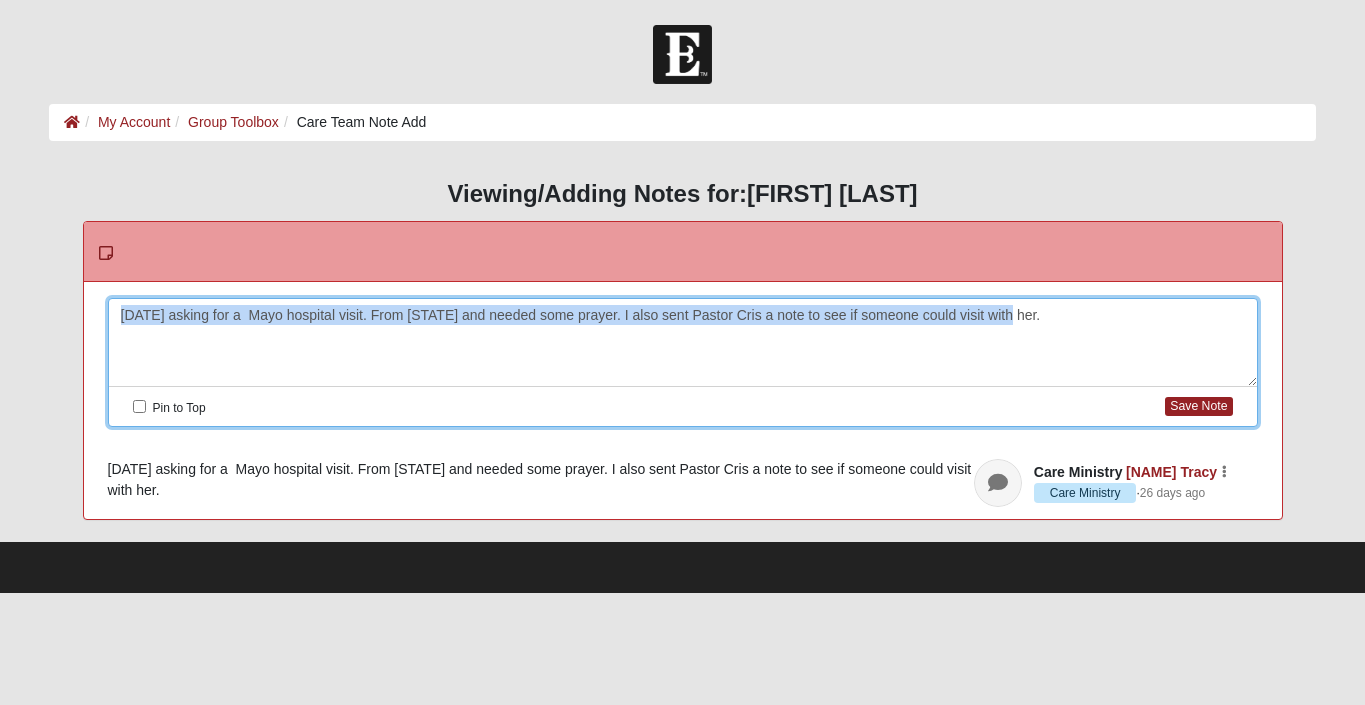 drag, startPoint x: 1085, startPoint y: 323, endPoint x: 84, endPoint y: 319, distance: 1001.008 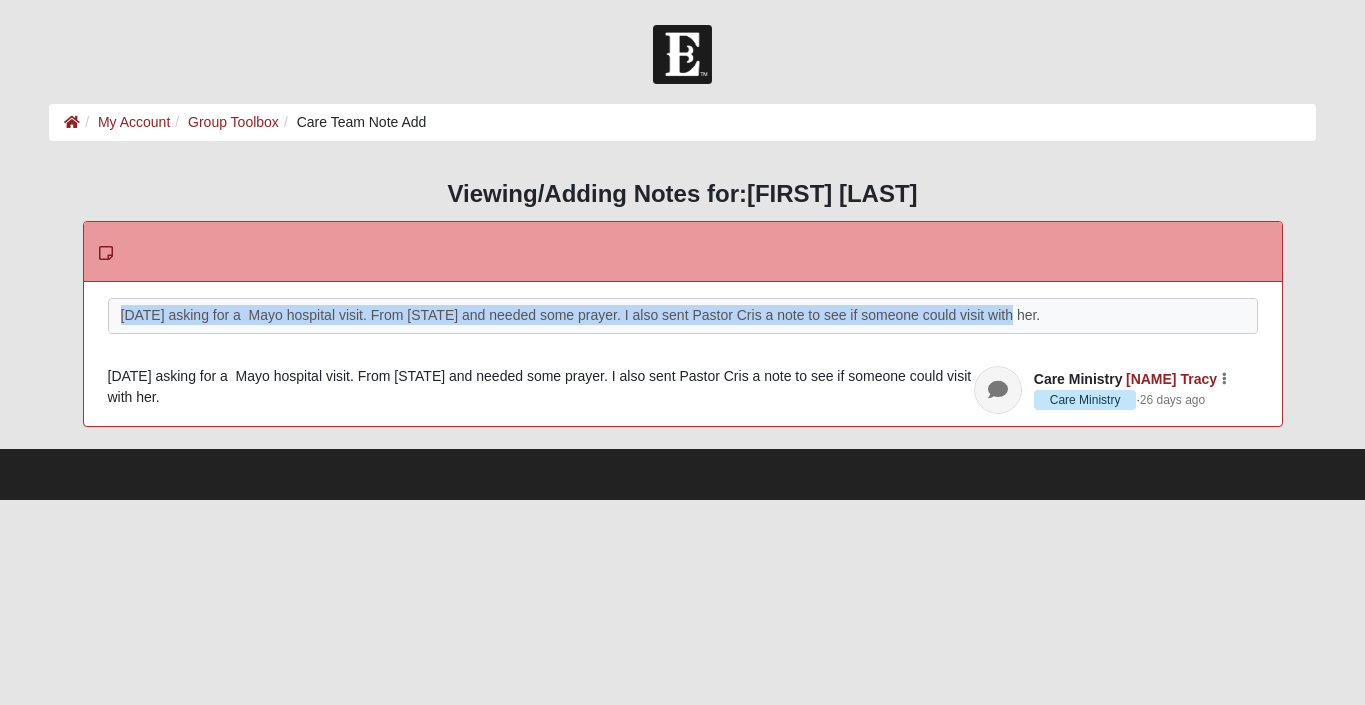 type 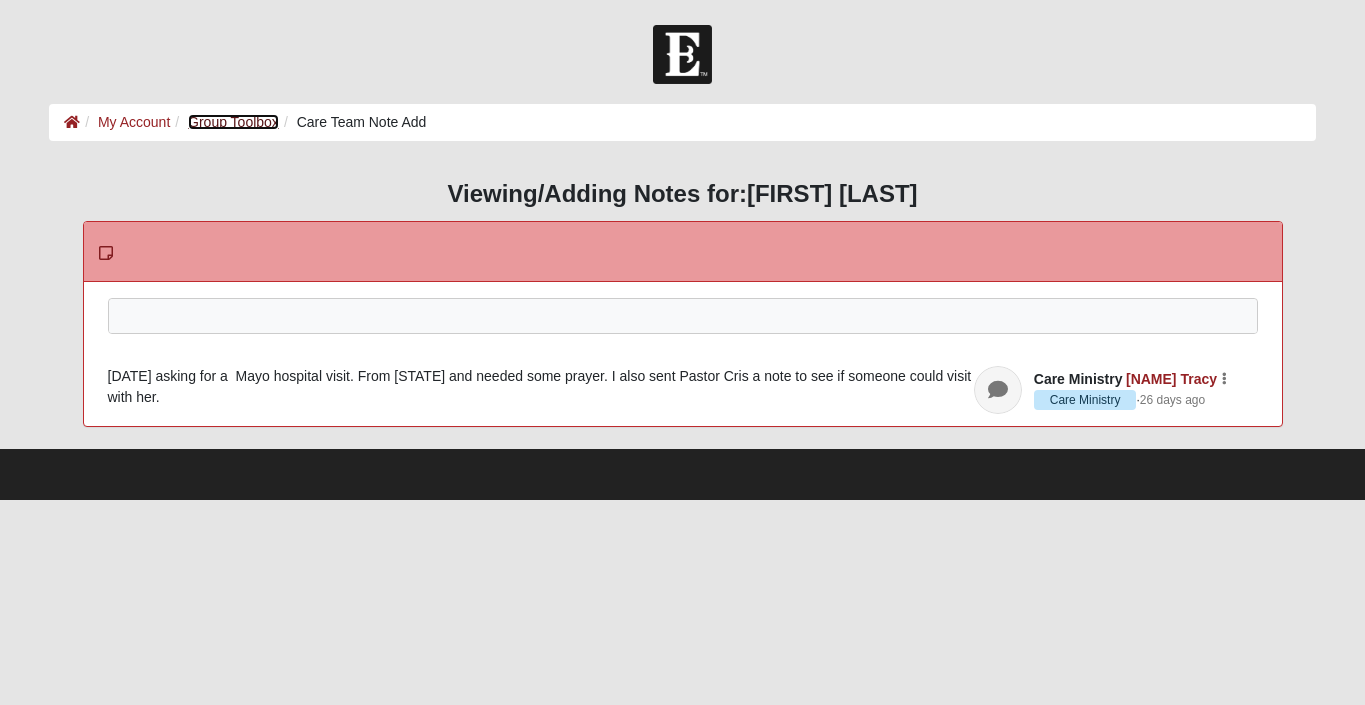 click on "Group Toolbox" at bounding box center [233, 122] 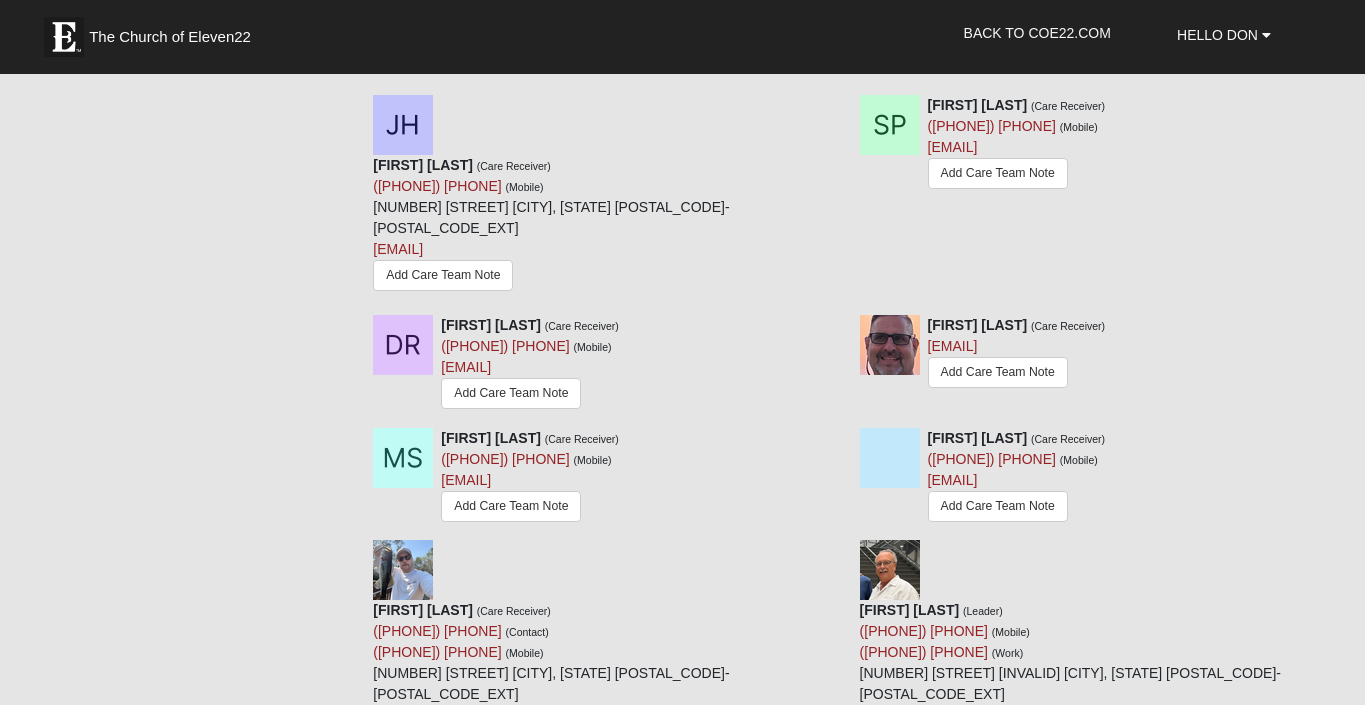 scroll, scrollTop: 968, scrollLeft: 0, axis: vertical 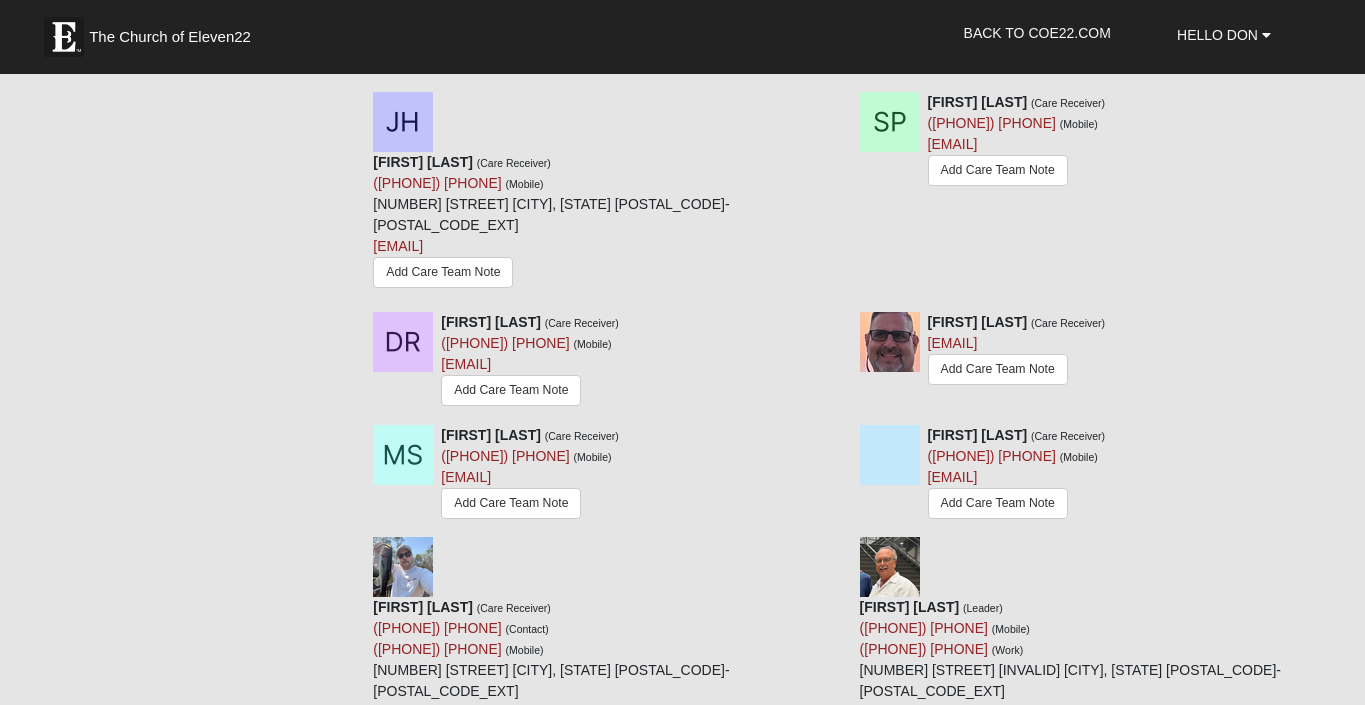 click at bounding box center [1324, 788] 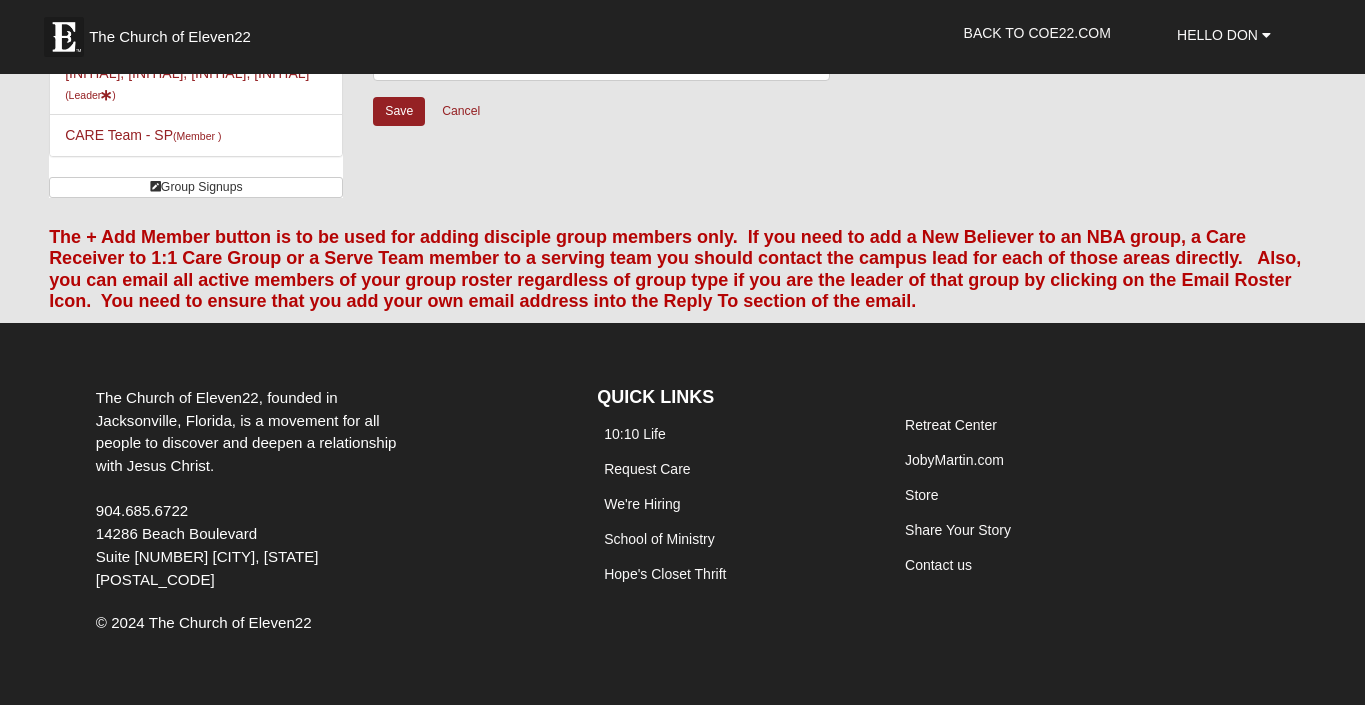 scroll, scrollTop: 0, scrollLeft: 0, axis: both 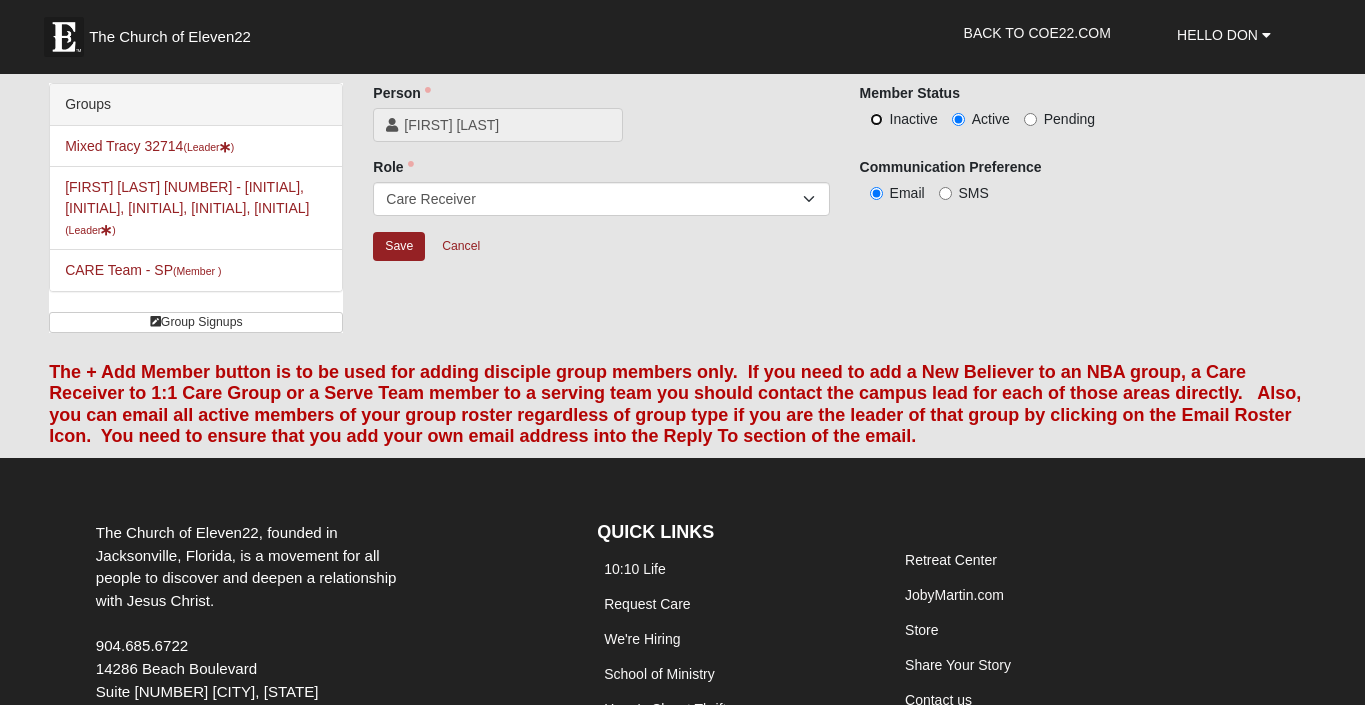 click on "Inactive" at bounding box center (876, 119) 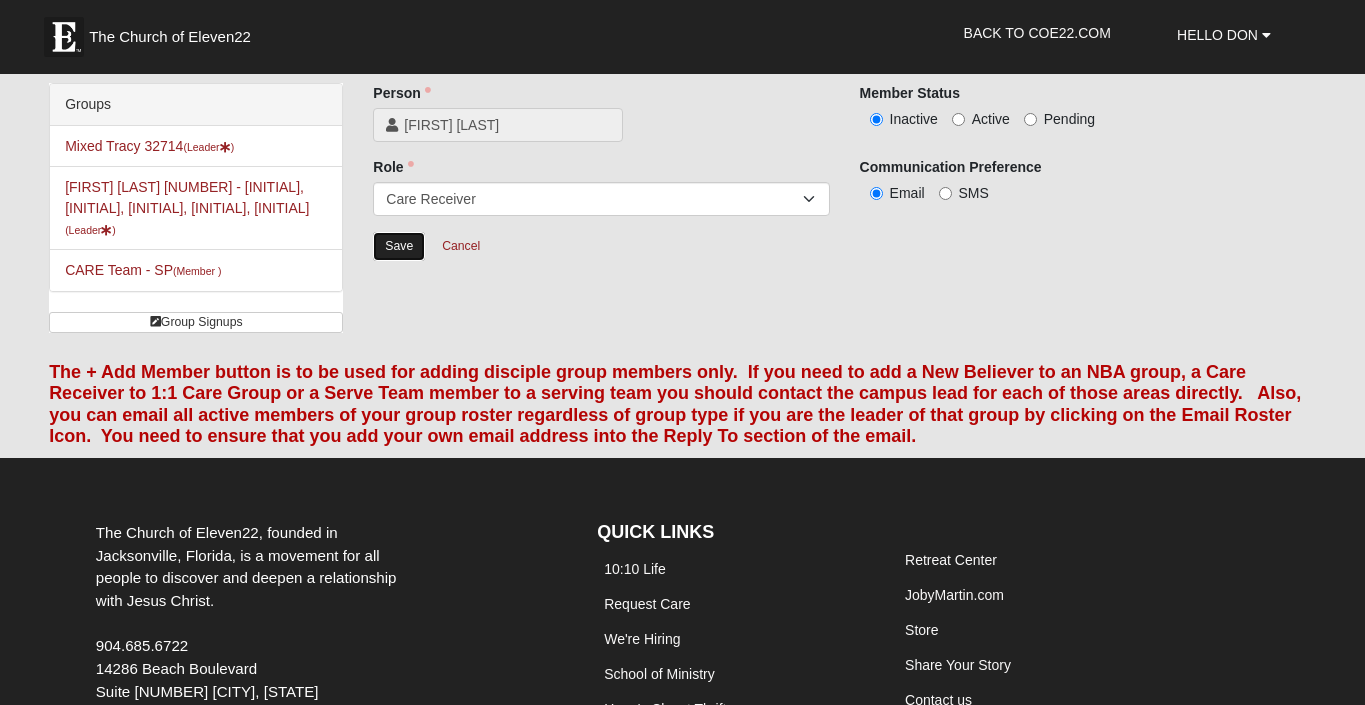 click on "Save" at bounding box center (399, 246) 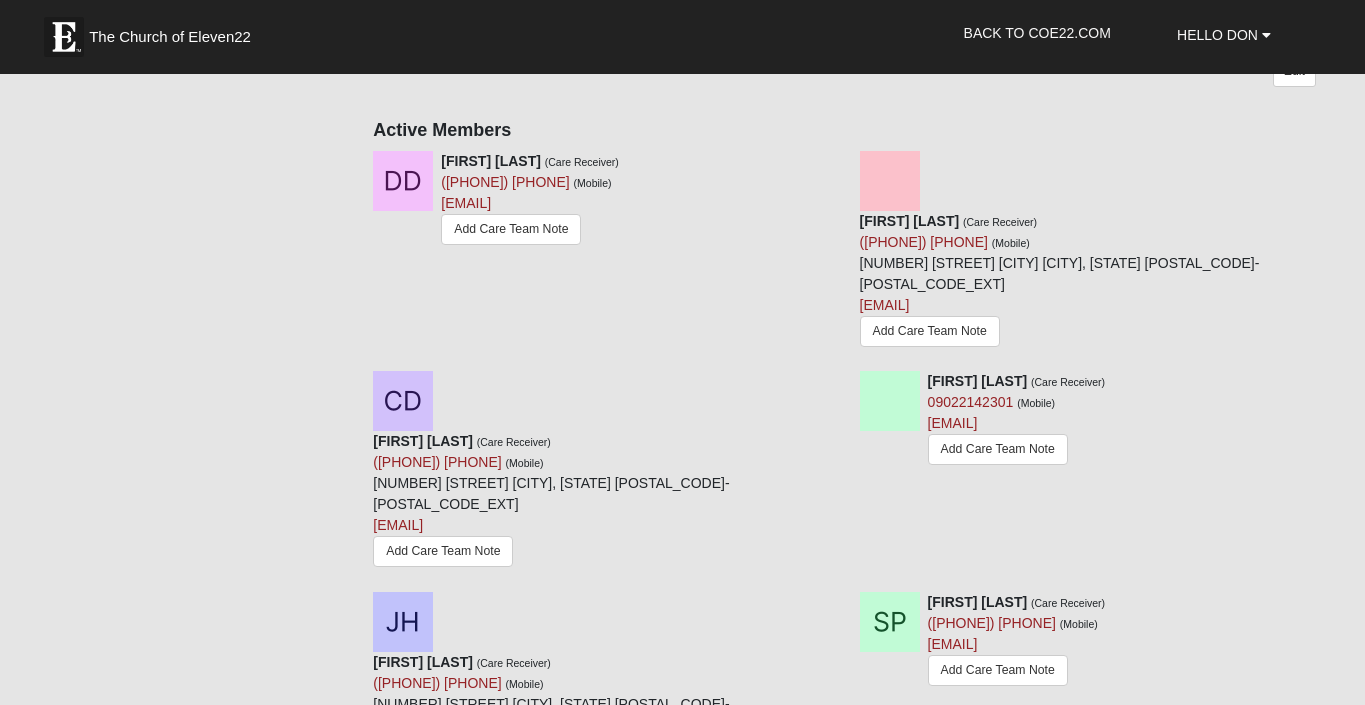 scroll, scrollTop: 0, scrollLeft: 0, axis: both 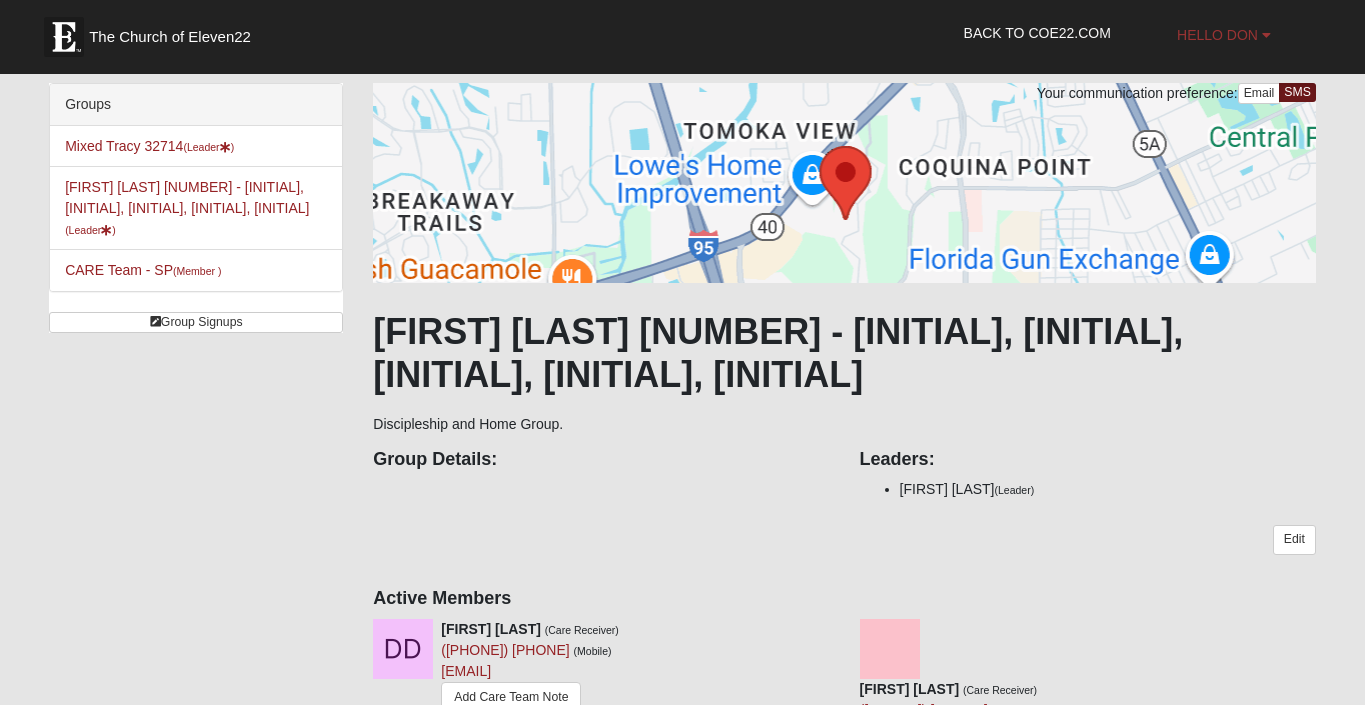 click on "Hello Don" at bounding box center (1217, 35) 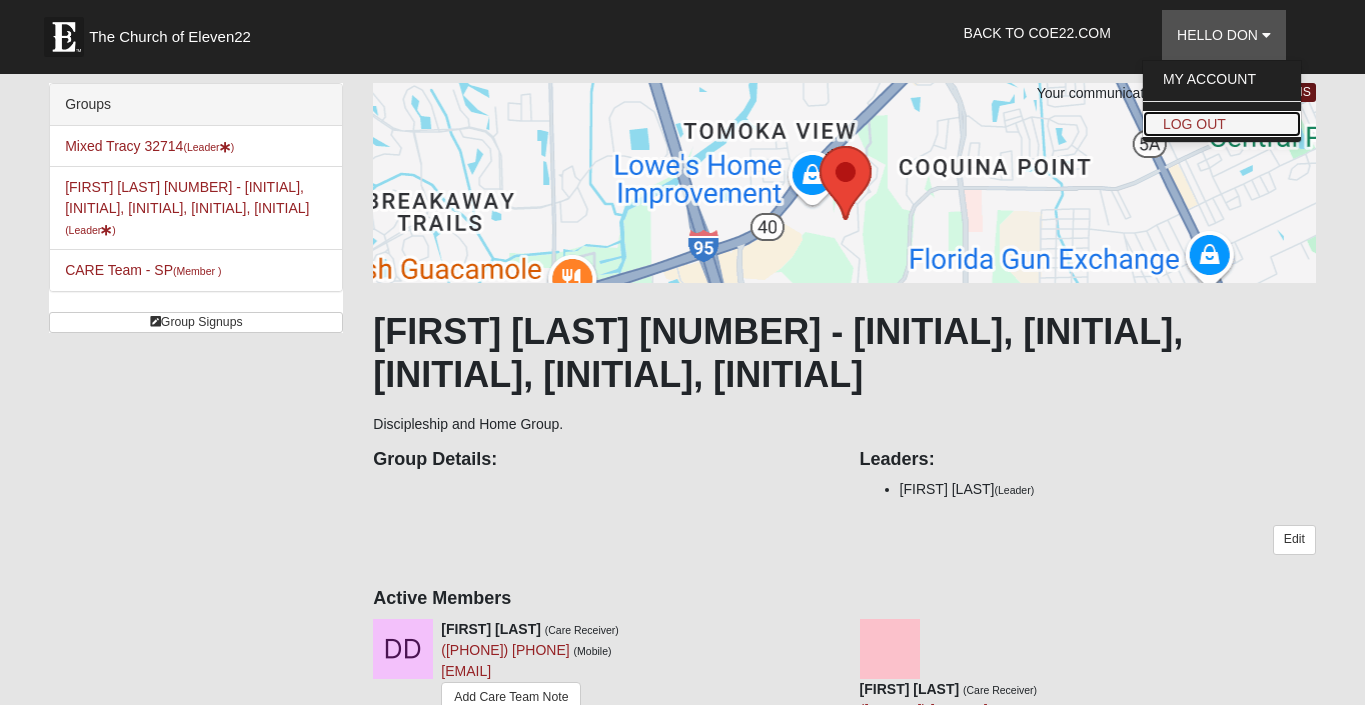 click on "Log Out" at bounding box center (1222, 124) 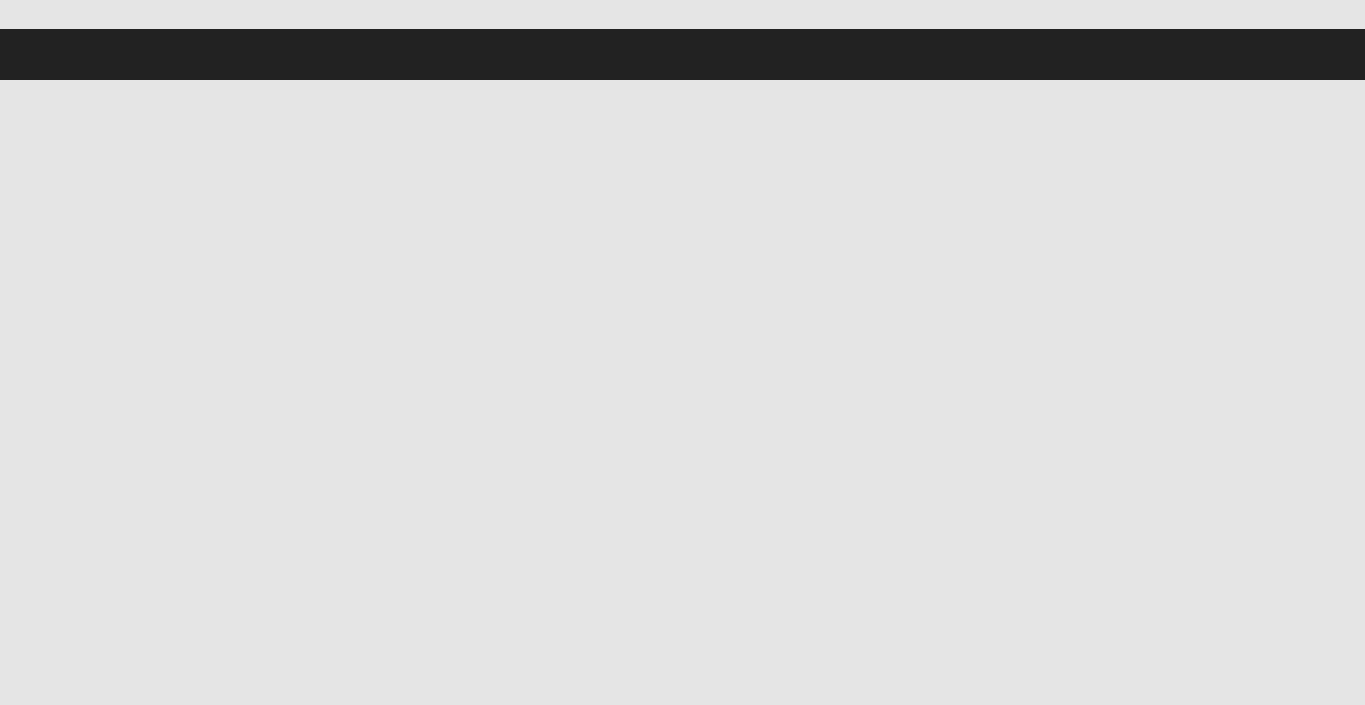 scroll, scrollTop: 0, scrollLeft: 0, axis: both 